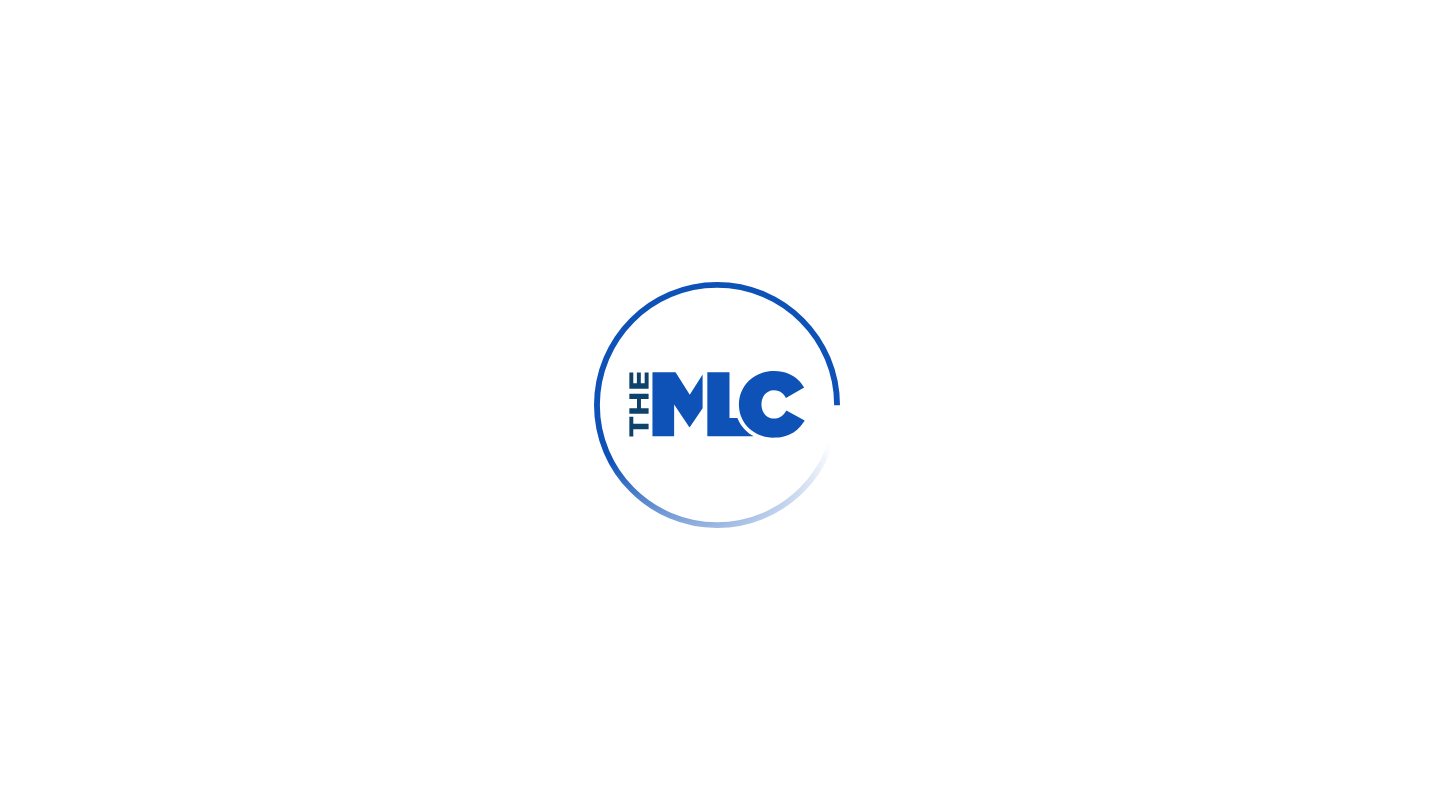 scroll, scrollTop: 0, scrollLeft: 0, axis: both 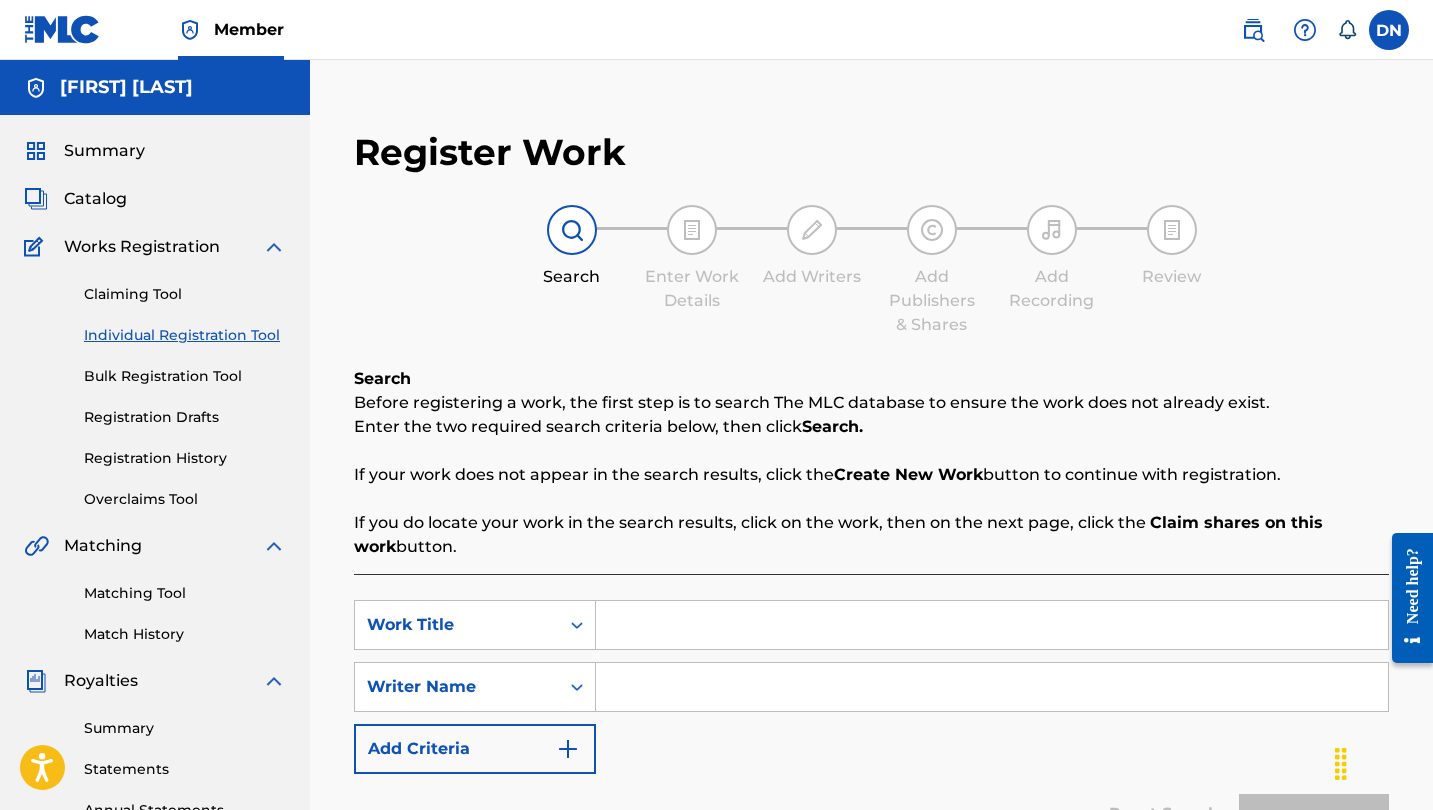 click at bounding box center [992, 625] 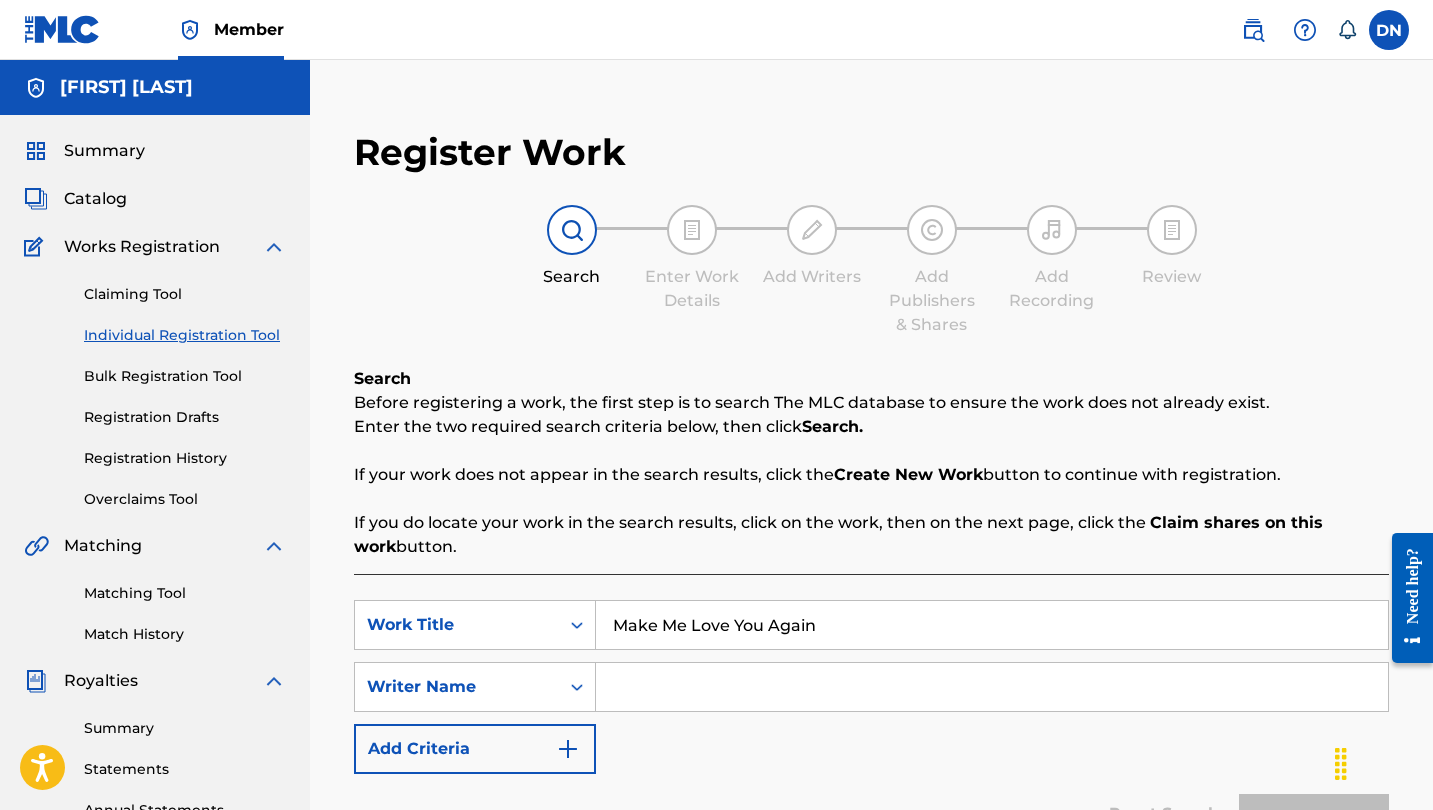 type on "Make Me Love You Again" 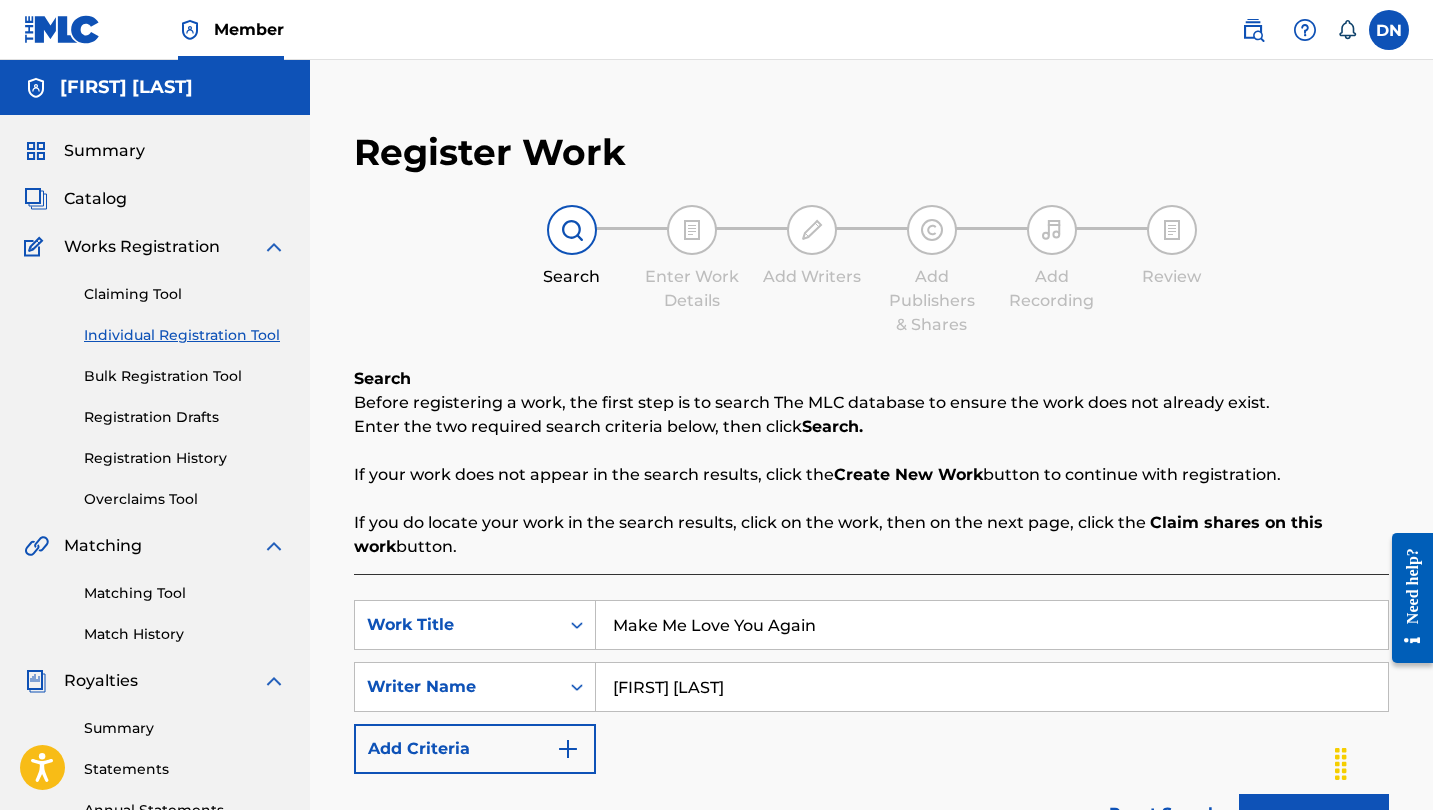 type on "[FIRST] [LAST]" 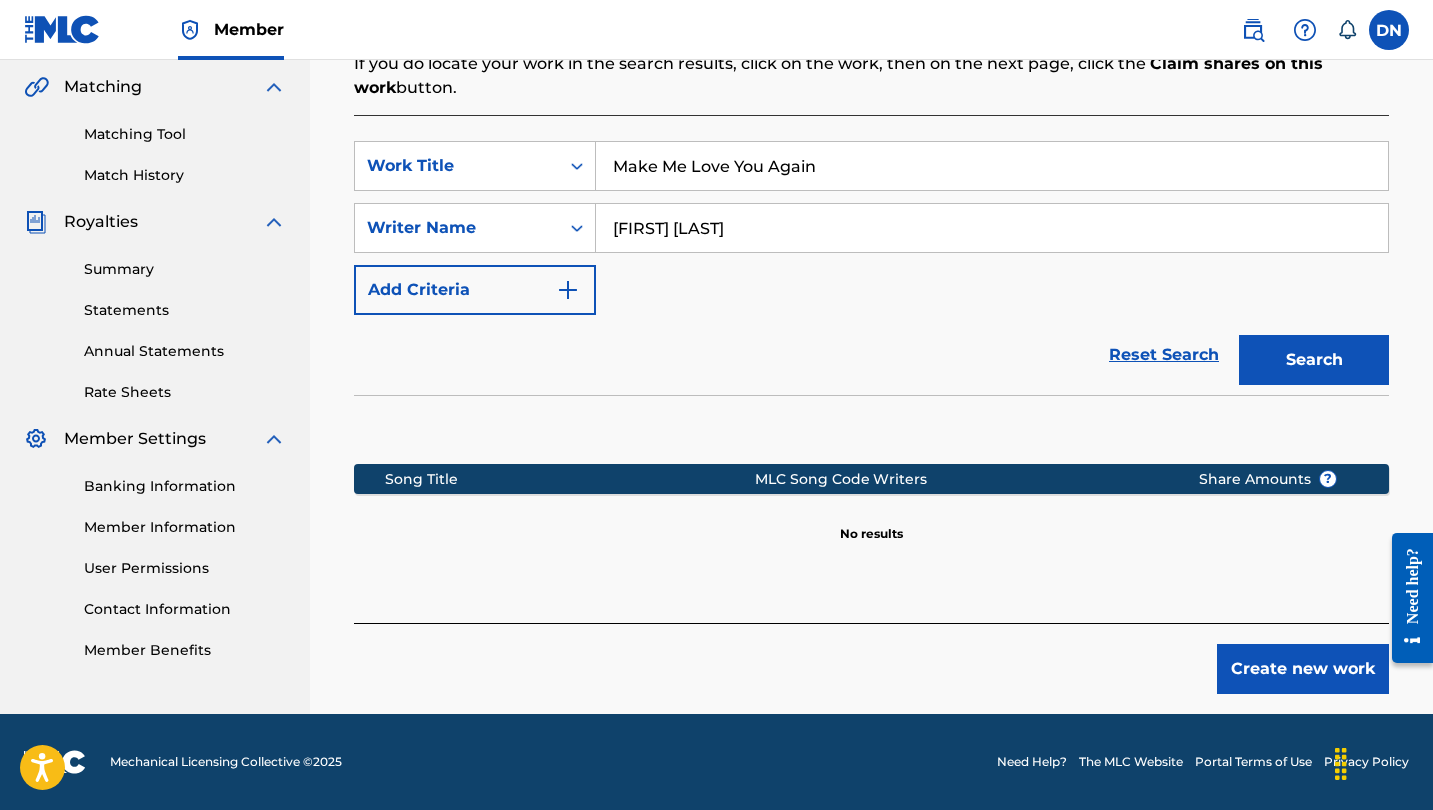scroll, scrollTop: 459, scrollLeft: 0, axis: vertical 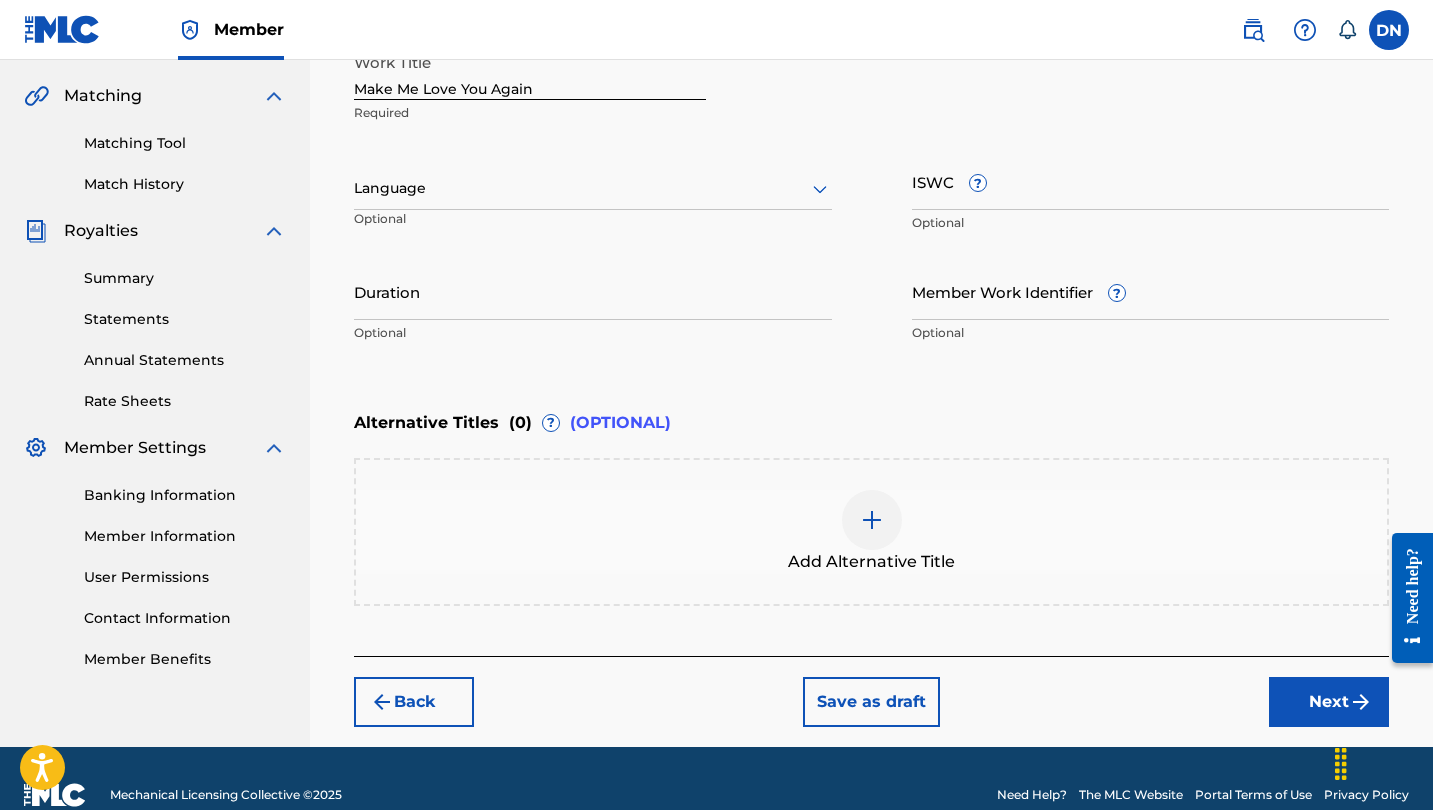 click on "Next" at bounding box center [1329, 702] 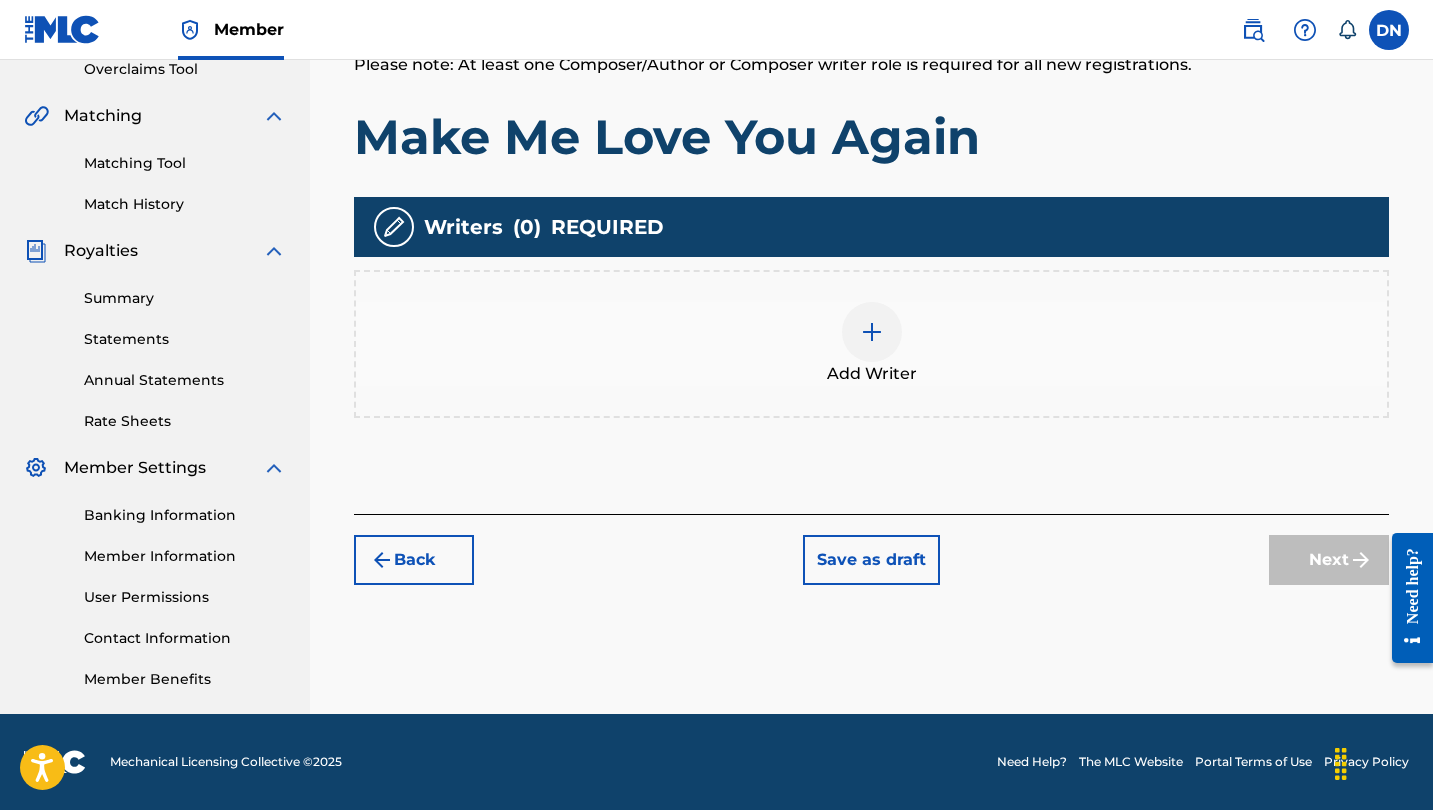 click at bounding box center [872, 332] 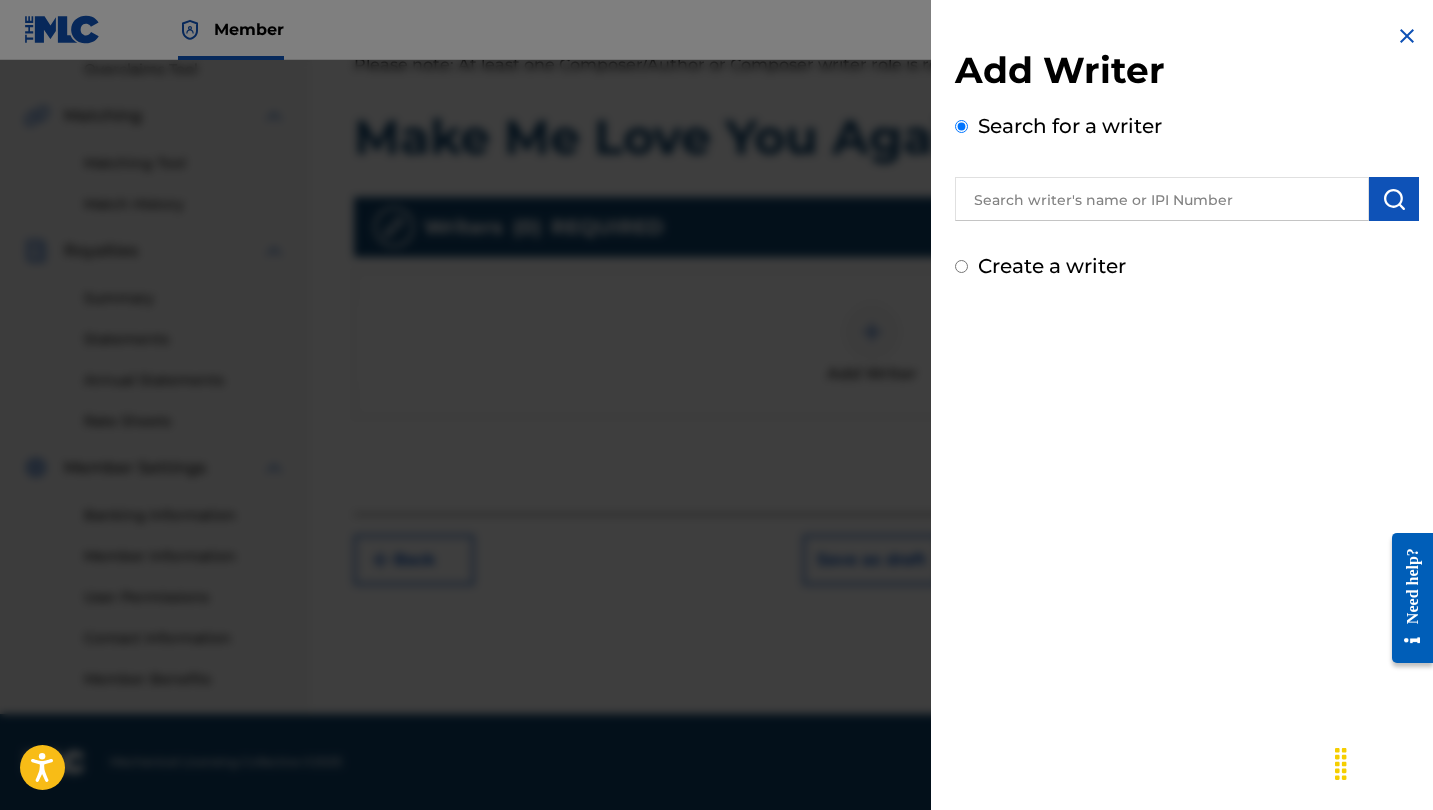 click at bounding box center [1162, 199] 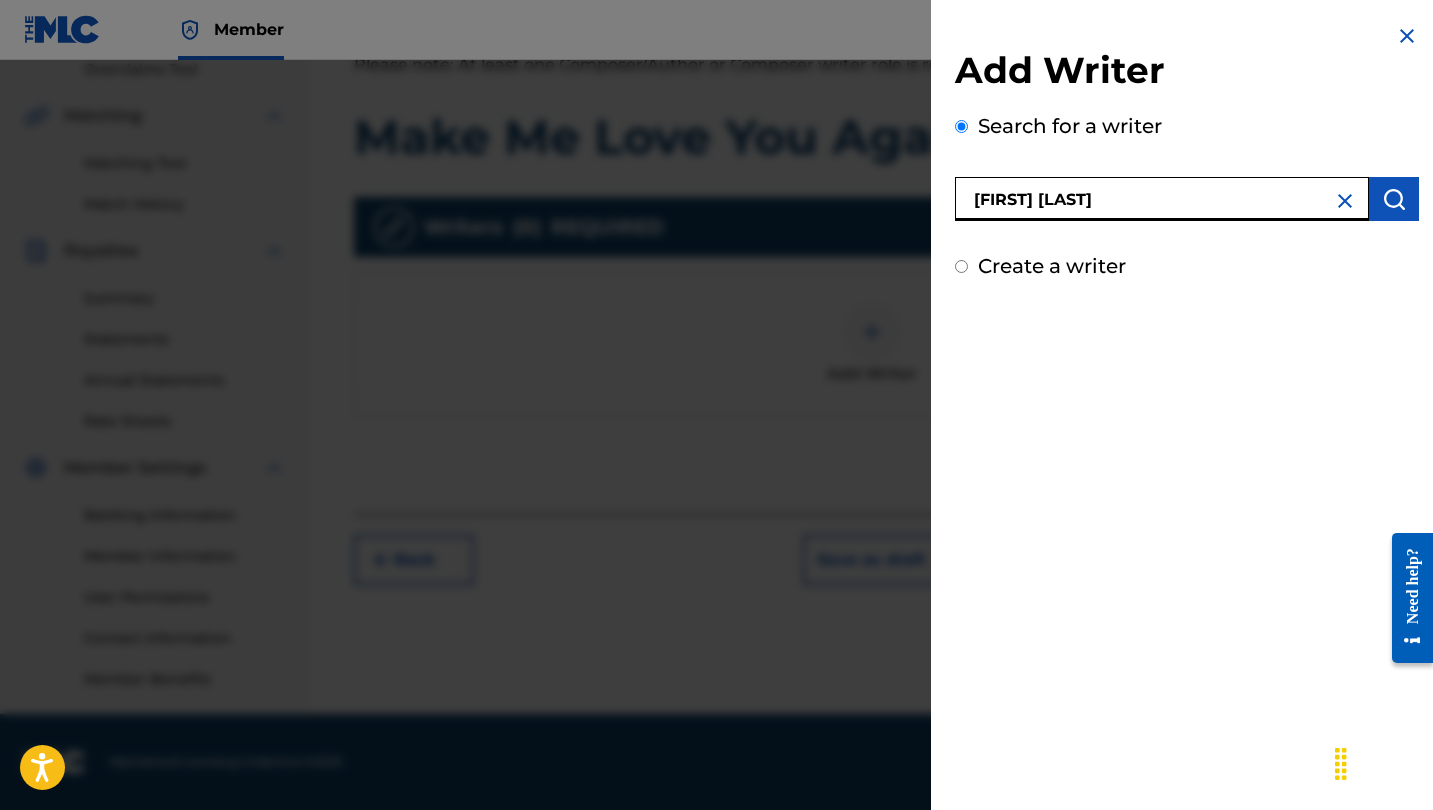 type on "[FIRST] [LAST]" 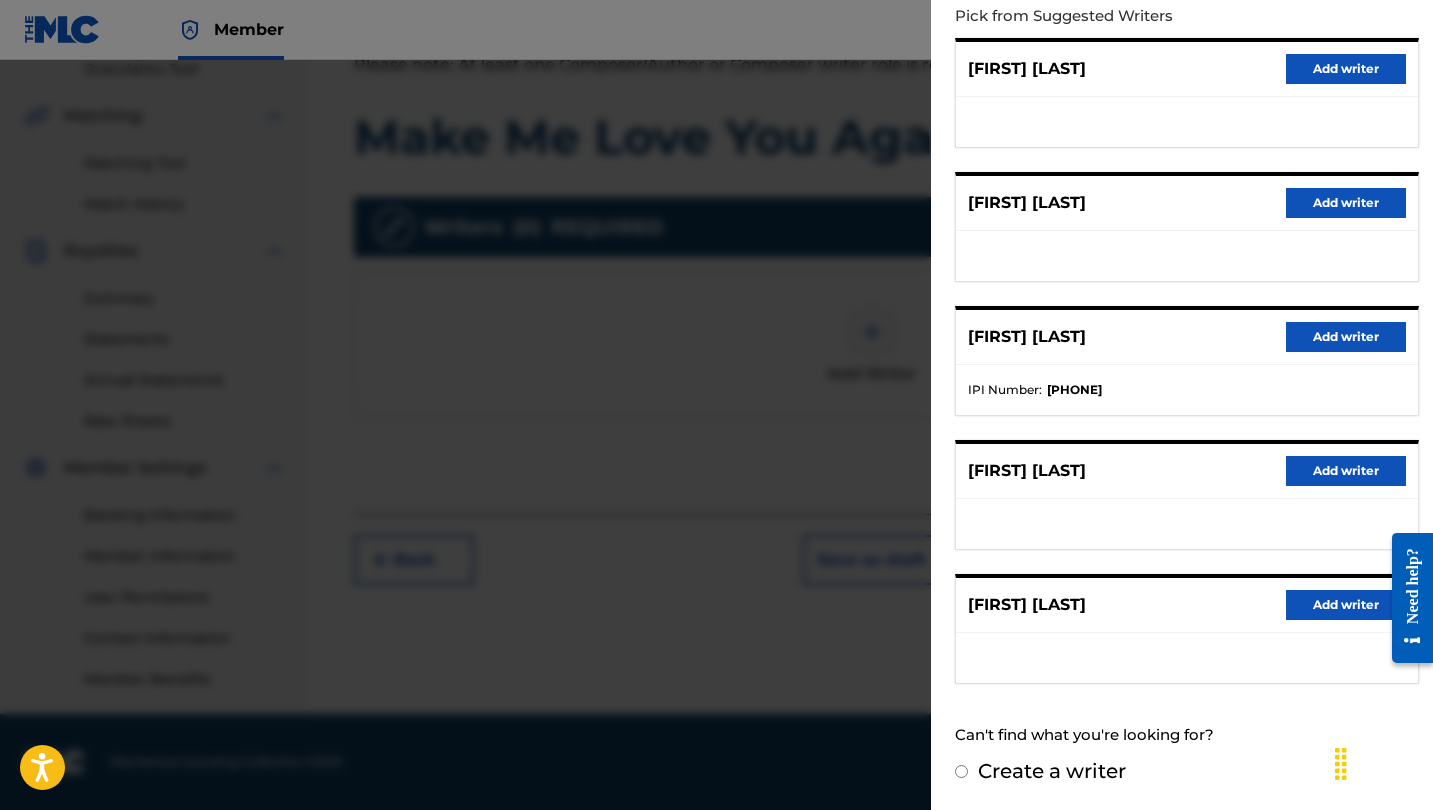 scroll, scrollTop: 231, scrollLeft: 0, axis: vertical 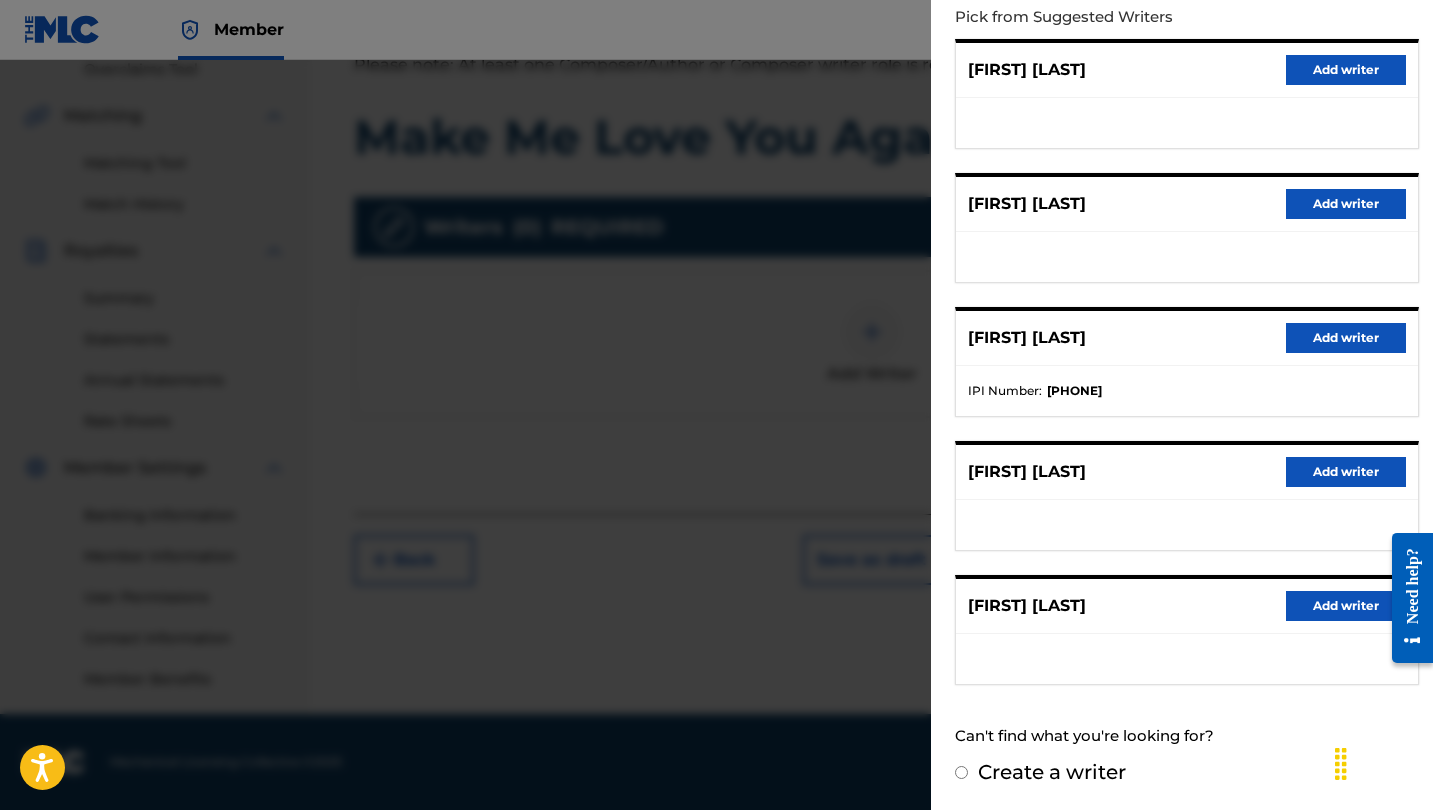 click on "[FIRST] [LAST] Add writer" at bounding box center (1187, 606) 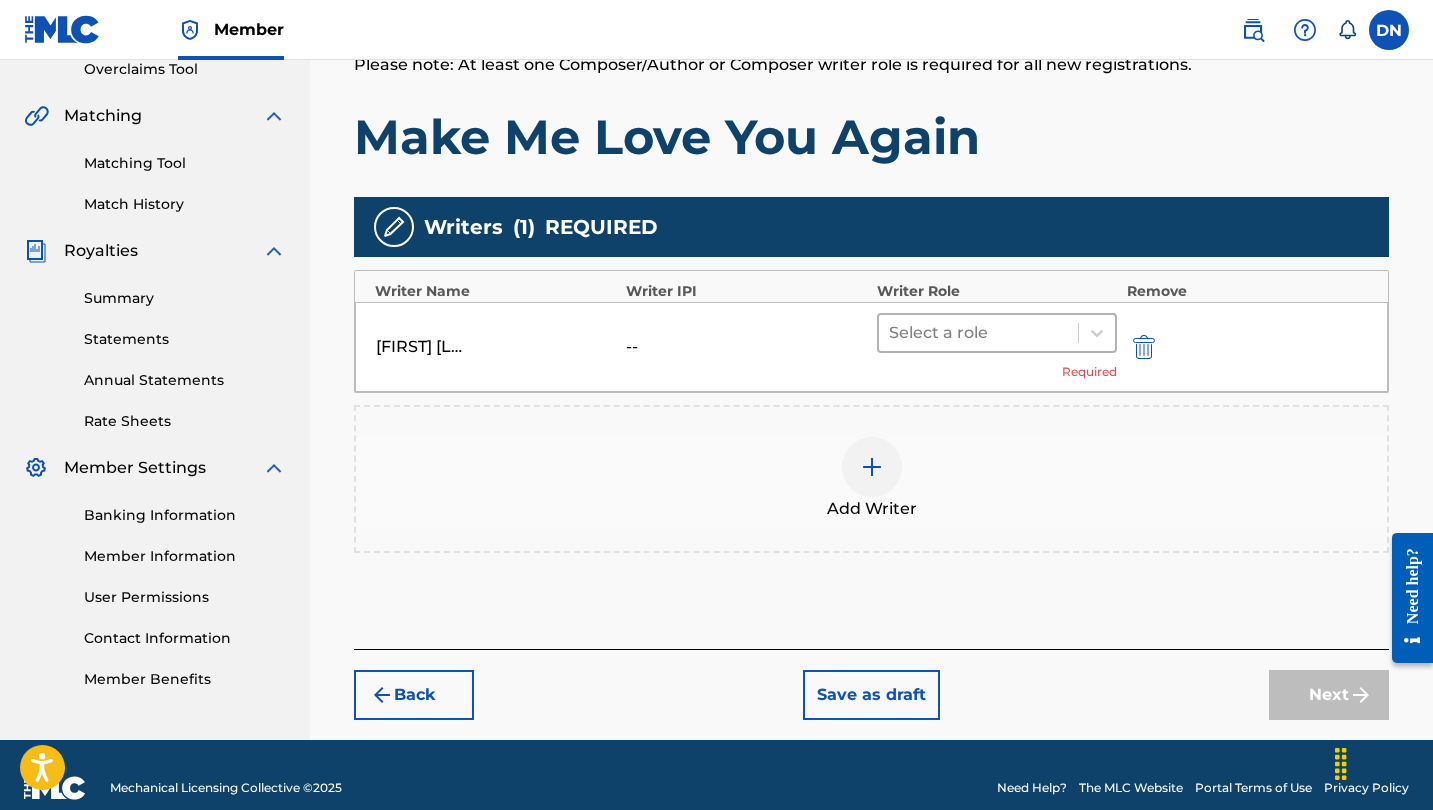 click at bounding box center (978, 333) 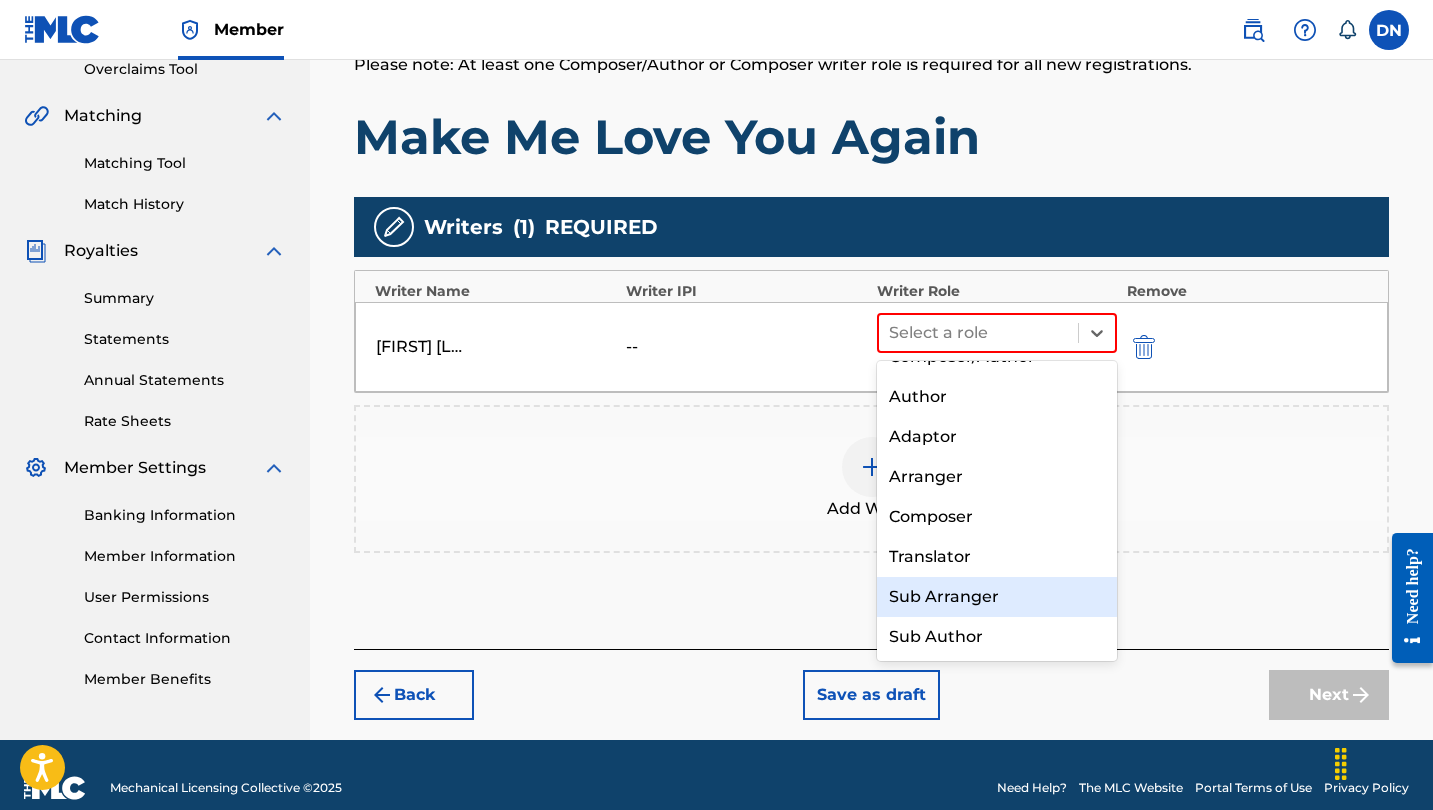 scroll, scrollTop: 28, scrollLeft: 0, axis: vertical 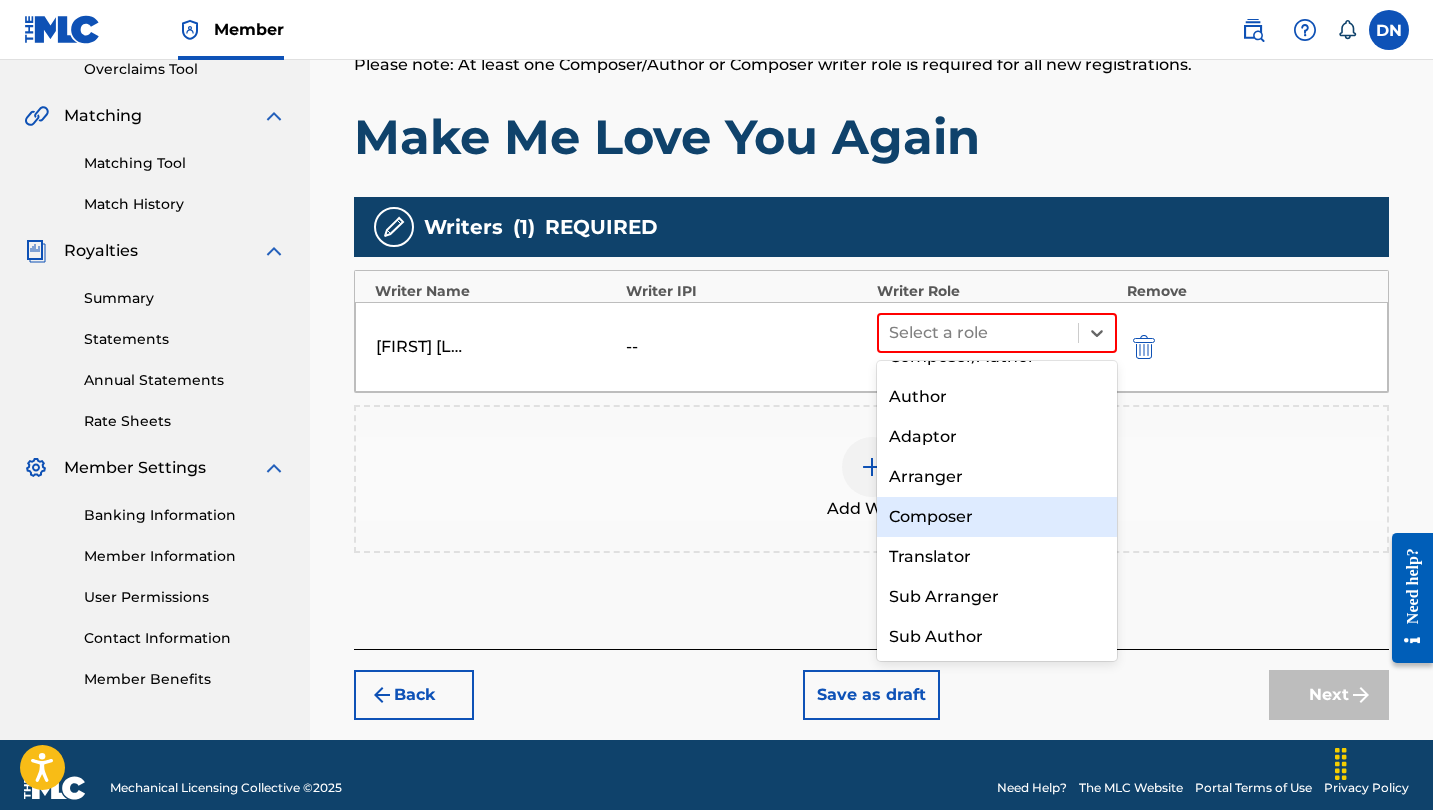 click on "Composer" at bounding box center (997, 517) 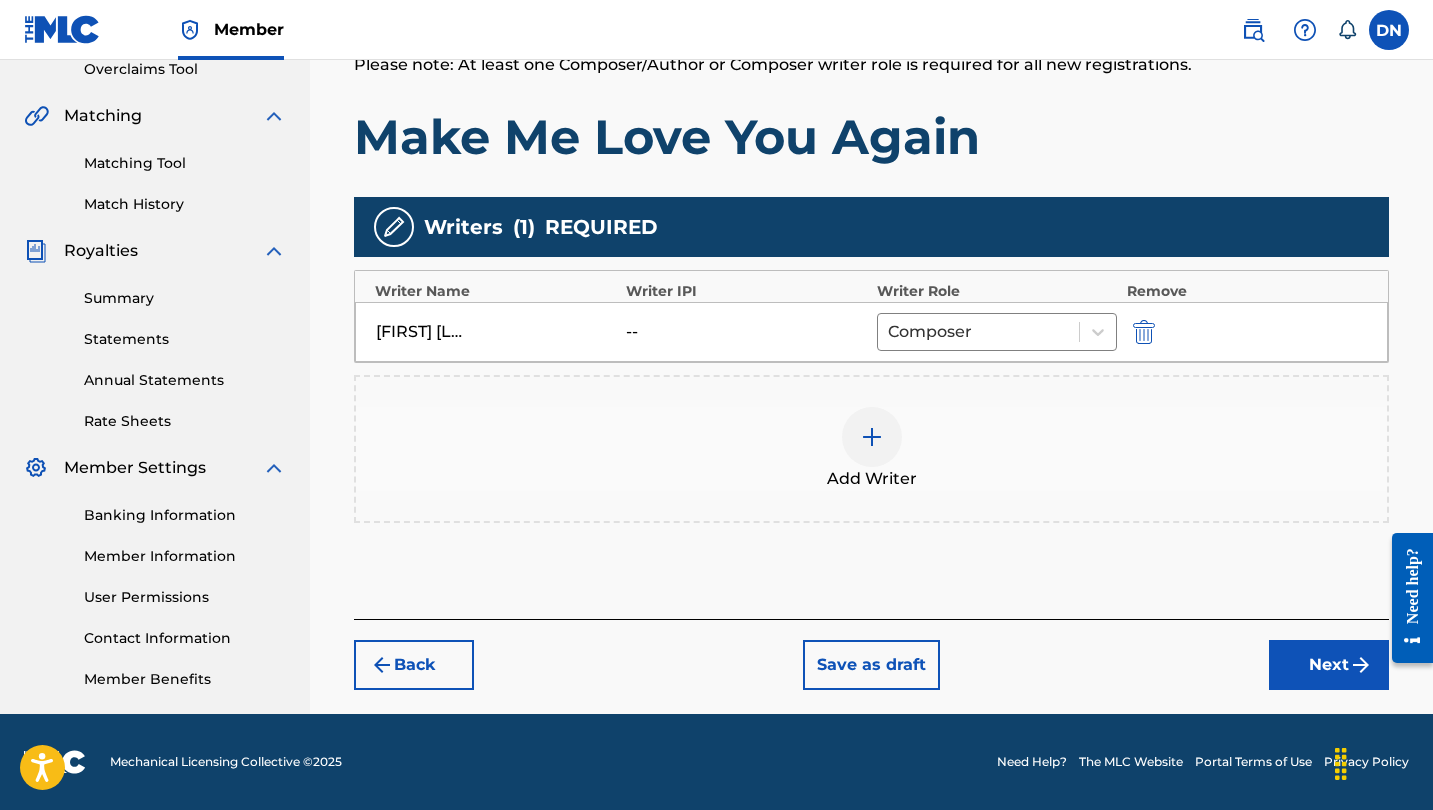 click on "Next" at bounding box center (1329, 665) 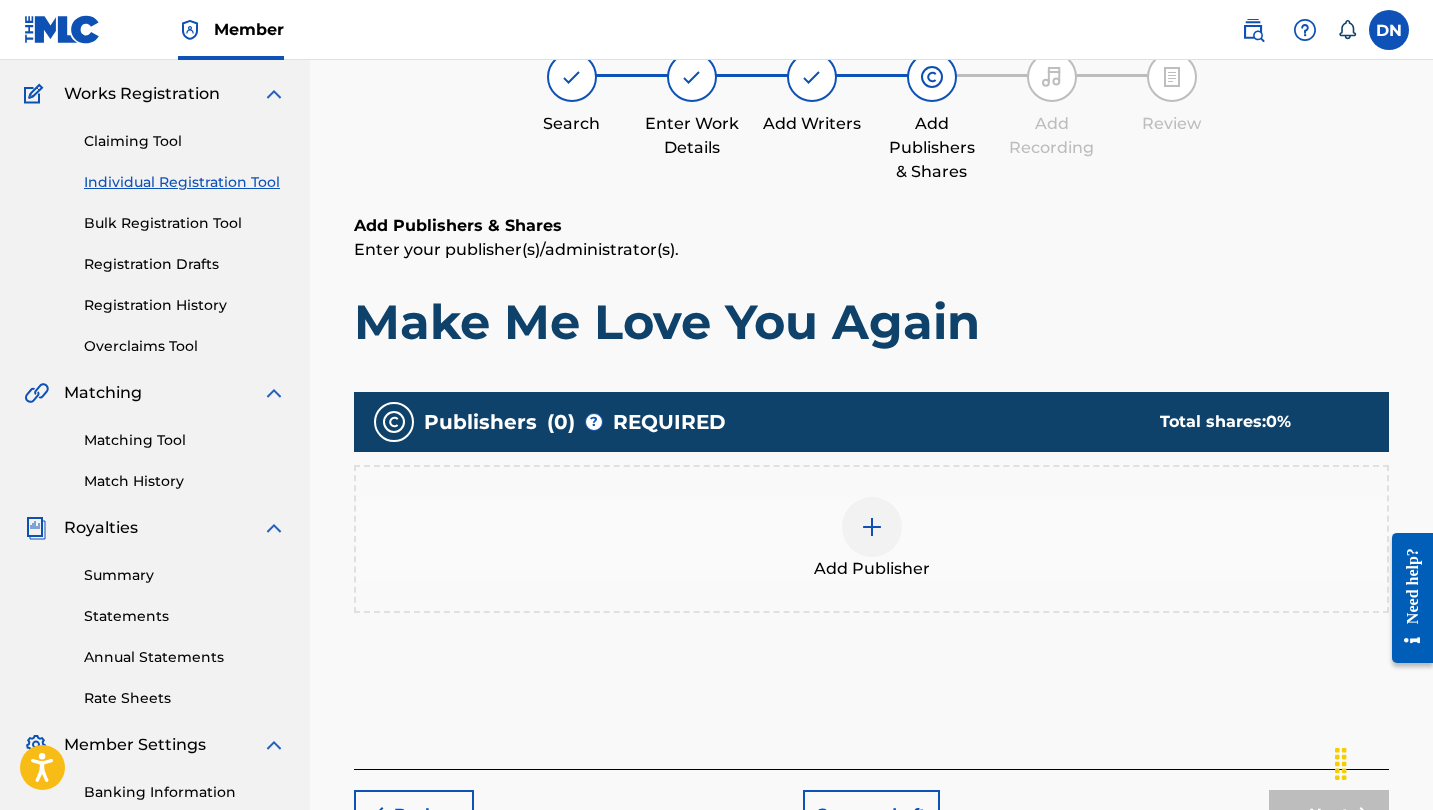 scroll, scrollTop: 90, scrollLeft: 0, axis: vertical 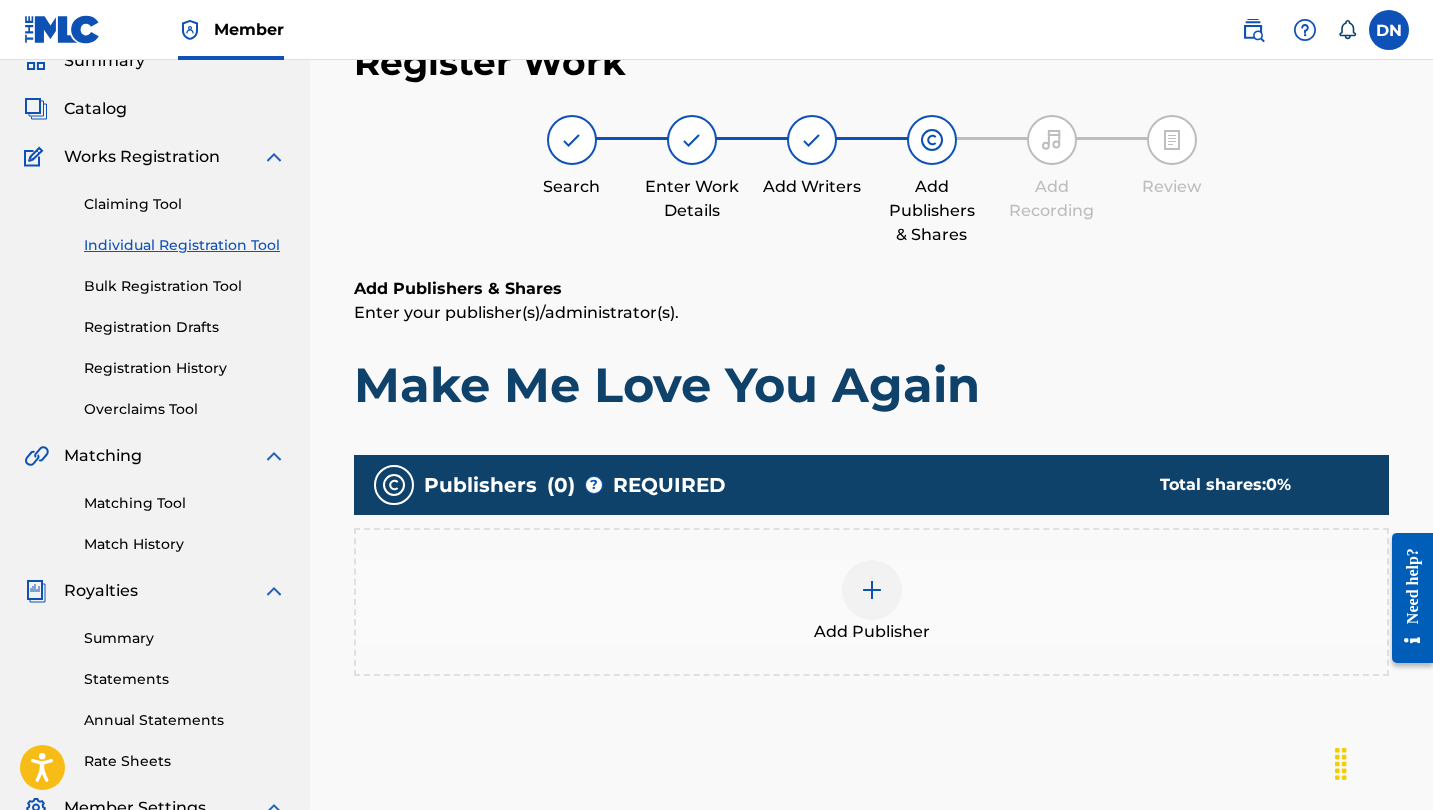 click on "Add Publisher" at bounding box center (871, 602) 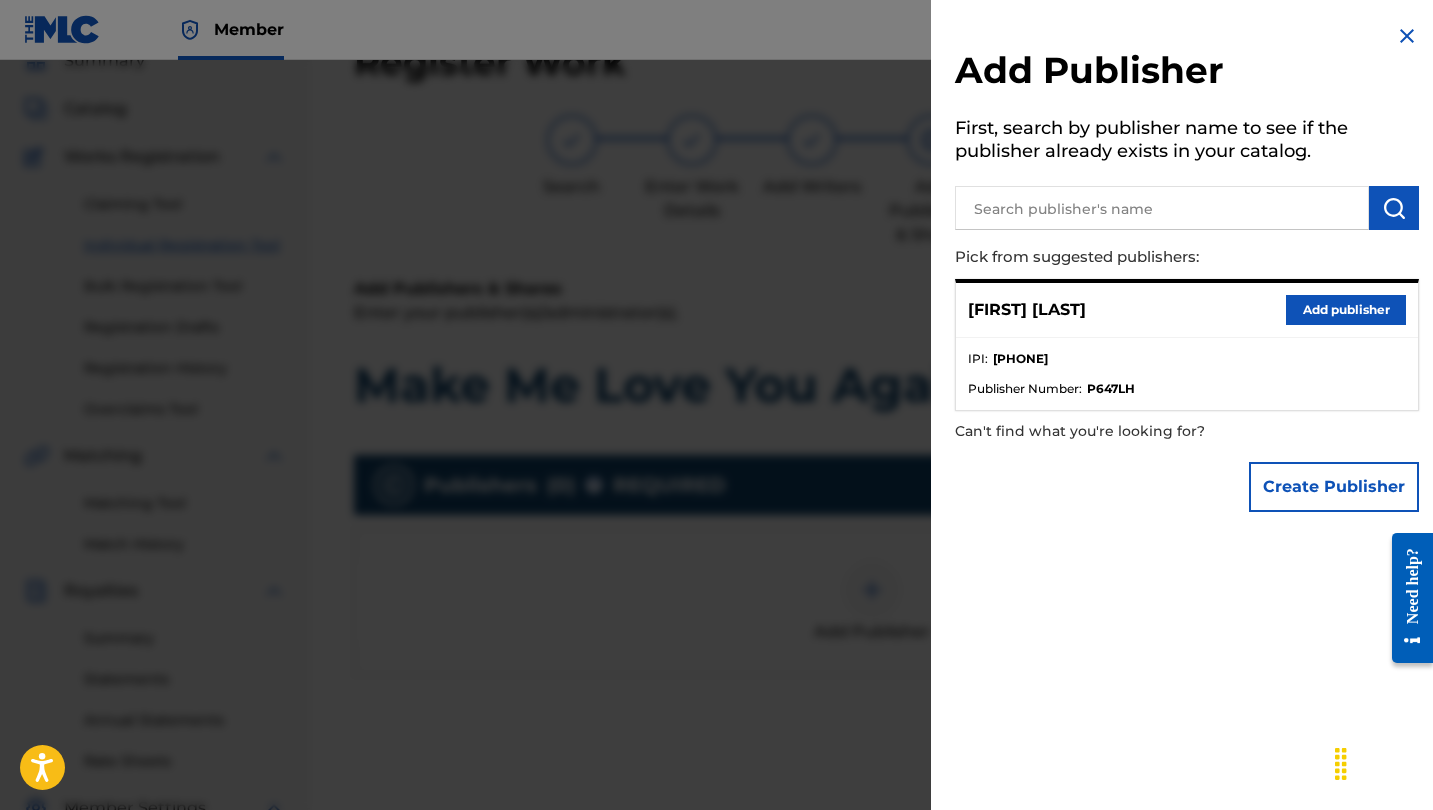 click on "Add publisher" at bounding box center [1346, 310] 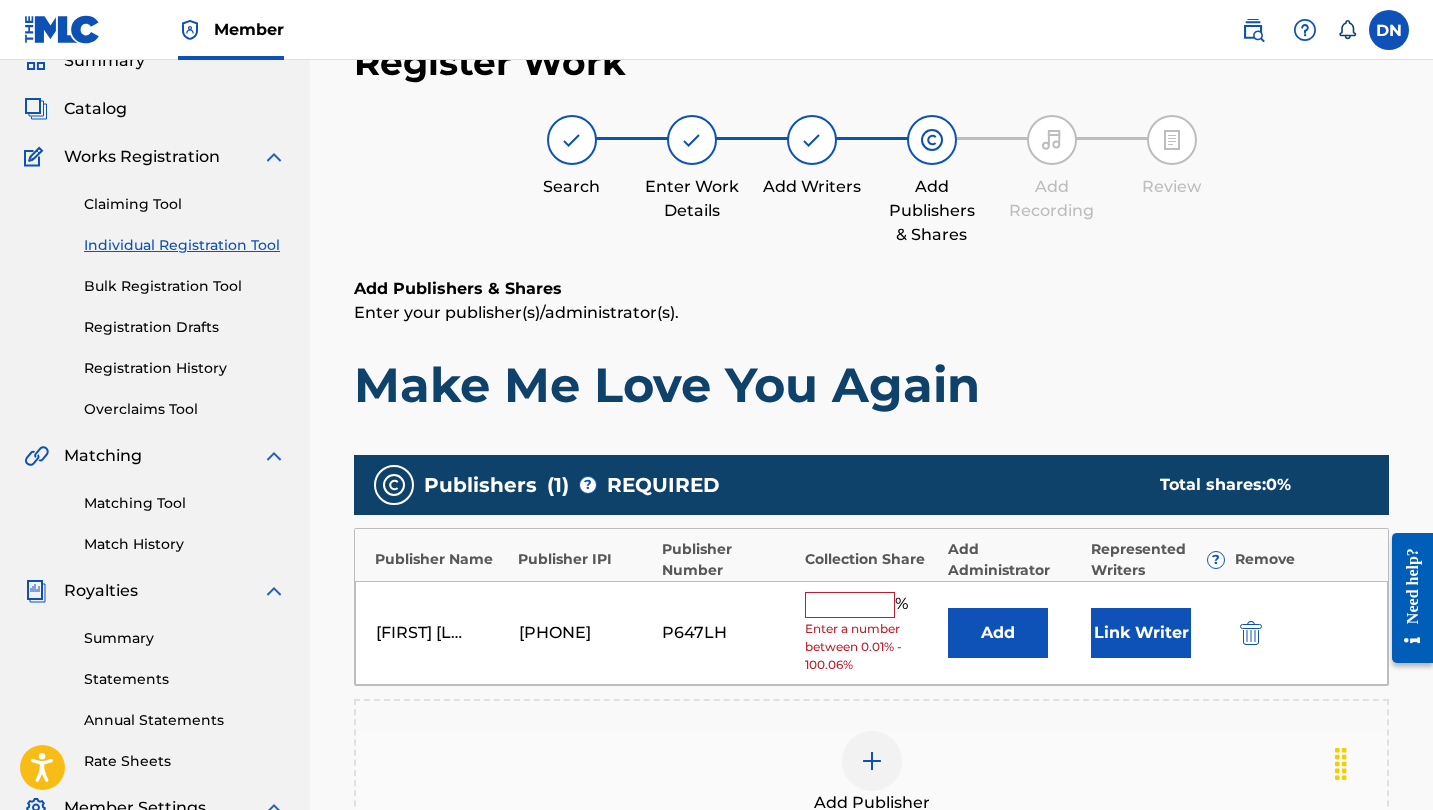 click at bounding box center [850, 605] 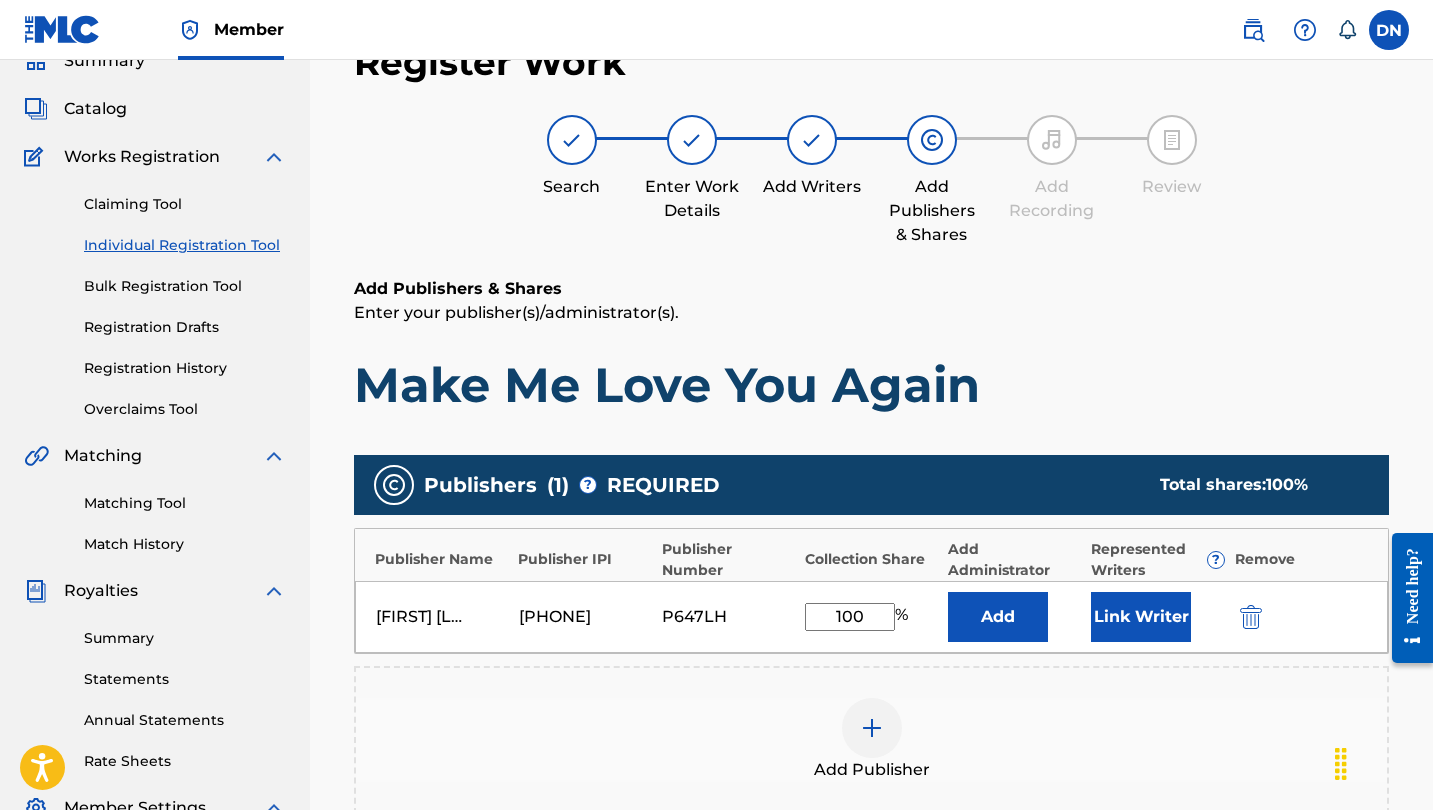 type on "100" 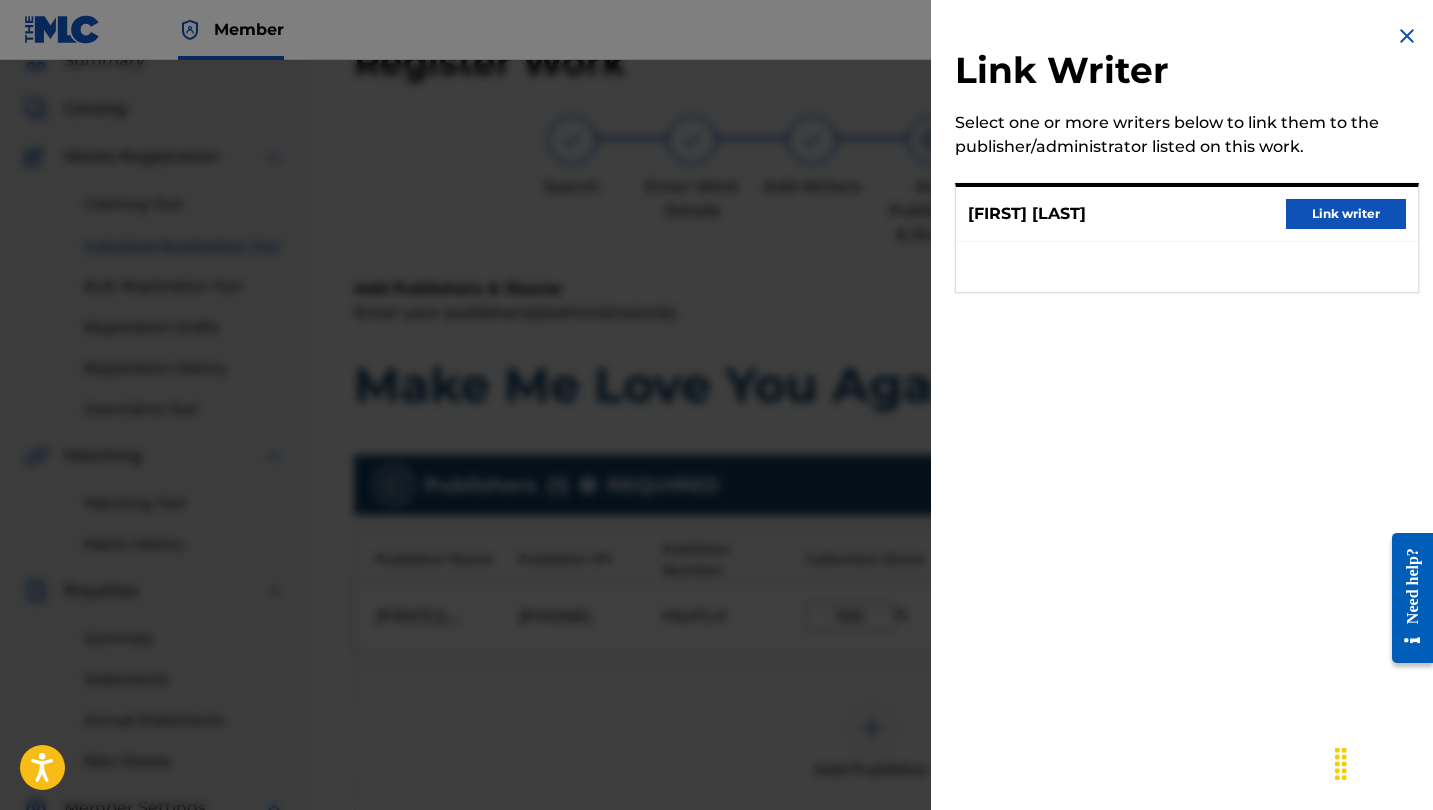 click on "[FIRST] [LAST] Link writer" at bounding box center (1187, 238) 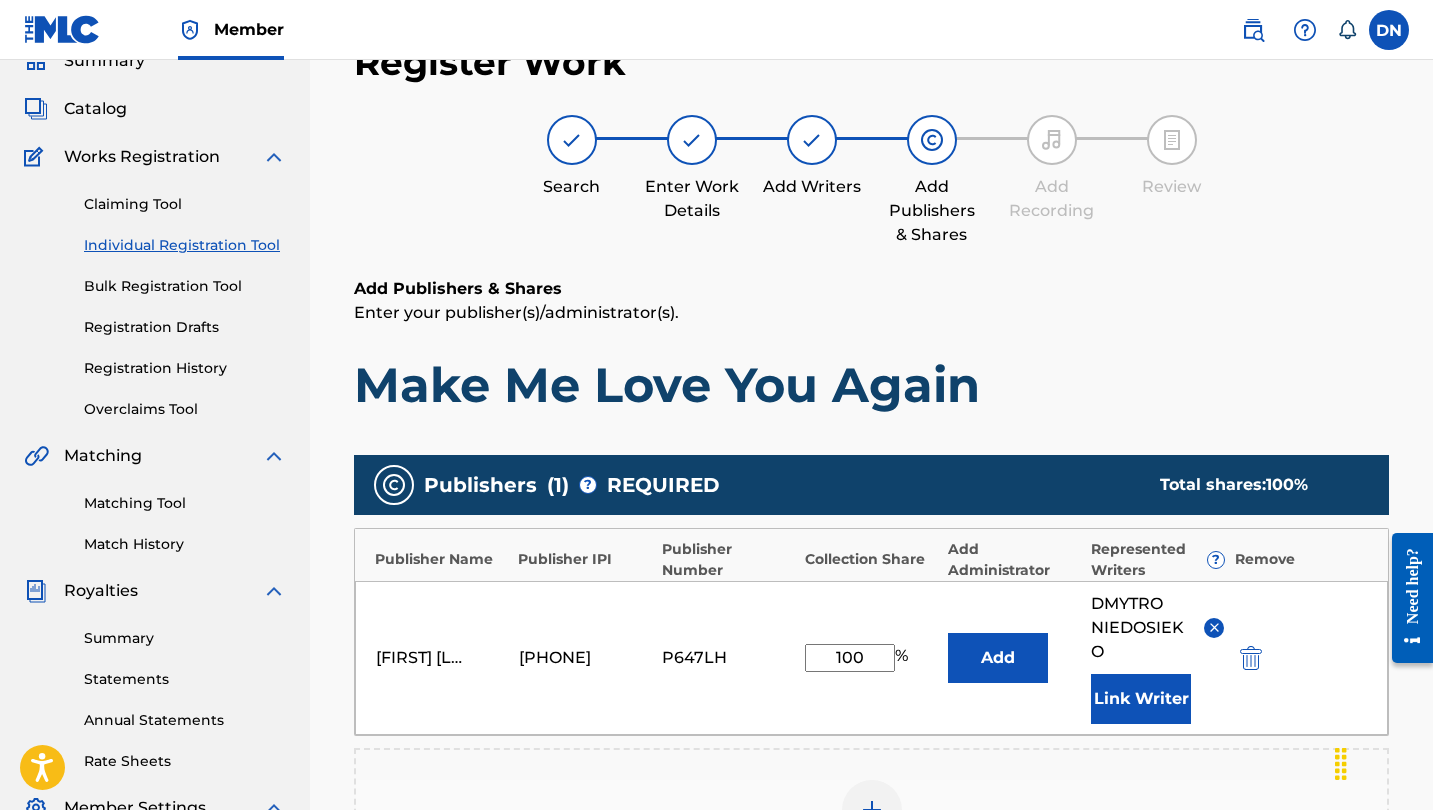 scroll, scrollTop: 241, scrollLeft: 0, axis: vertical 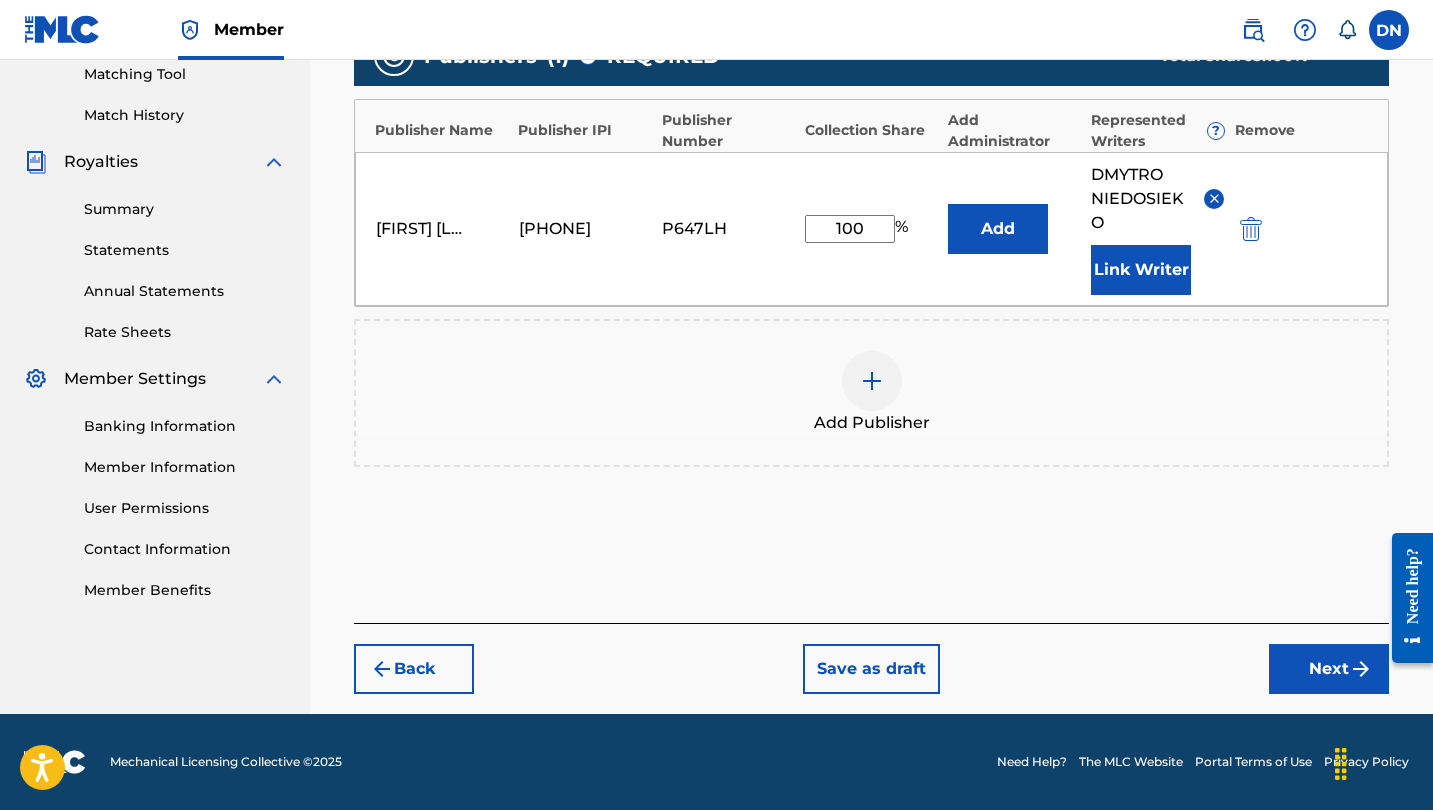 click on "Next" at bounding box center (1329, 669) 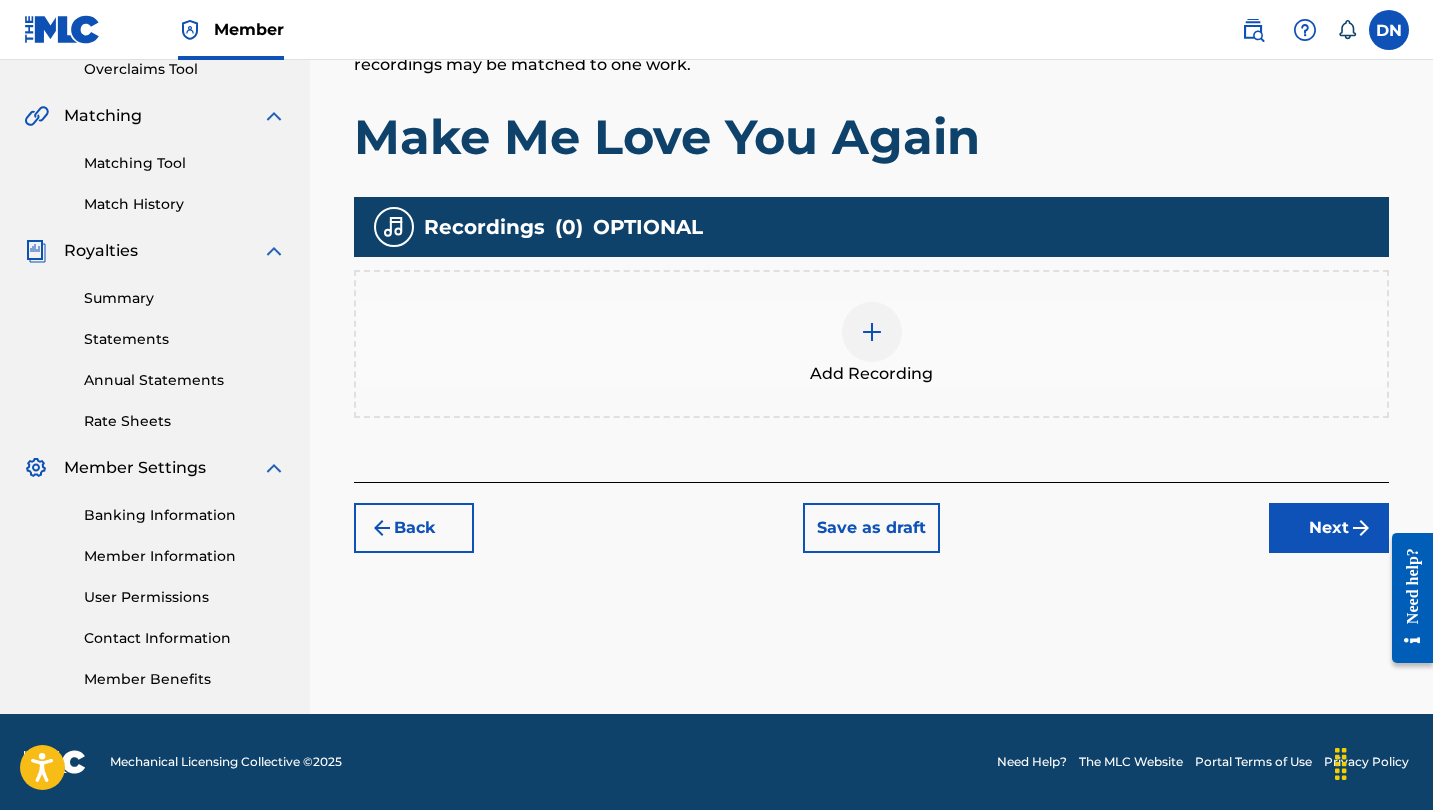 click at bounding box center [872, 332] 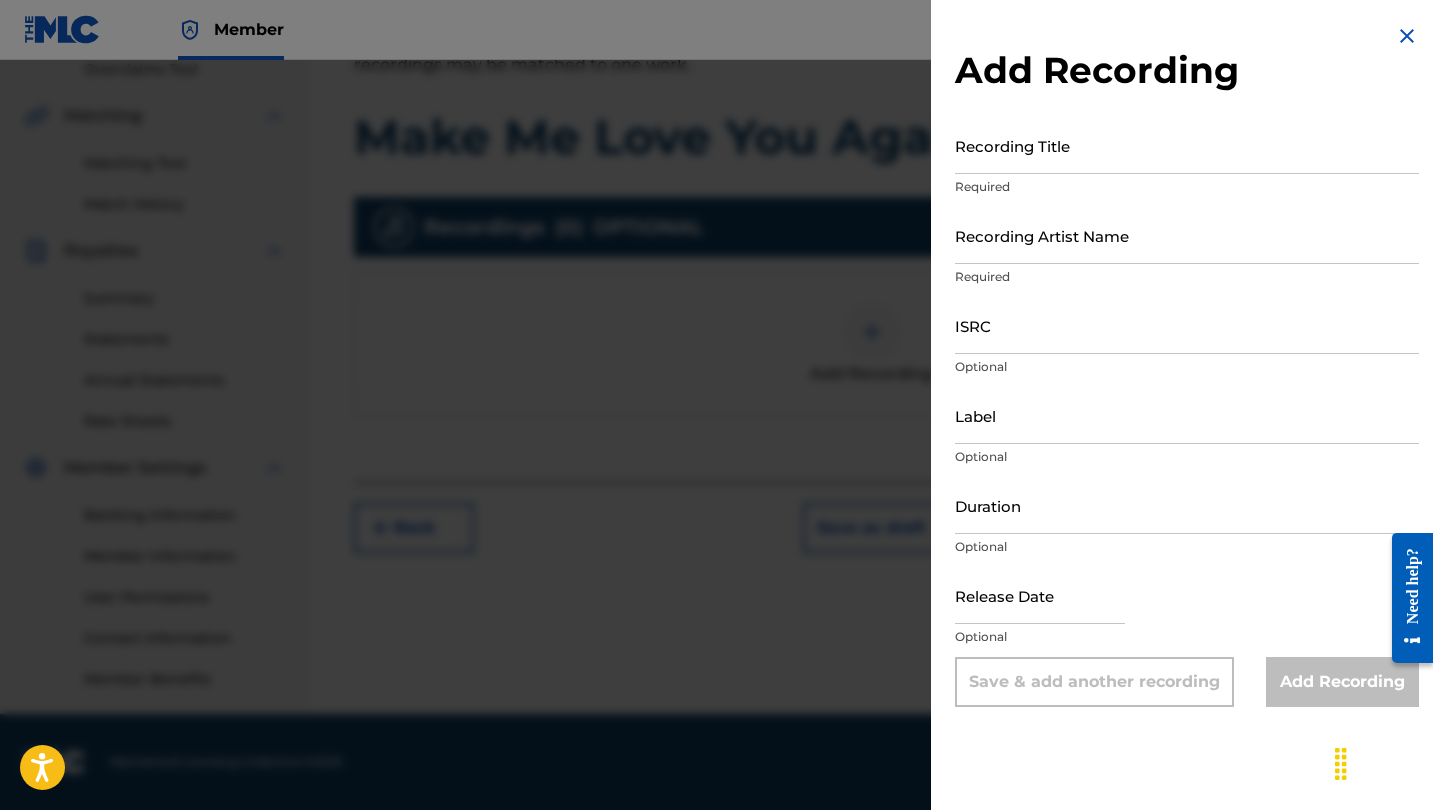 click on "Required" at bounding box center [1187, 187] 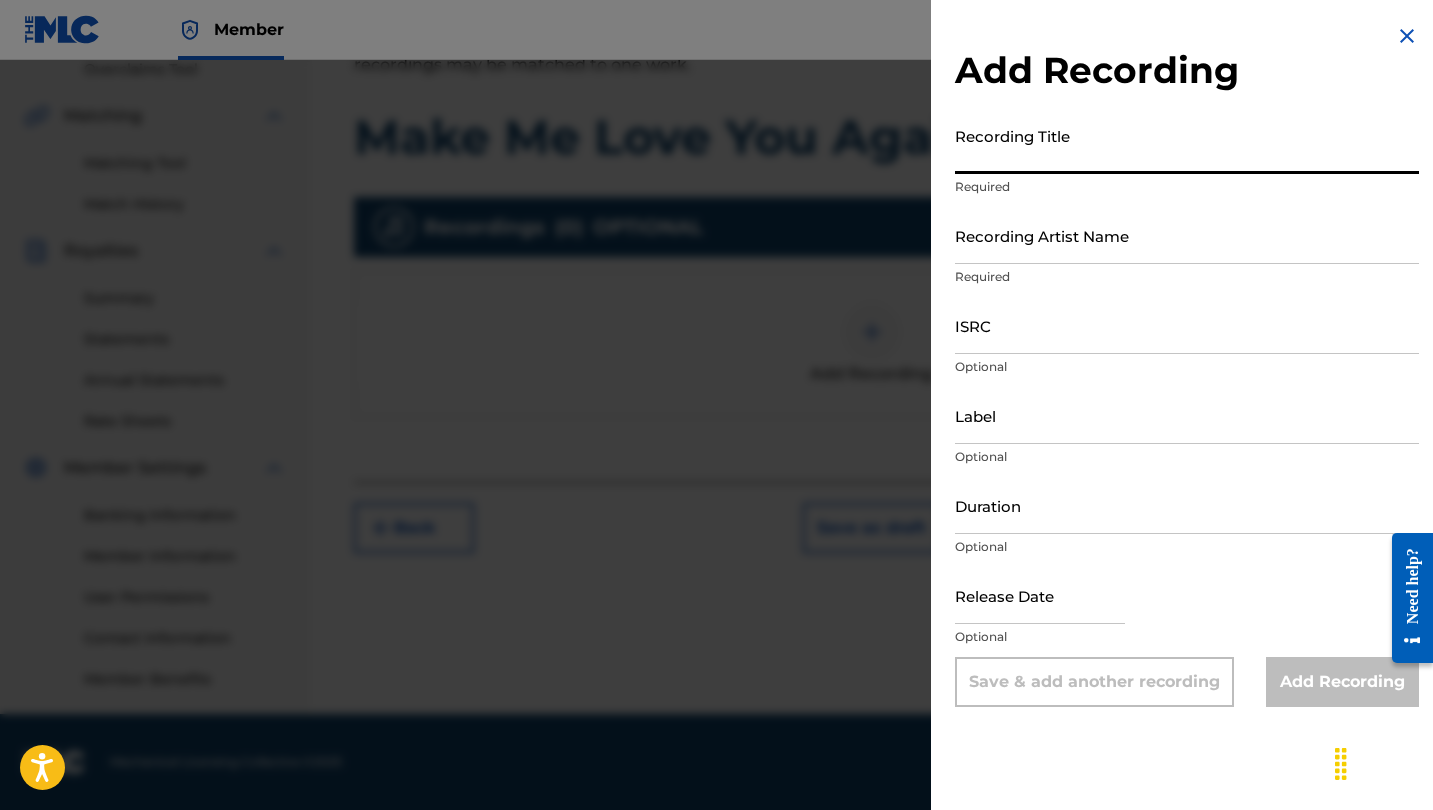 click on "Recording Title" at bounding box center [1187, 145] 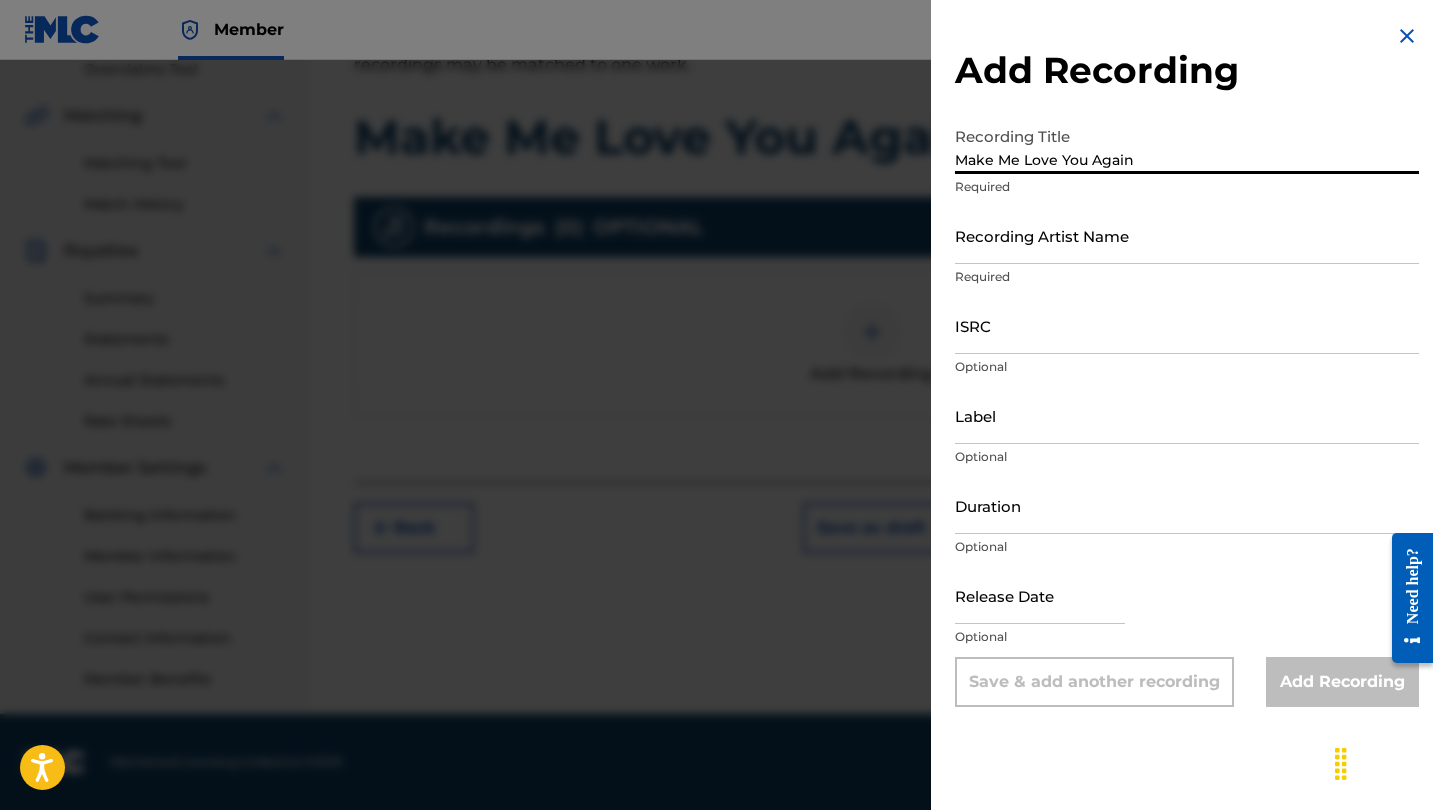 type on "Make Me Love You Again" 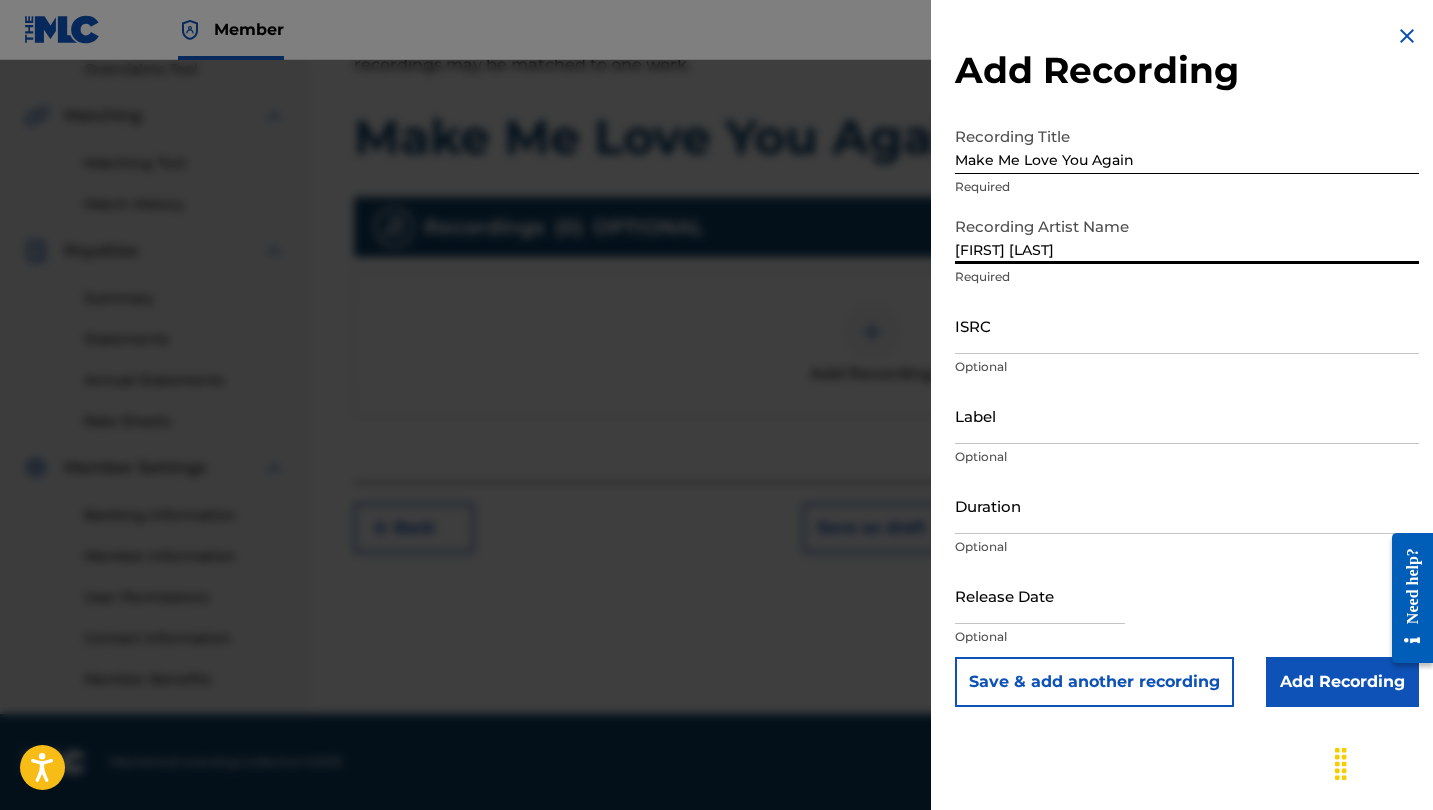 type on "[FIRST] [LAST]" 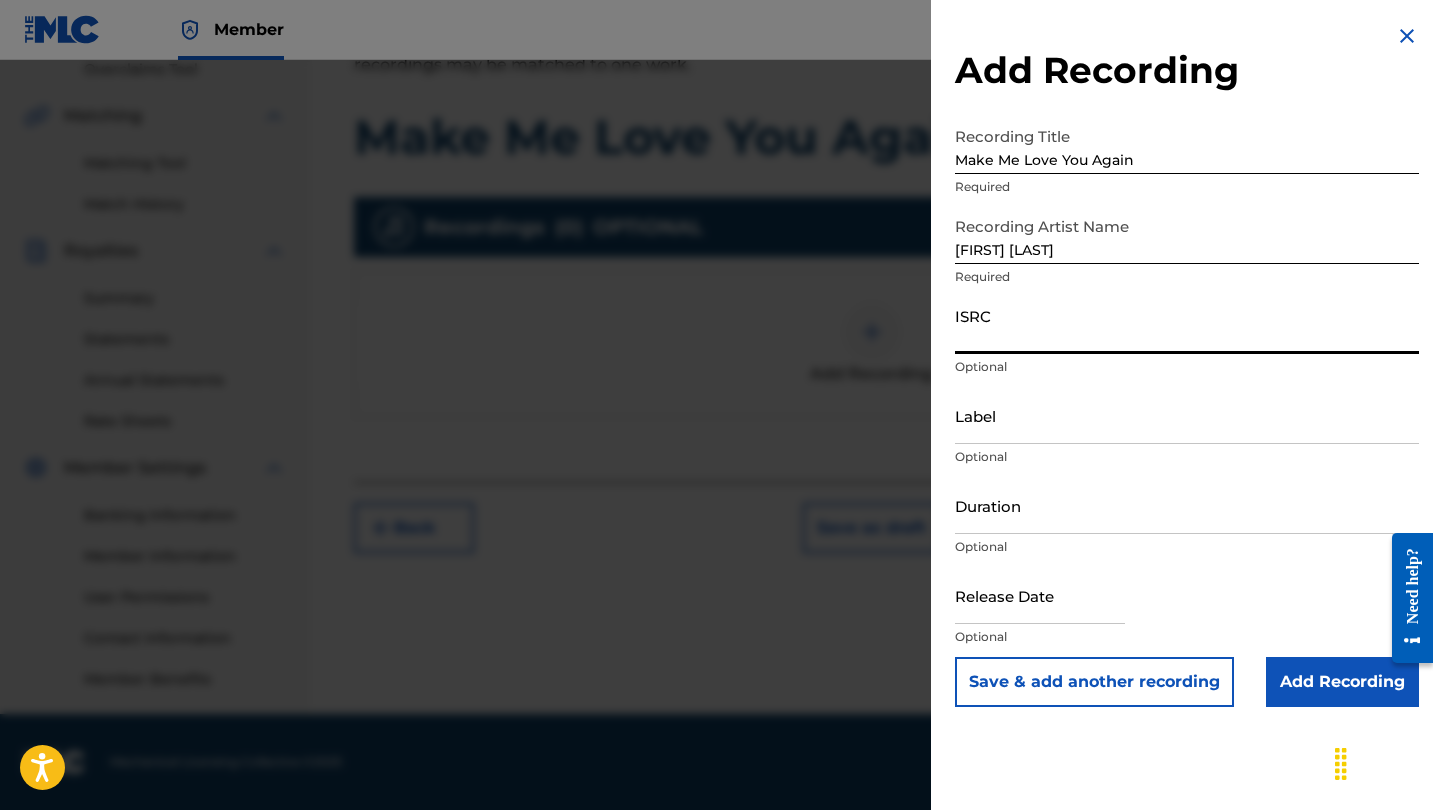 paste on "[ISRC]" 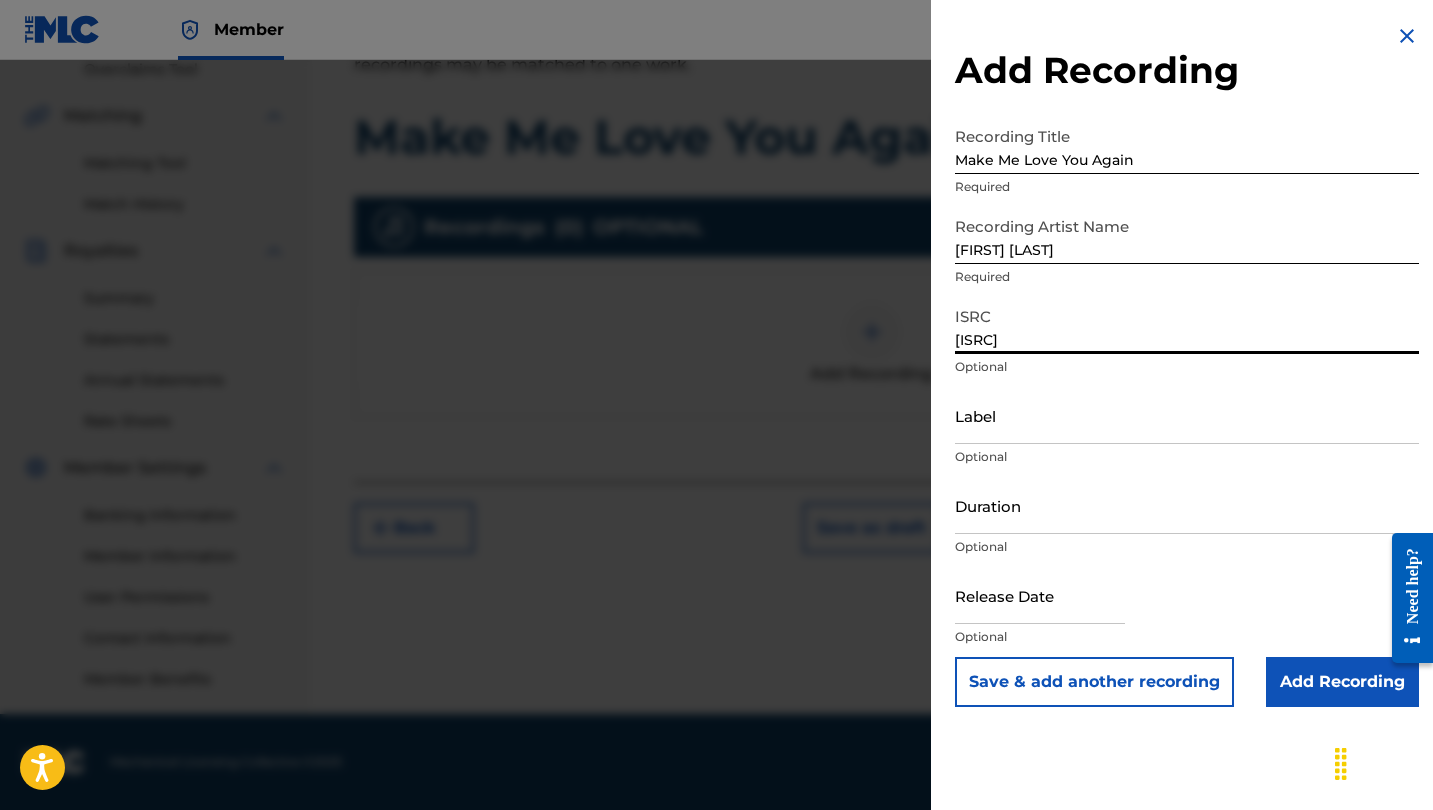 type on "[ISRC]" 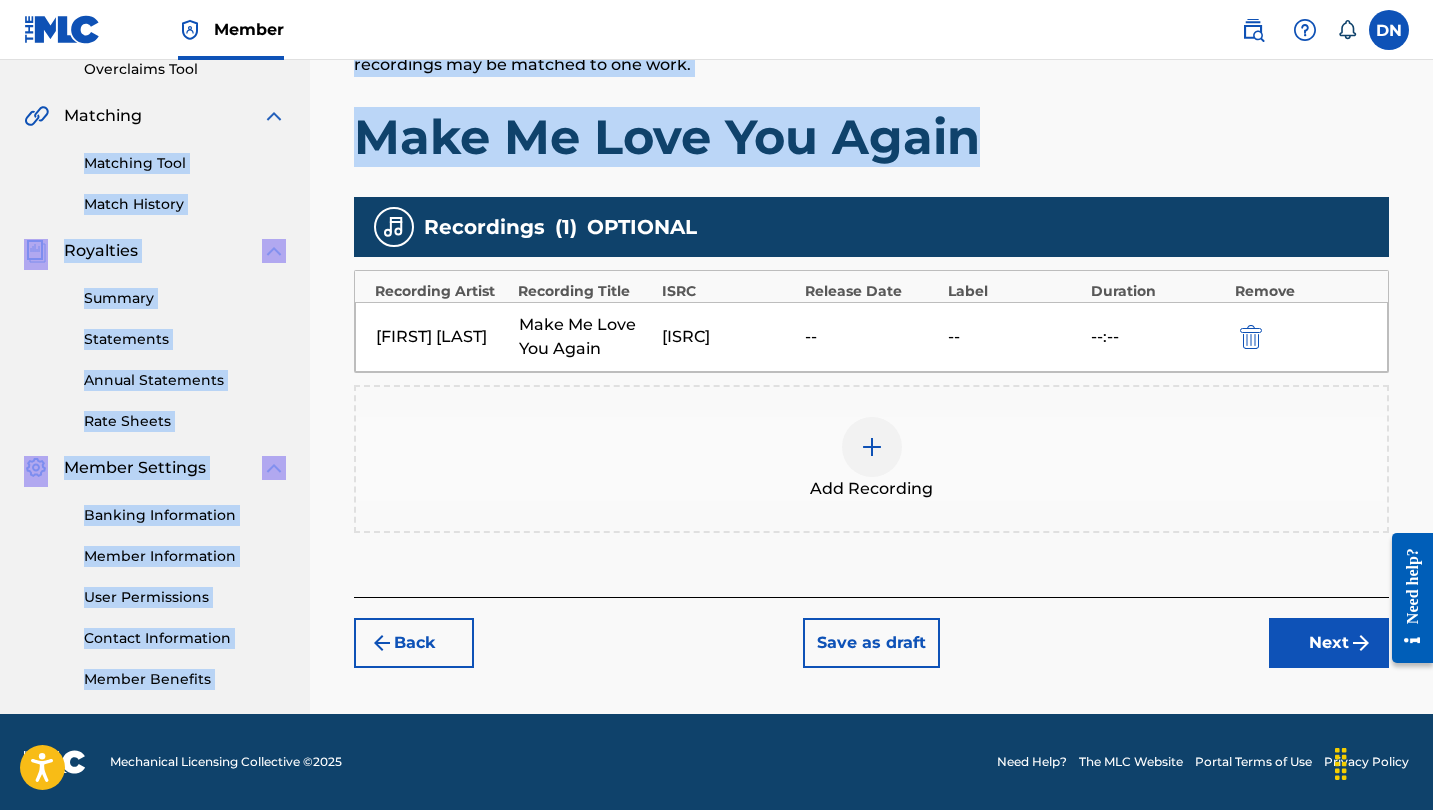 drag, startPoint x: 987, startPoint y: 142, endPoint x: 267, endPoint y: 143, distance: 720.0007 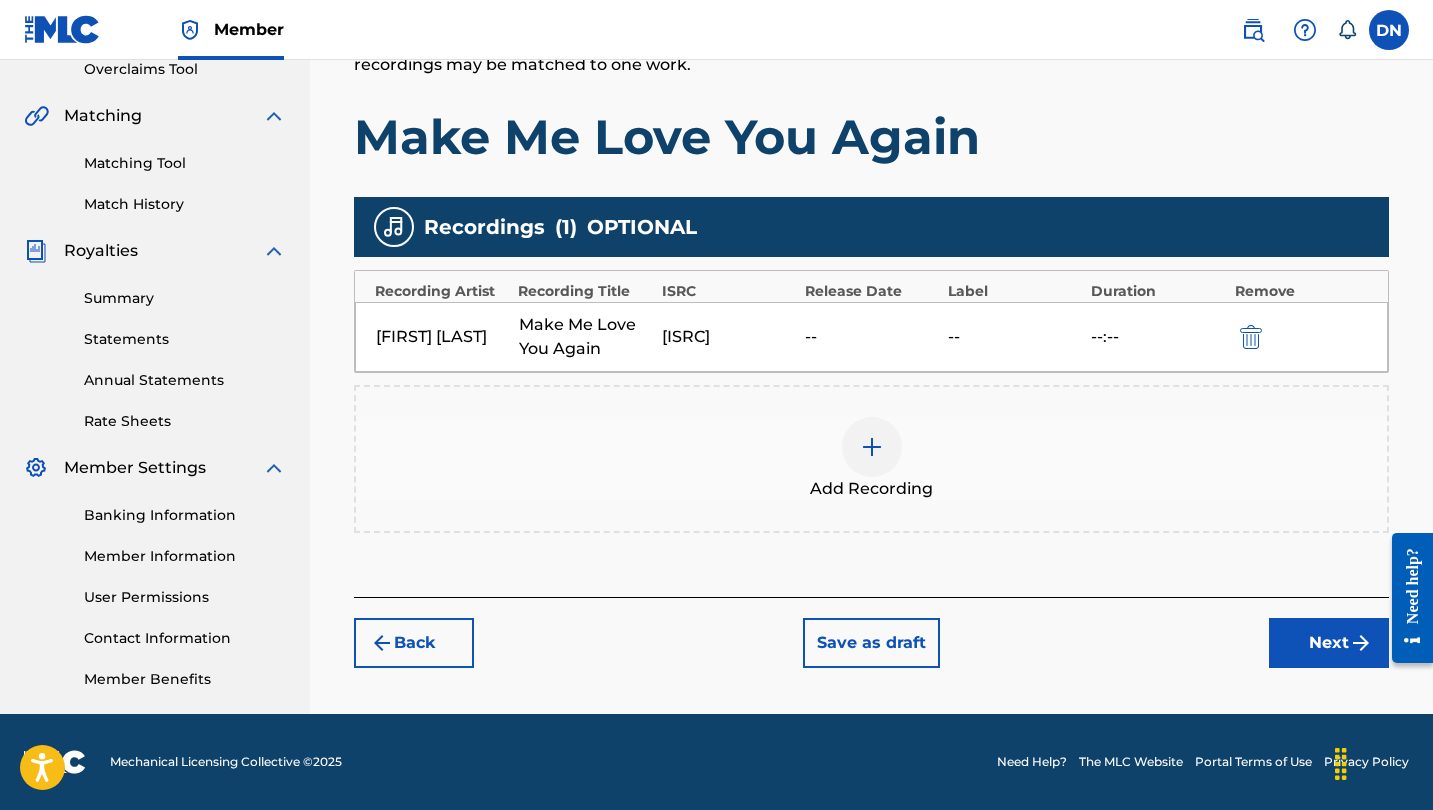 click on "Make Me Love You Again" at bounding box center [871, 137] 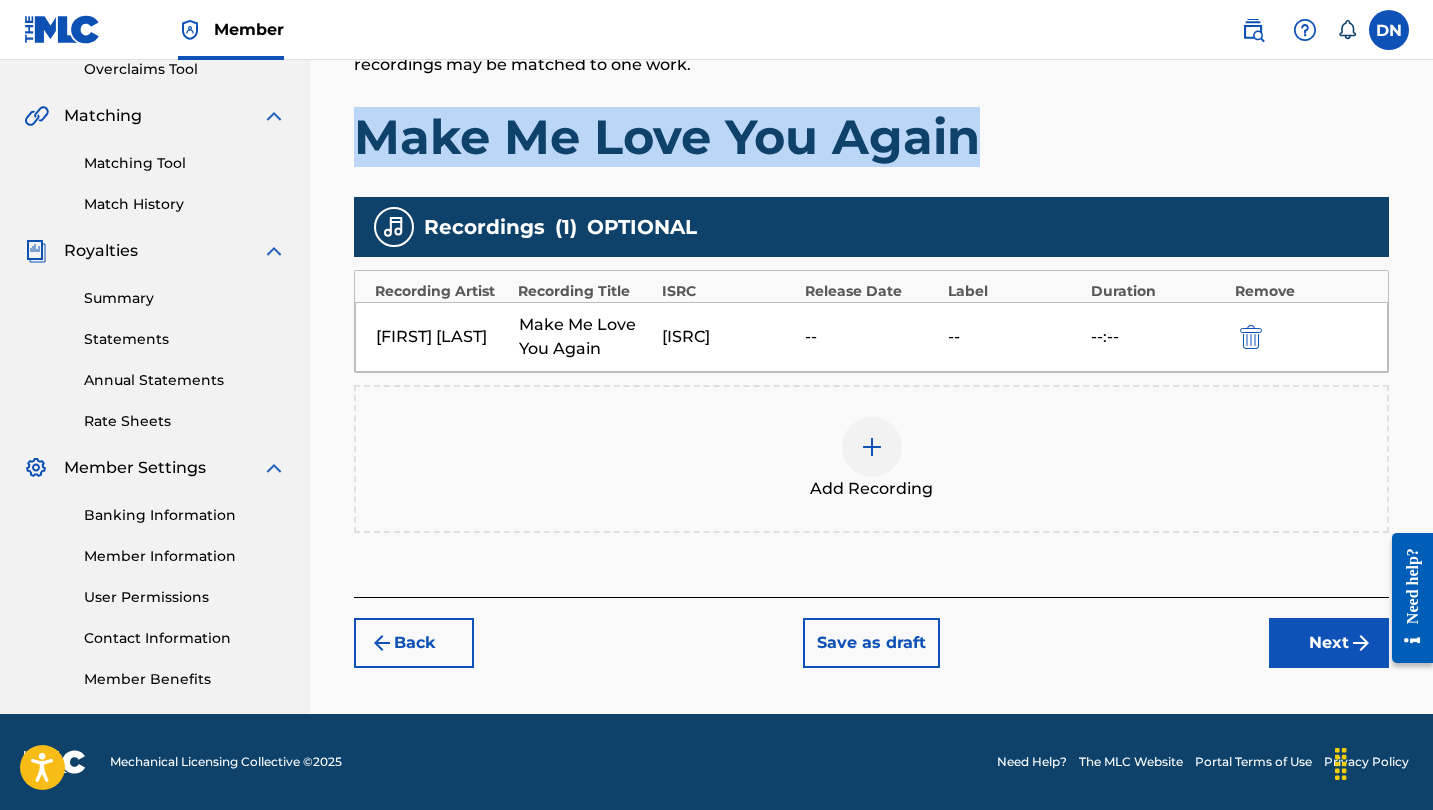 drag, startPoint x: 357, startPoint y: 133, endPoint x: 996, endPoint y: 130, distance: 639.007 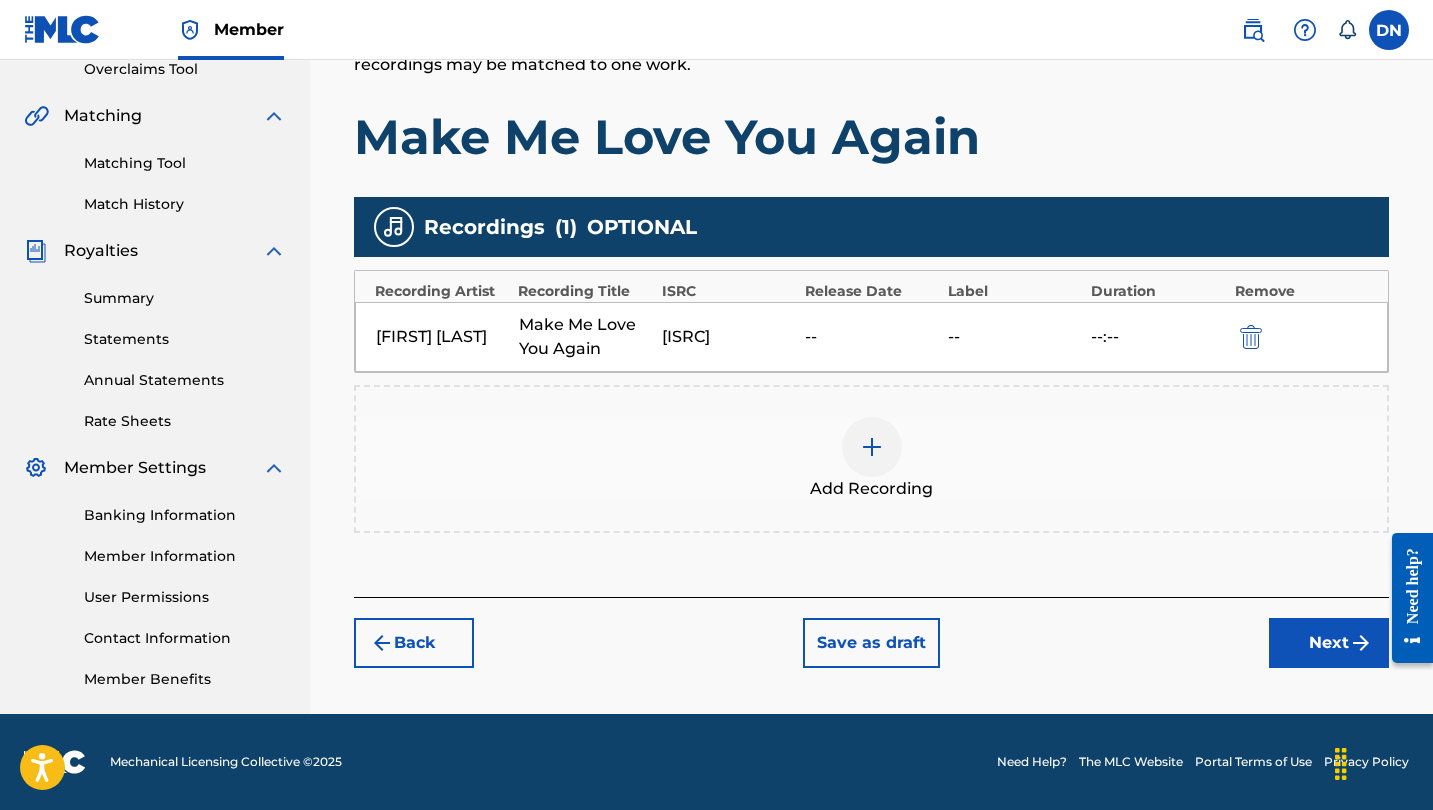 click on "Back Save as draft Next" at bounding box center [871, 632] 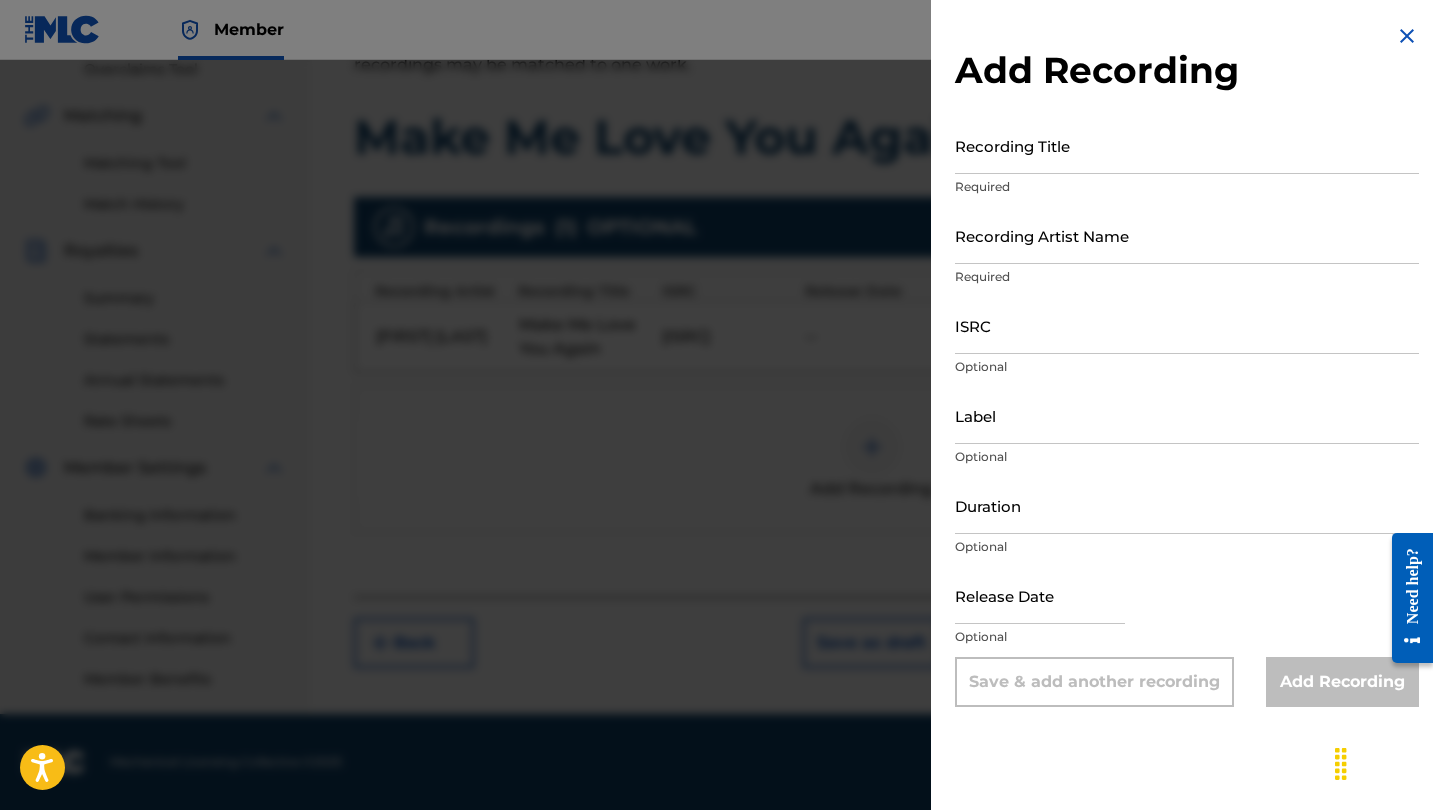 click on "Recording Title" at bounding box center [1187, 145] 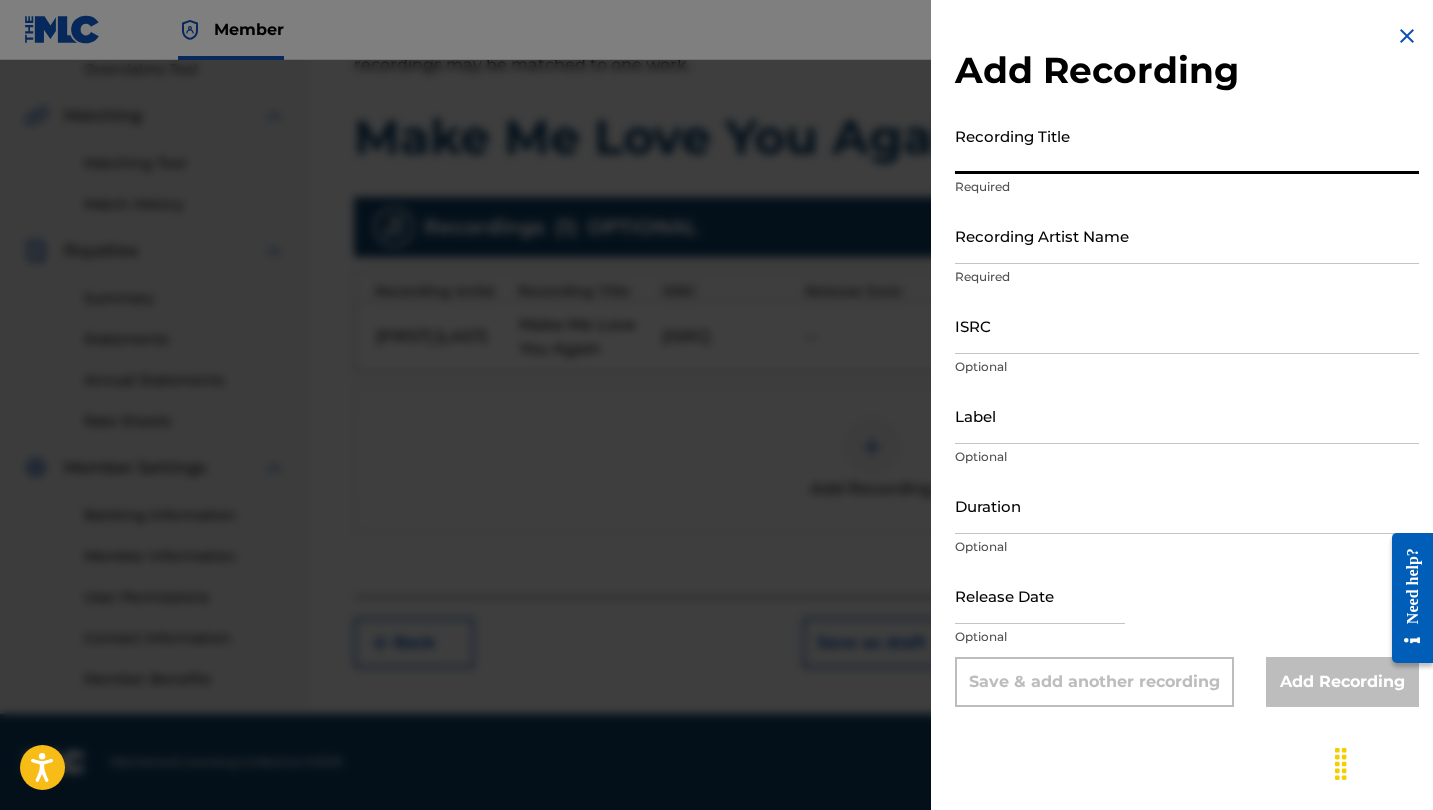 paste on "Make Me Love You Again" 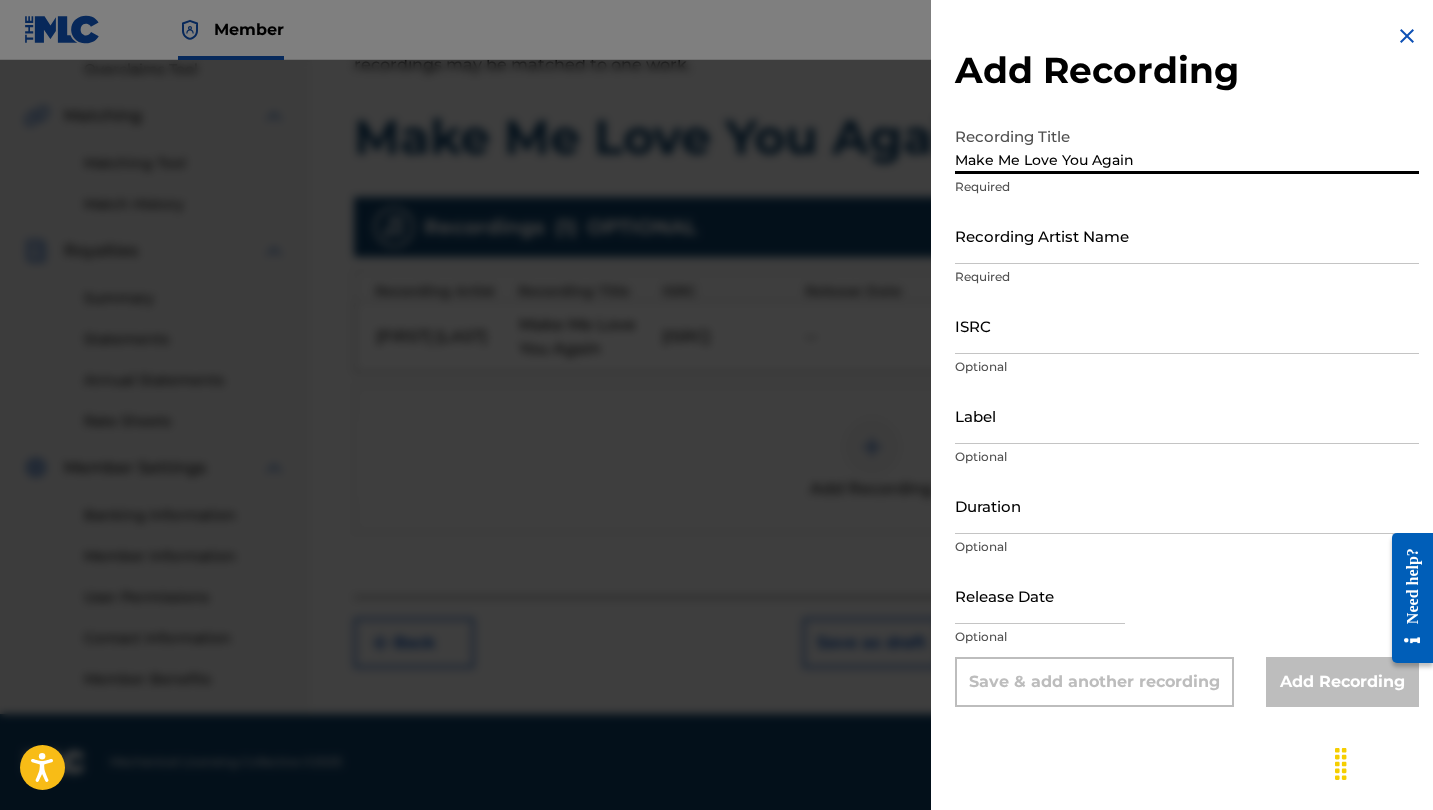 type on "Make Me Love You Again" 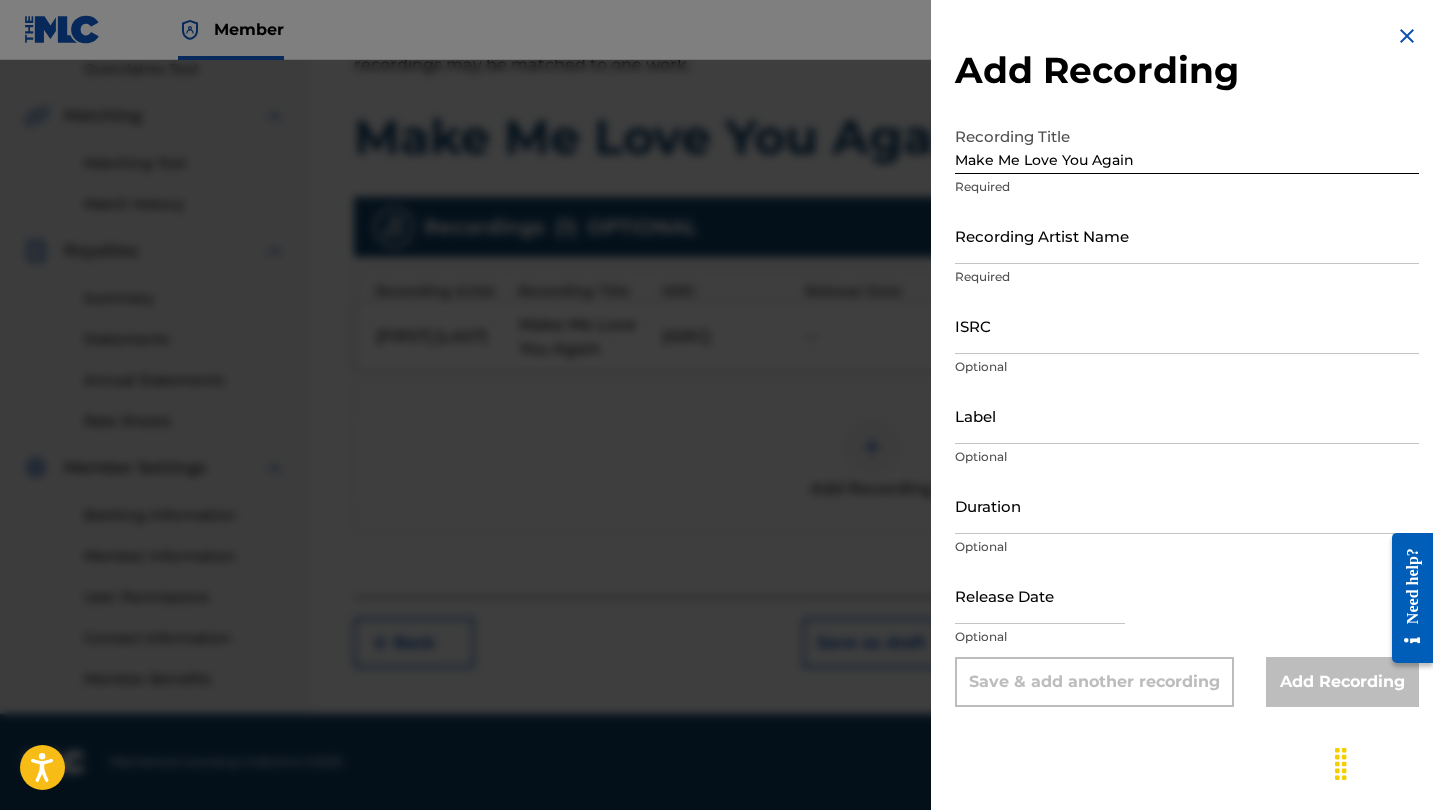 click on "Recording Artist Name Required" at bounding box center (1187, 252) 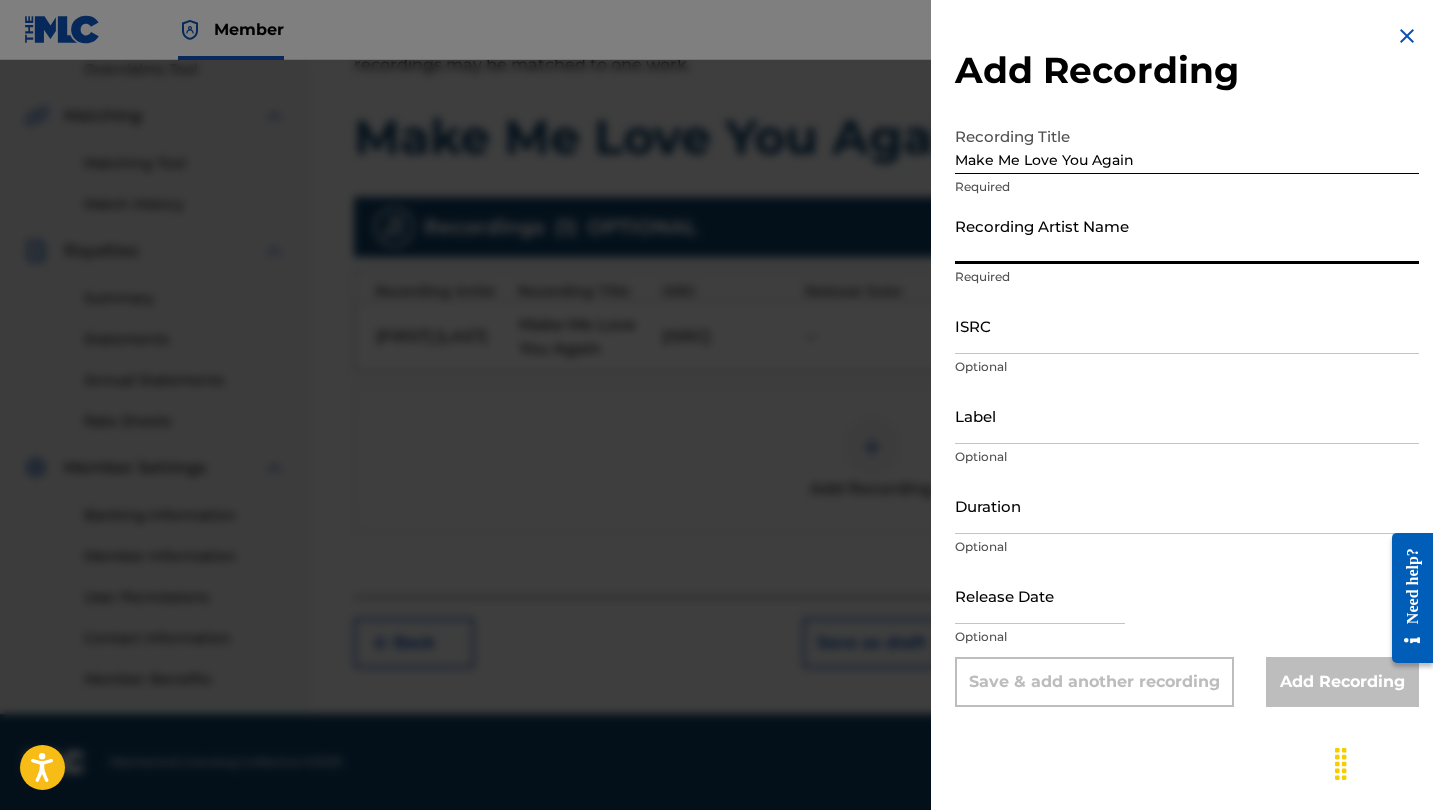 click on "Recording Artist Name" at bounding box center [1187, 235] 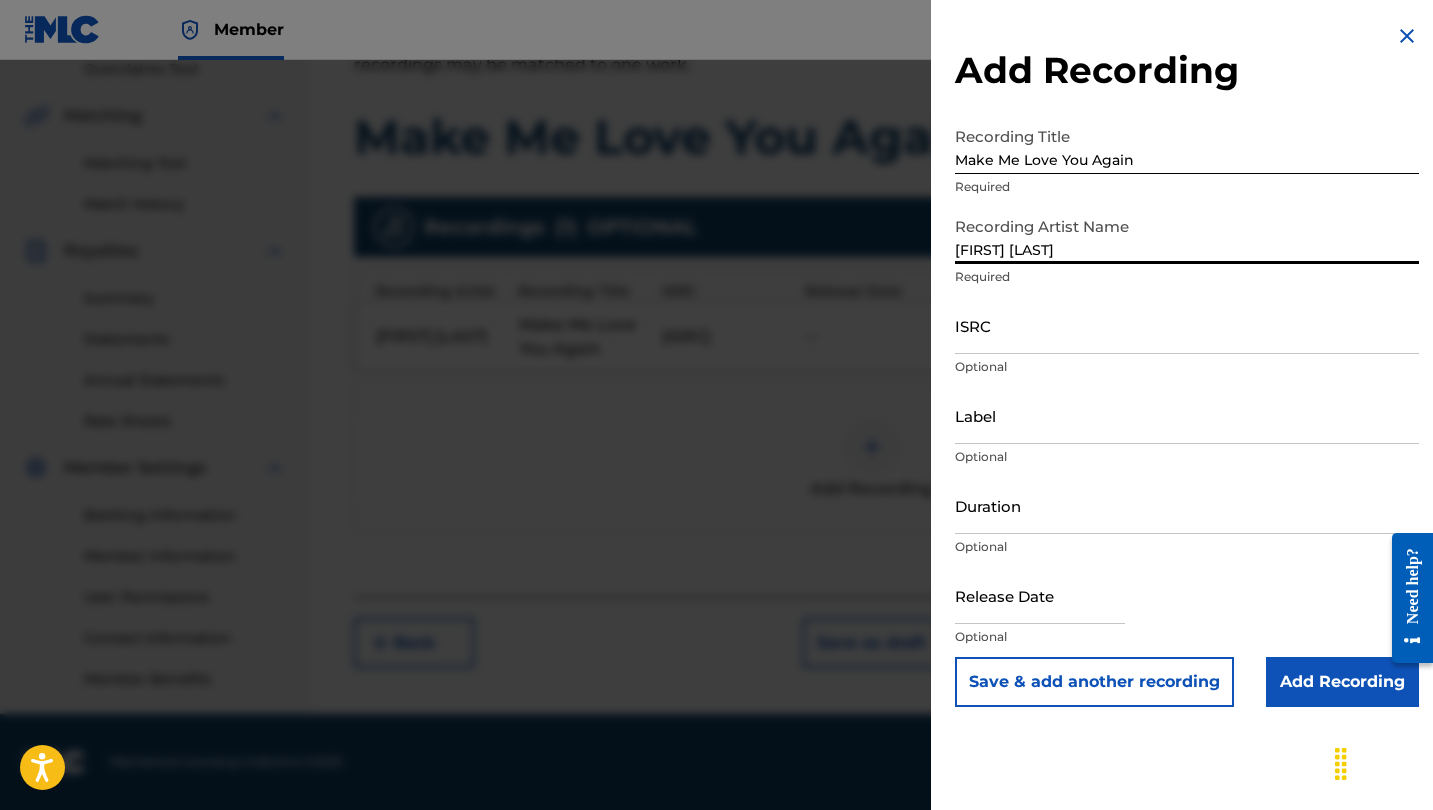 type on "[FIRST] [LAST]" 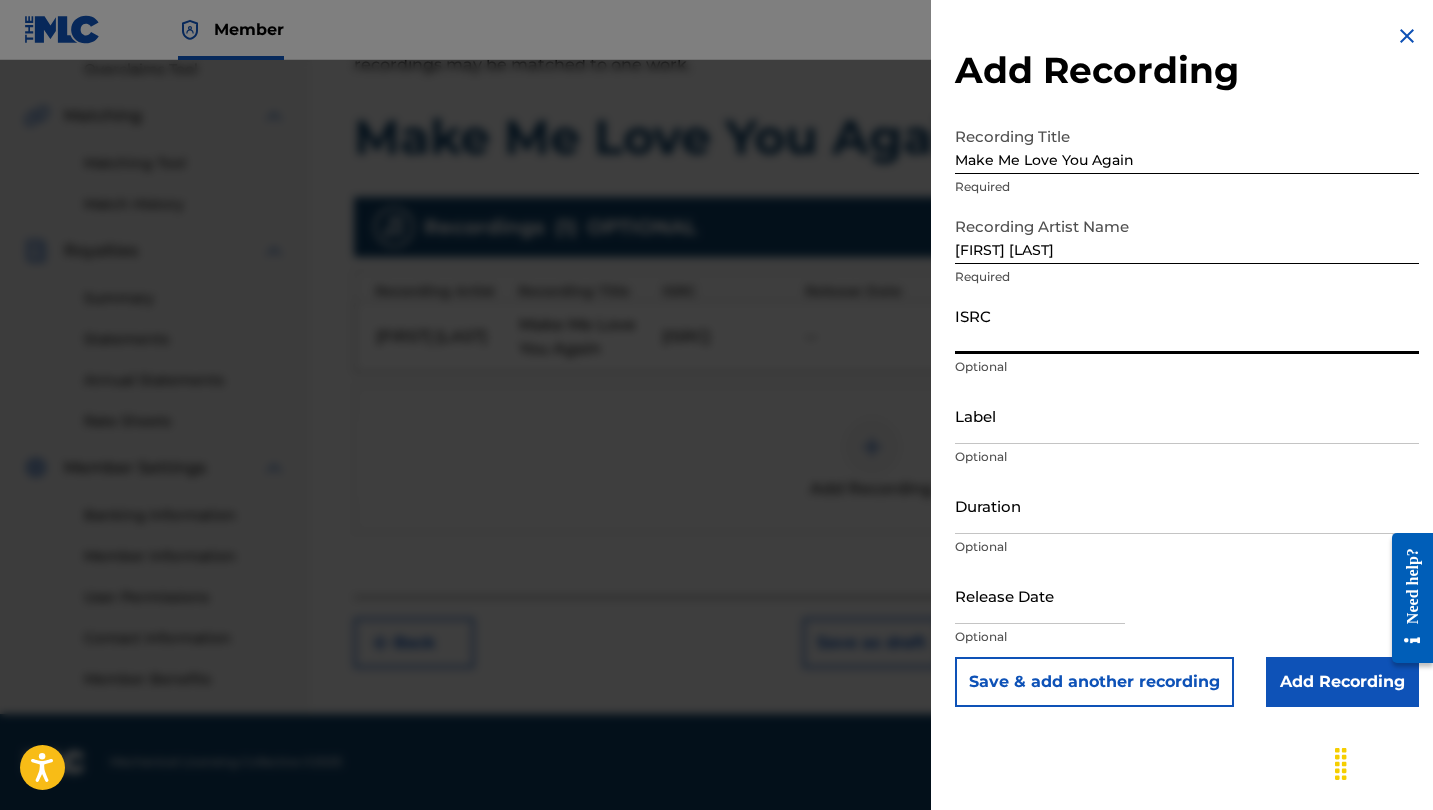 paste on "UKACT1563300" 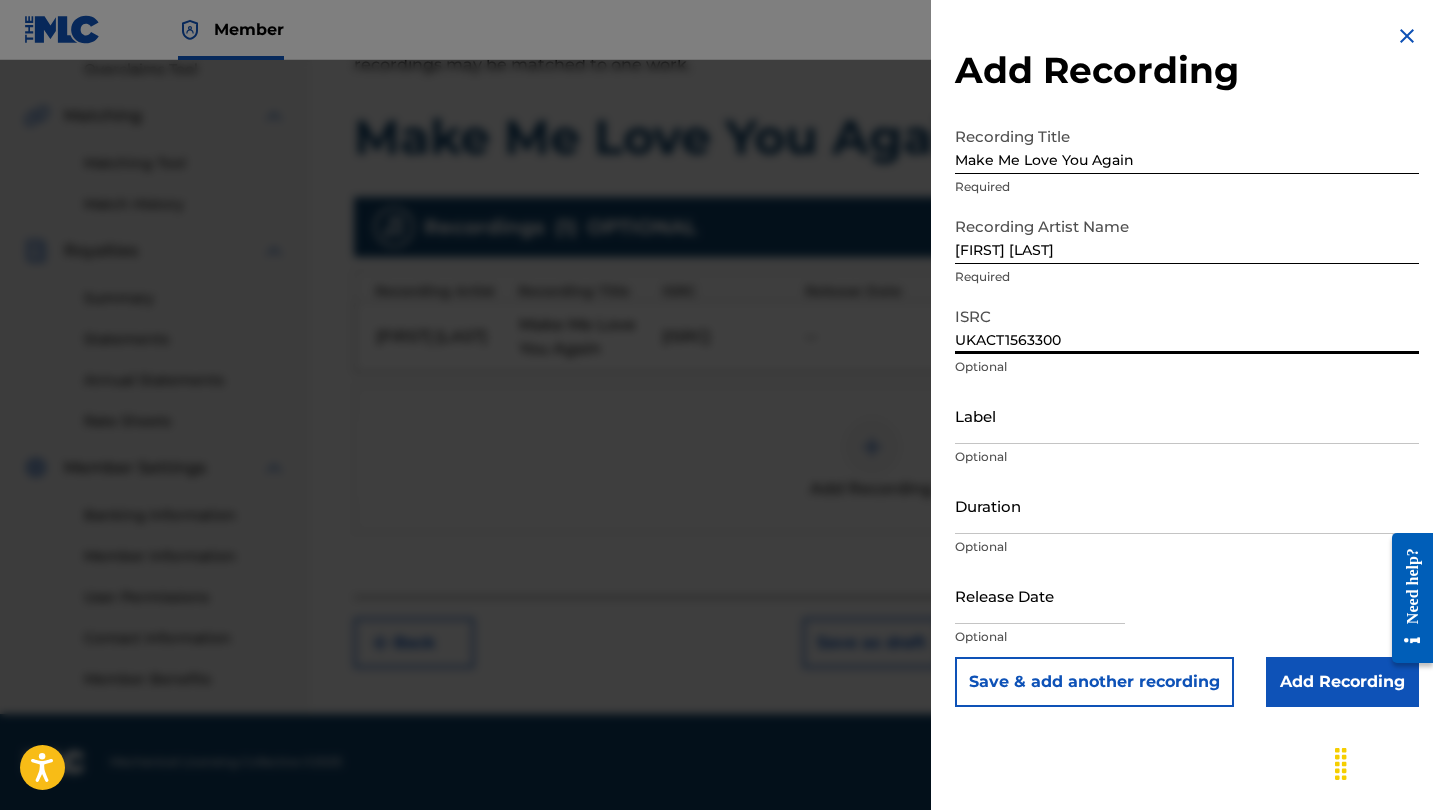 type on "UKACT1563300" 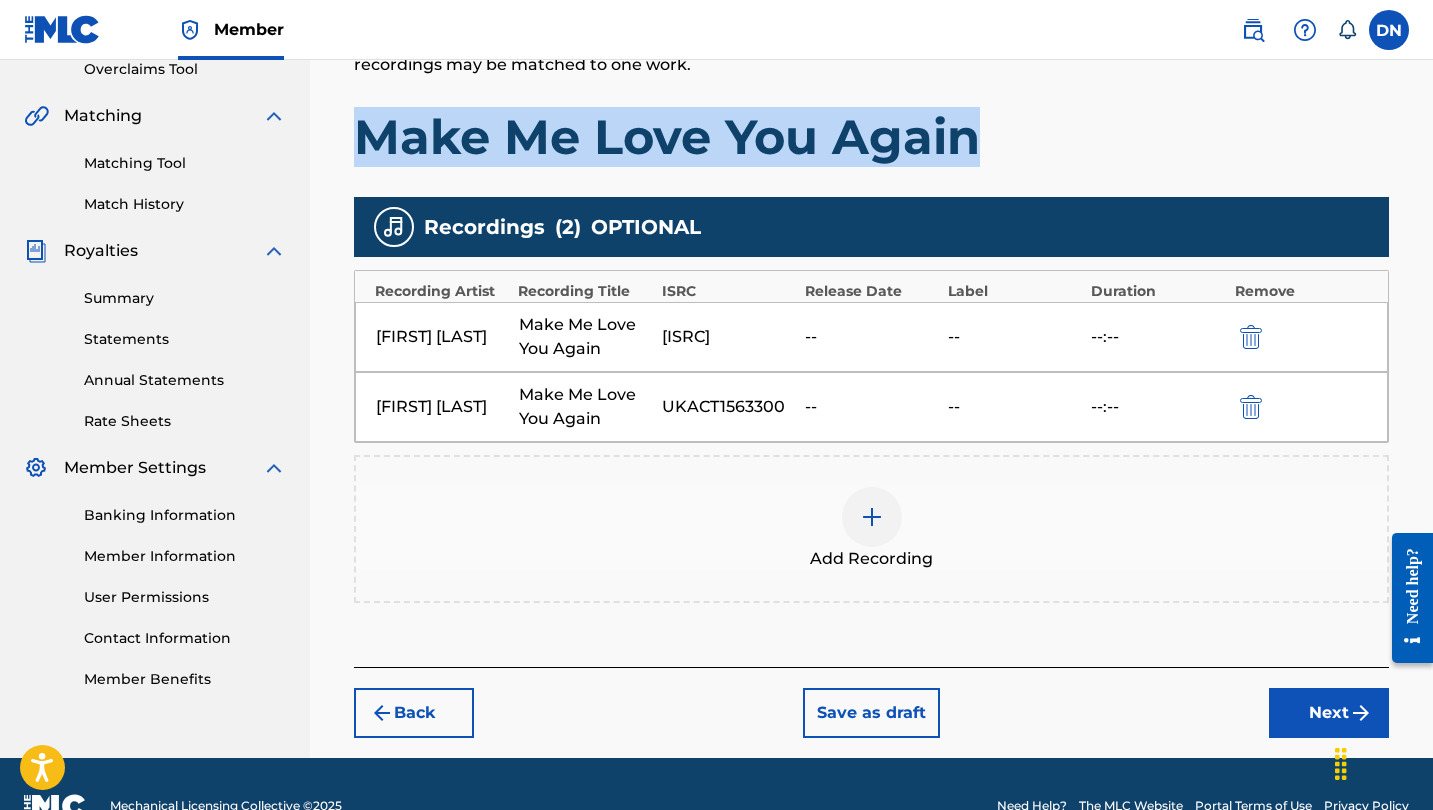 drag, startPoint x: 965, startPoint y: 129, endPoint x: 369, endPoint y: 136, distance: 596.0411 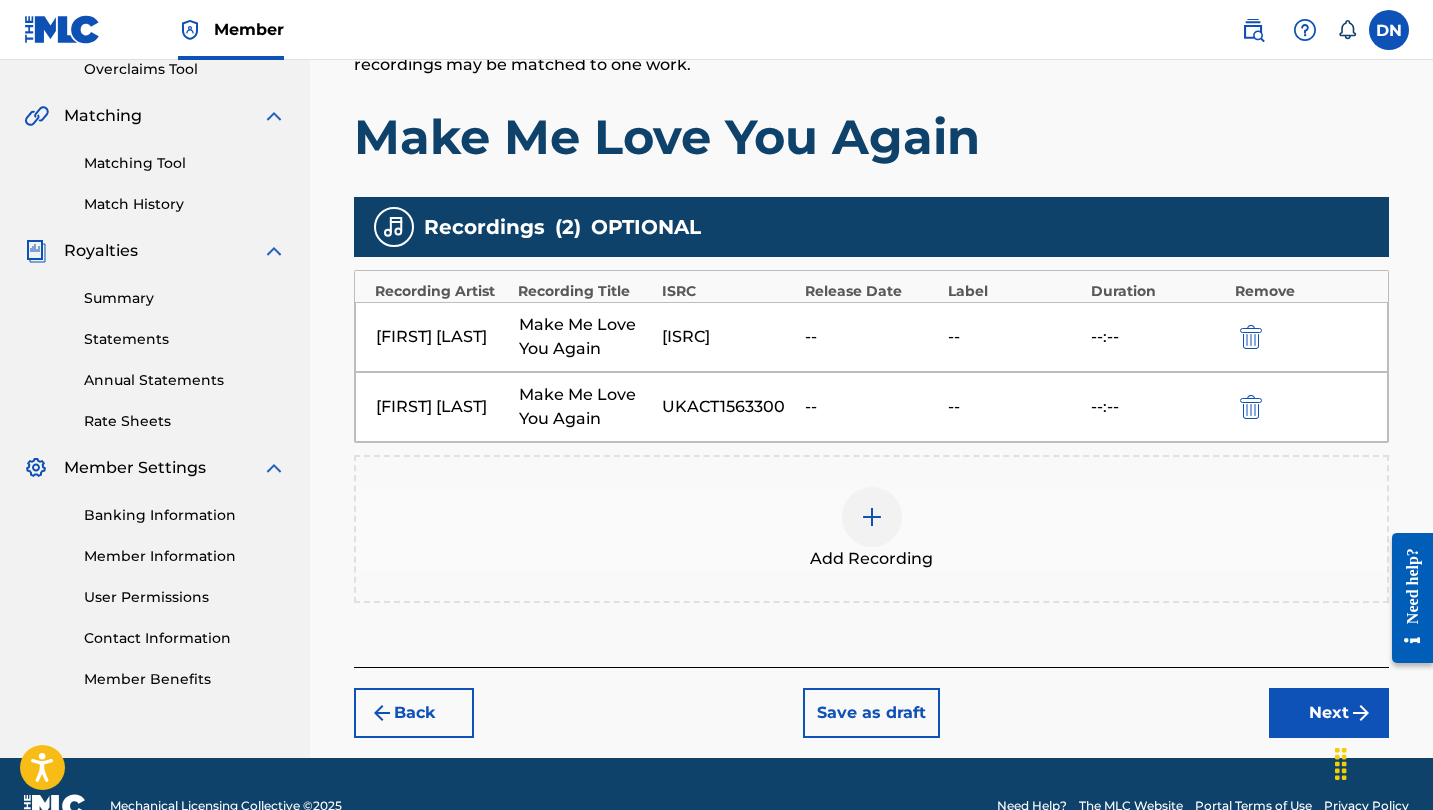 click on "Add Recording" at bounding box center [871, 559] 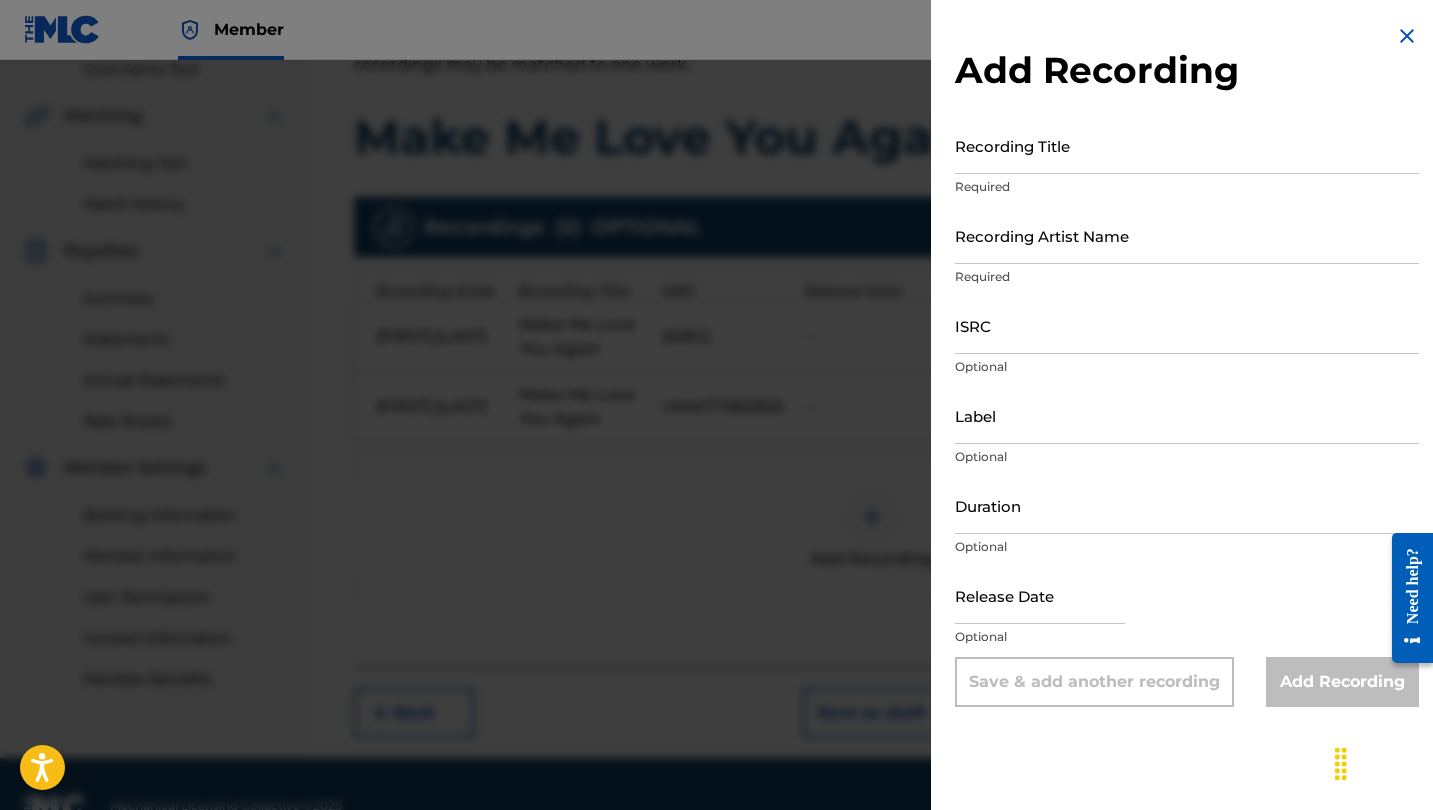 click on "Recording Title" at bounding box center [1187, 145] 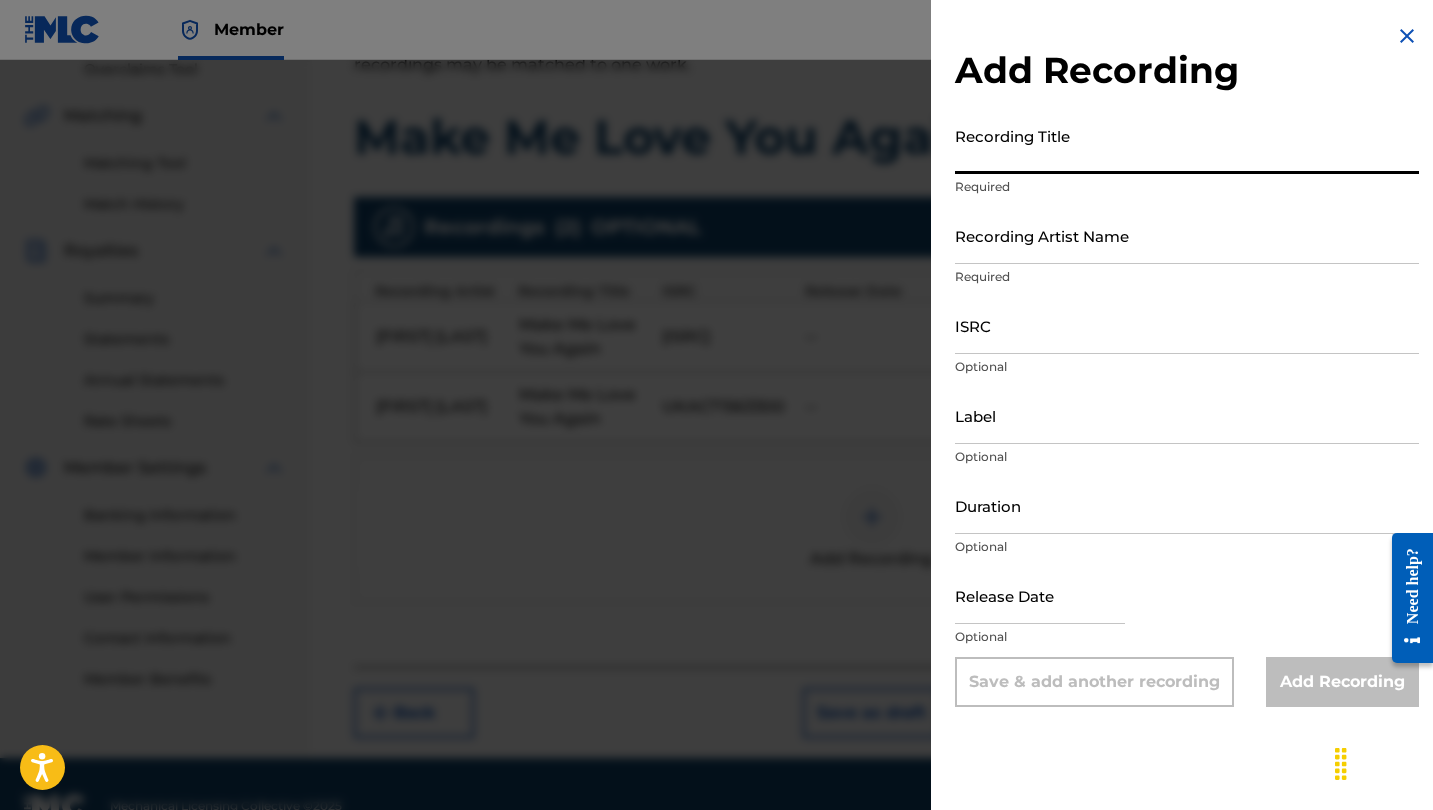 paste on "Make Me Love You Again" 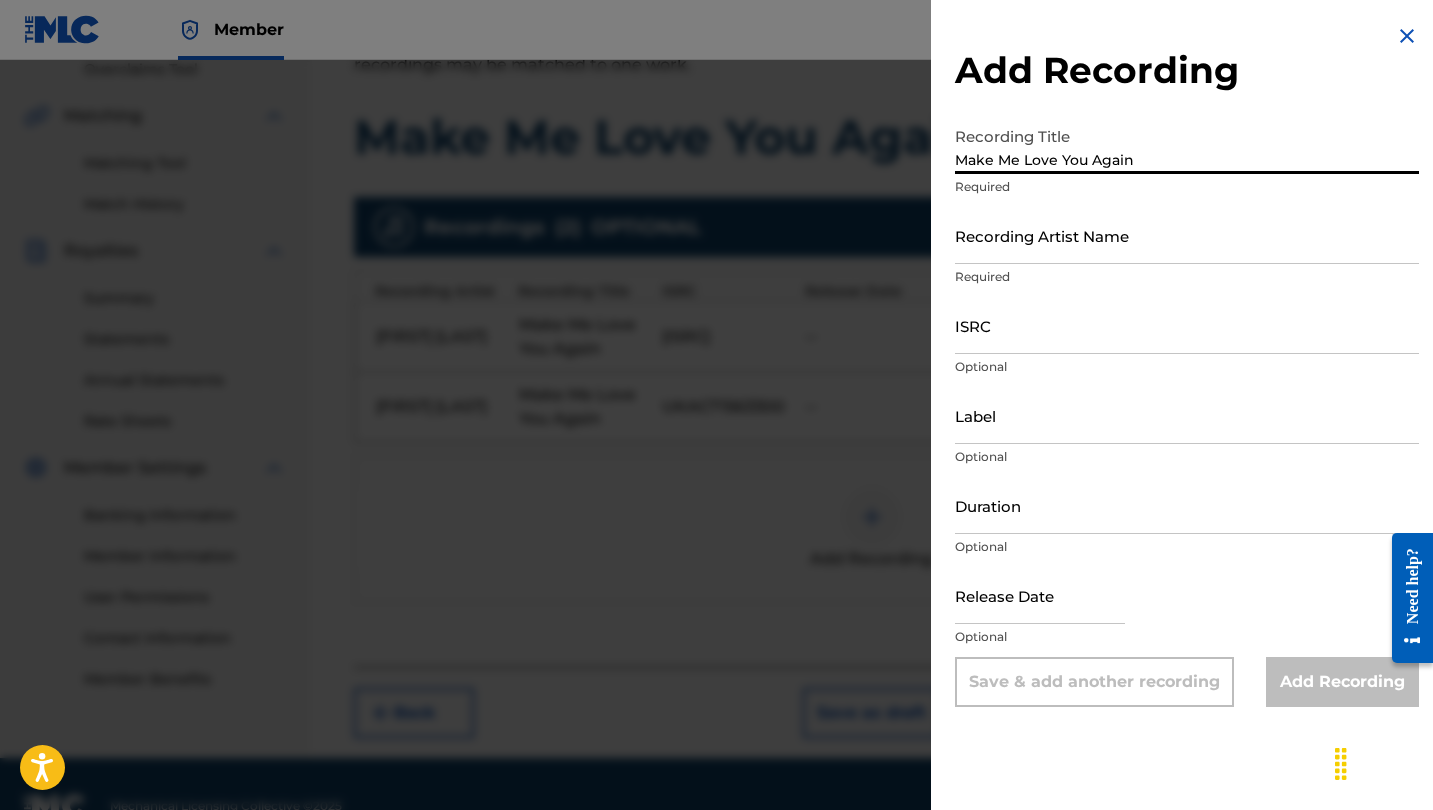type on "Make Me Love You Again" 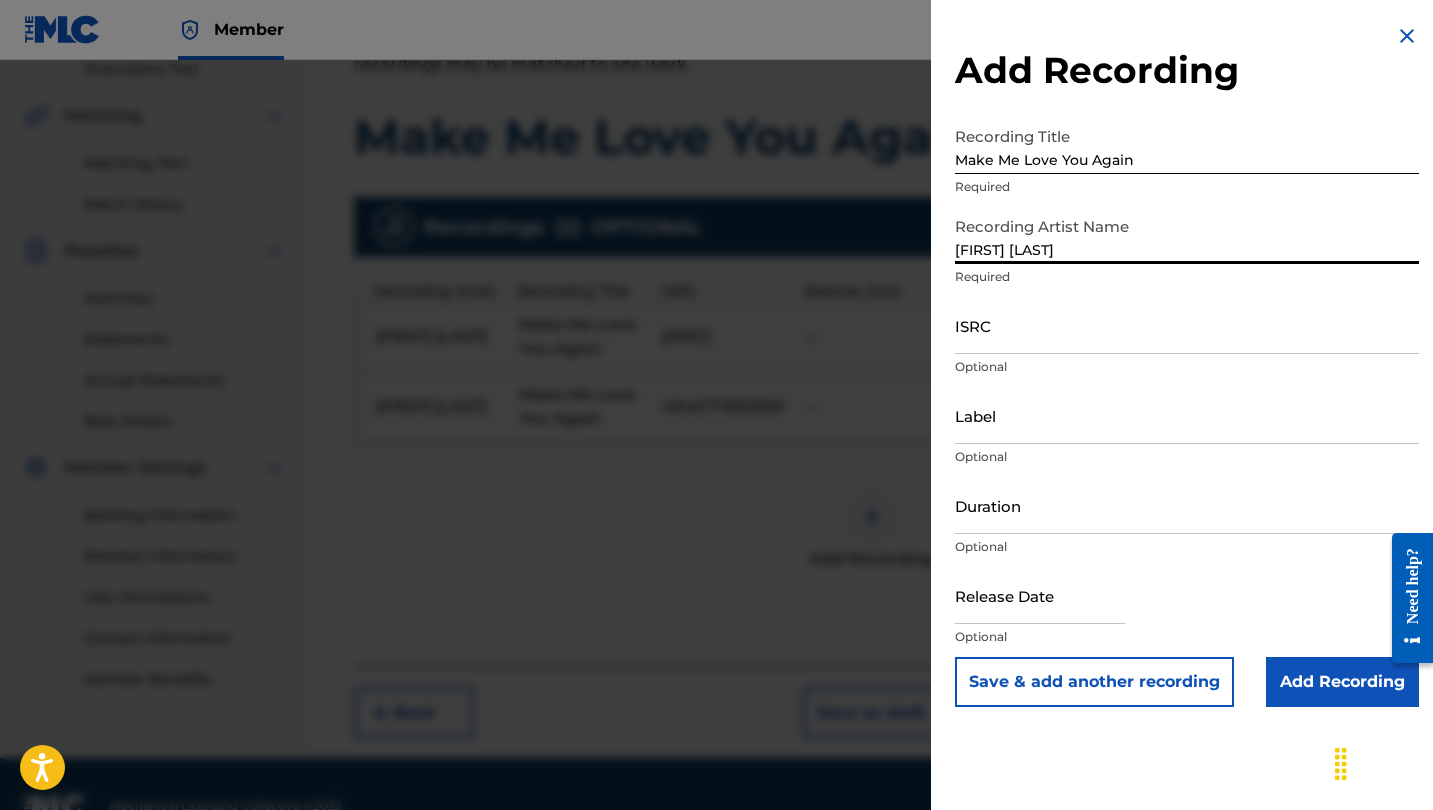 type on "[FIRST] [LAST]" 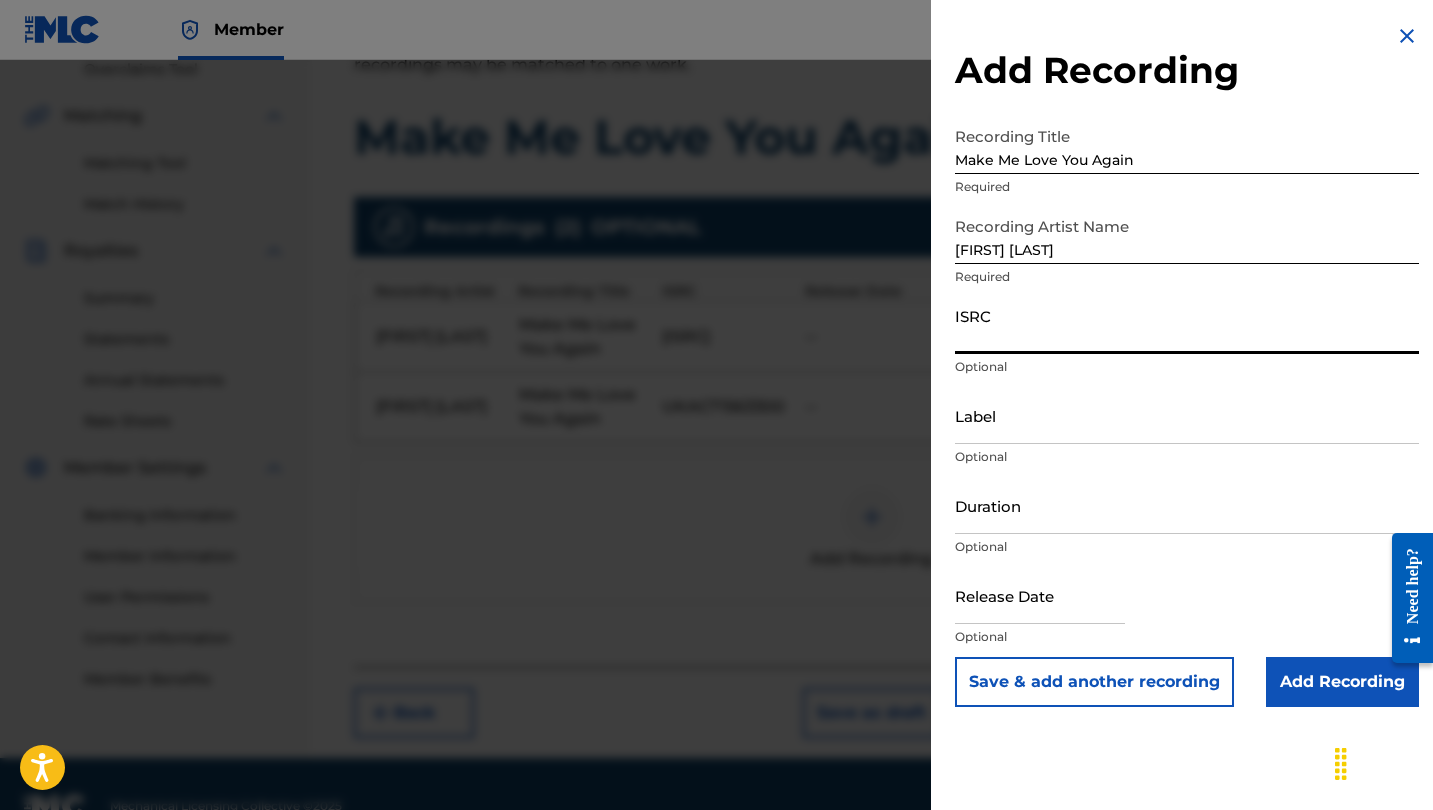 paste on "UKACT1610376" 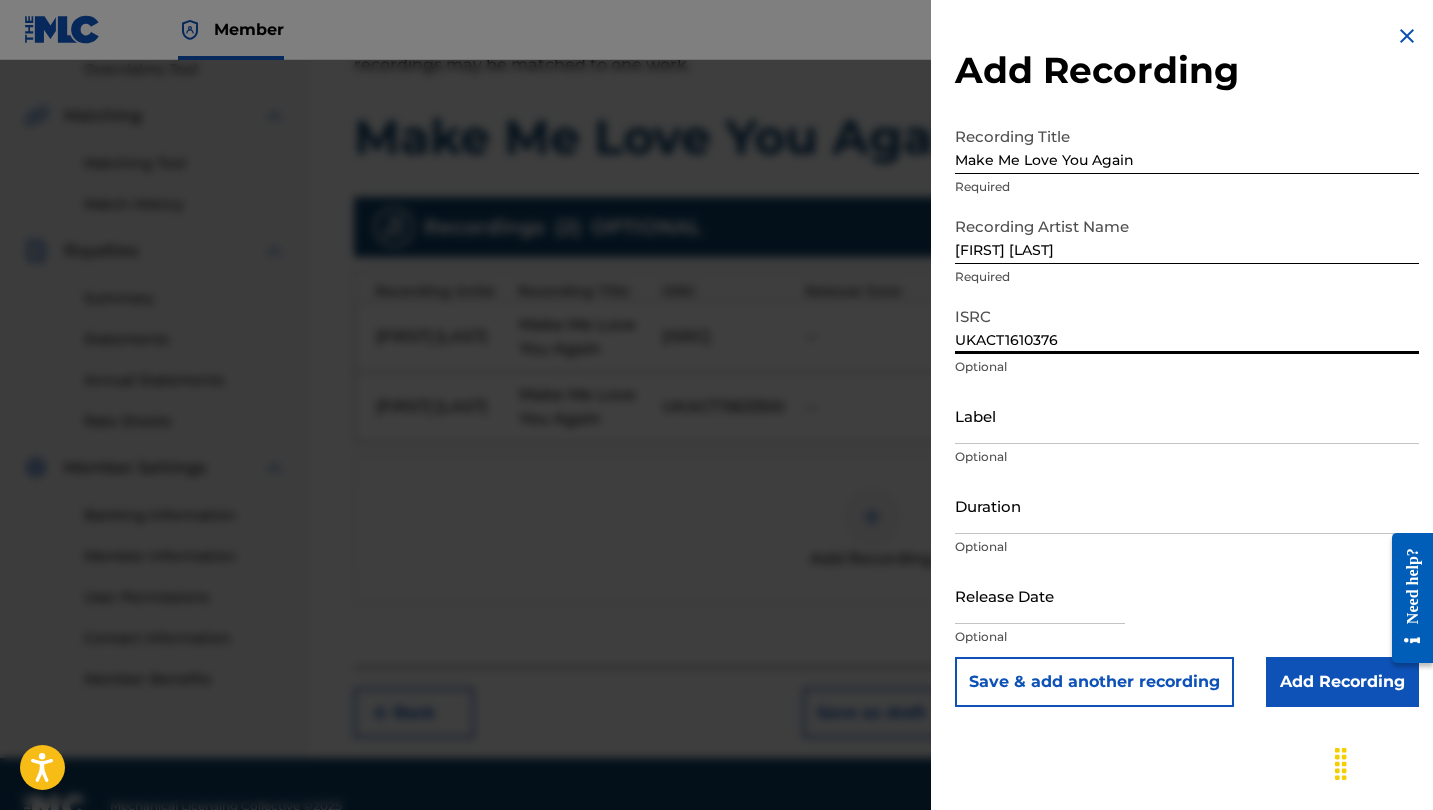 type on "UKACT1610376" 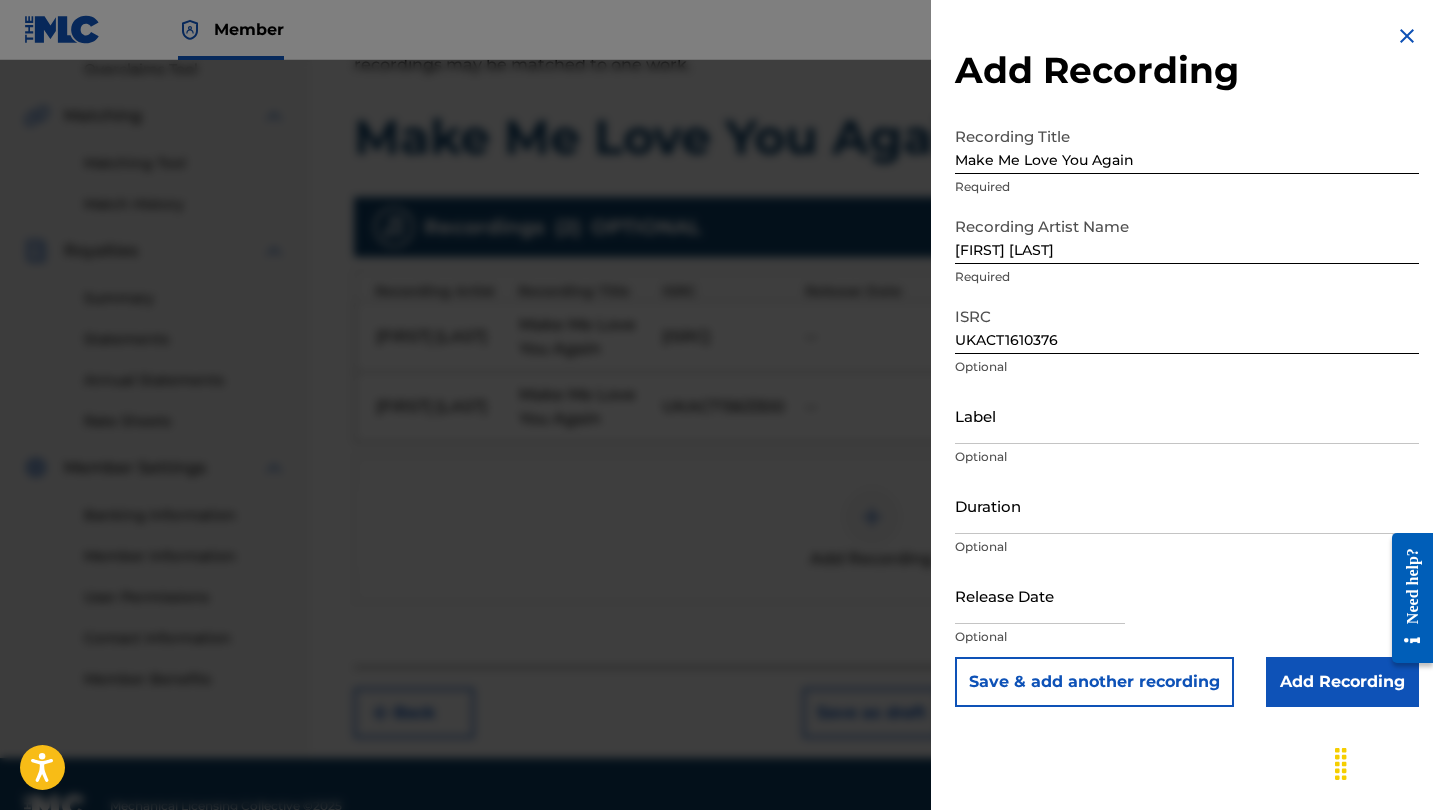 click on "Add Recording" at bounding box center (1342, 682) 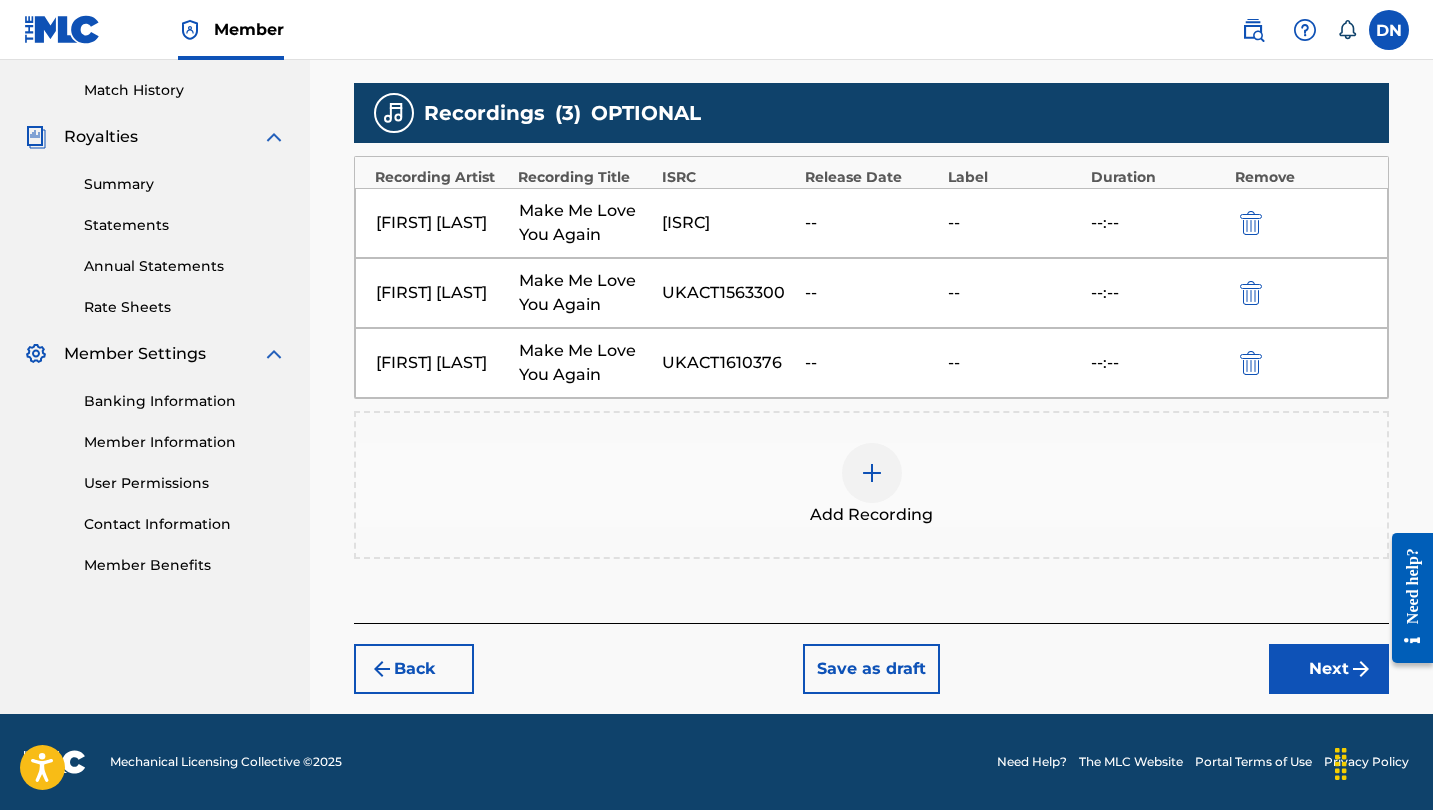 scroll, scrollTop: 544, scrollLeft: 0, axis: vertical 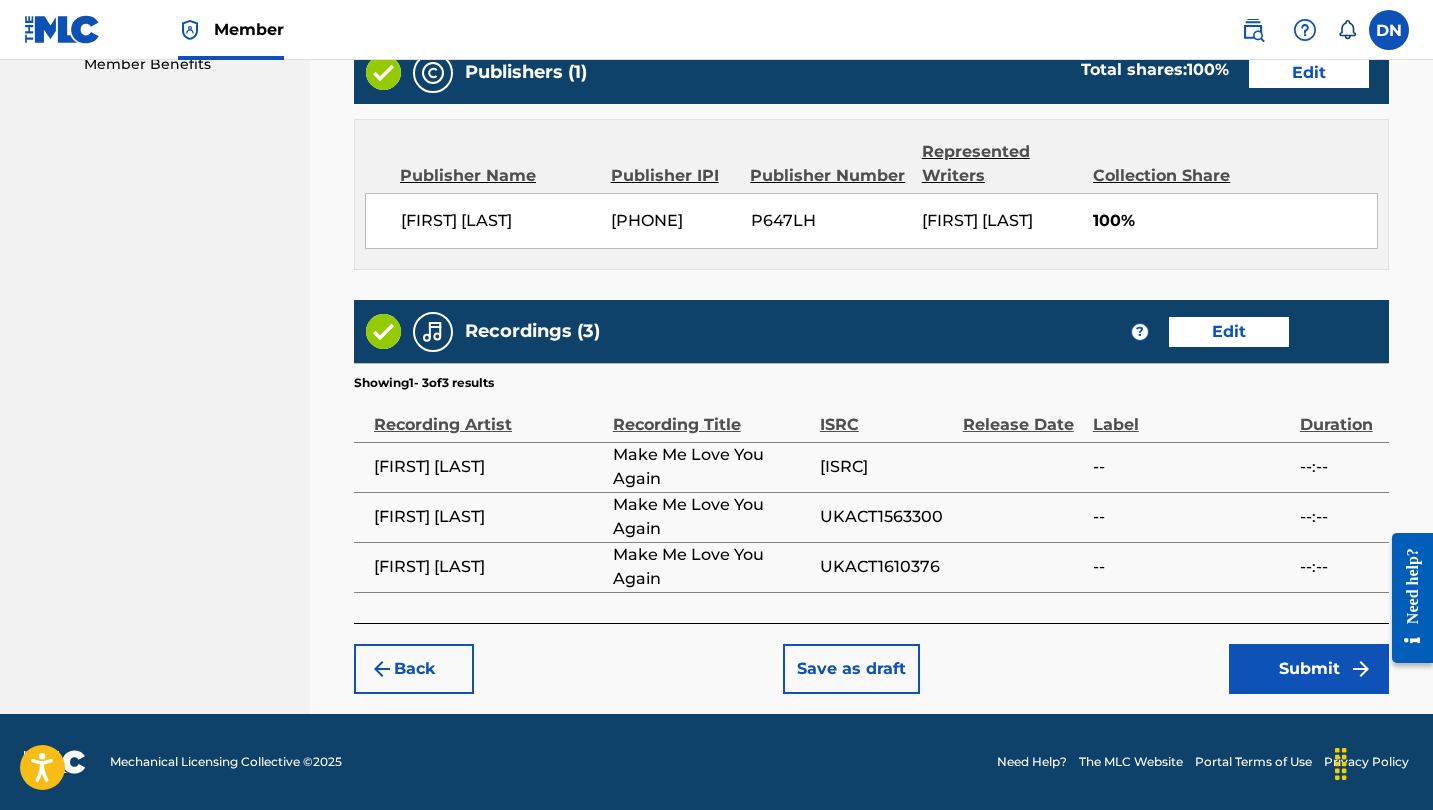 click on "Register Work Search Enter Work Details Add Writers Add Publishers & Shares Add Recording Review Review Please review the information you have entered for this work. If you need to edit any information, click the Edit button. Once all information is correct, click the Submit button. Make Me Love You Again Work Detail Edit Member Work Identifier -- ISWC -- Duration --:-- Language -- Alternative Titles No Alternative Titles Writers (1) Edit Writer Name Writer IPI Writer Role DMYTRO NIEDOSIEKO -- Composer Publishers (1) Total shares: 100 % Edit Publisher Name Publisher IPI Publisher Number Represented Writers Collection Share Dmytro Niedosieko 01255402184 P647LH DMYTRO NIEDOSIEKO 100% Total shares: 100 % Recordings (3) ? Edit Showing 1 - 3 of 3 results Recording Artist Recording Title ISRC Release Date Label Duration Tom Strobe Make Me Love You Again US83Z1478466 -- --:-- Tom Strobe Make Me Love You Again UKACT1563300 -- --:-- Tom Strobe Make Me Love You Again UKACT1610376 -- --:-- Back" at bounding box center (871, -111) 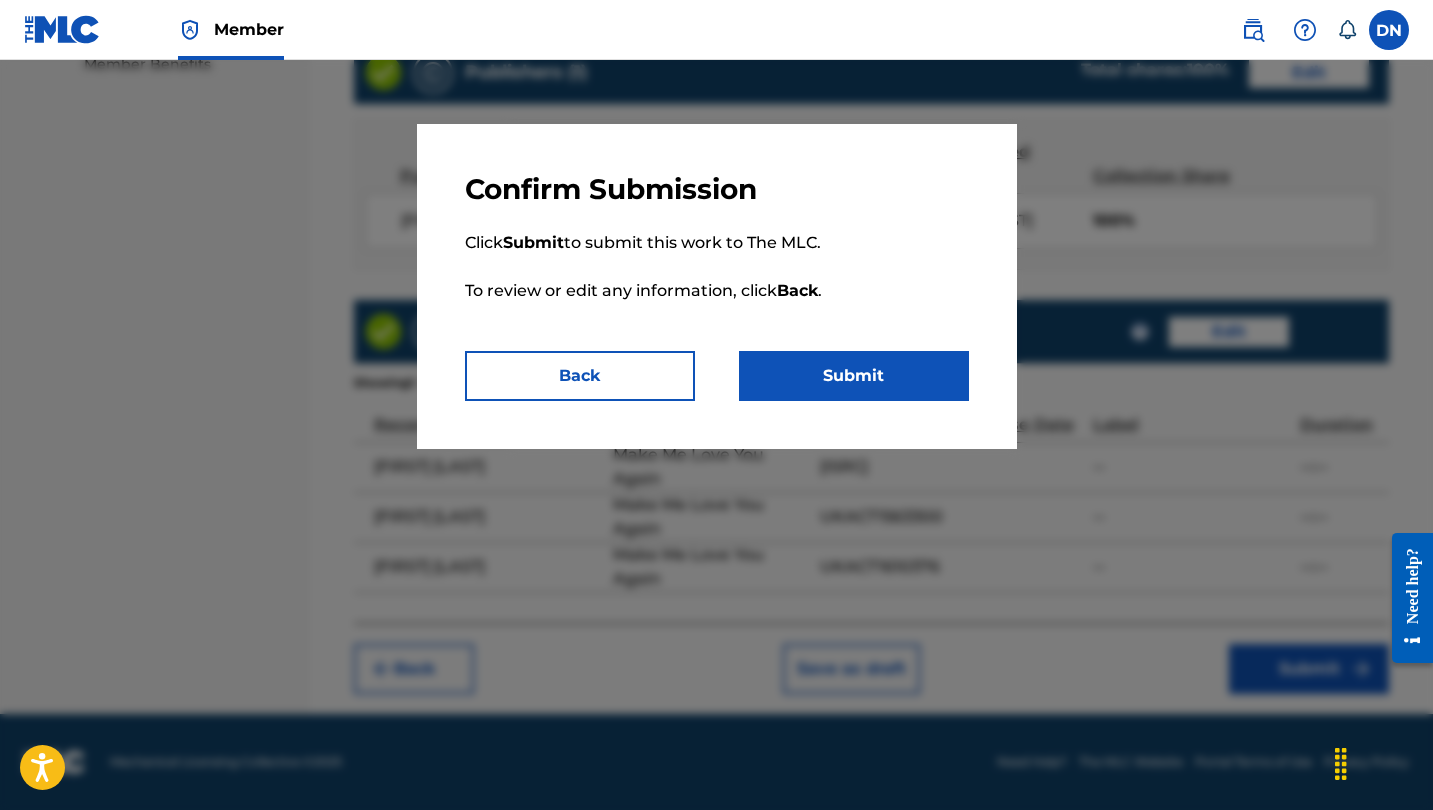 click on "Submit" at bounding box center [854, 376] 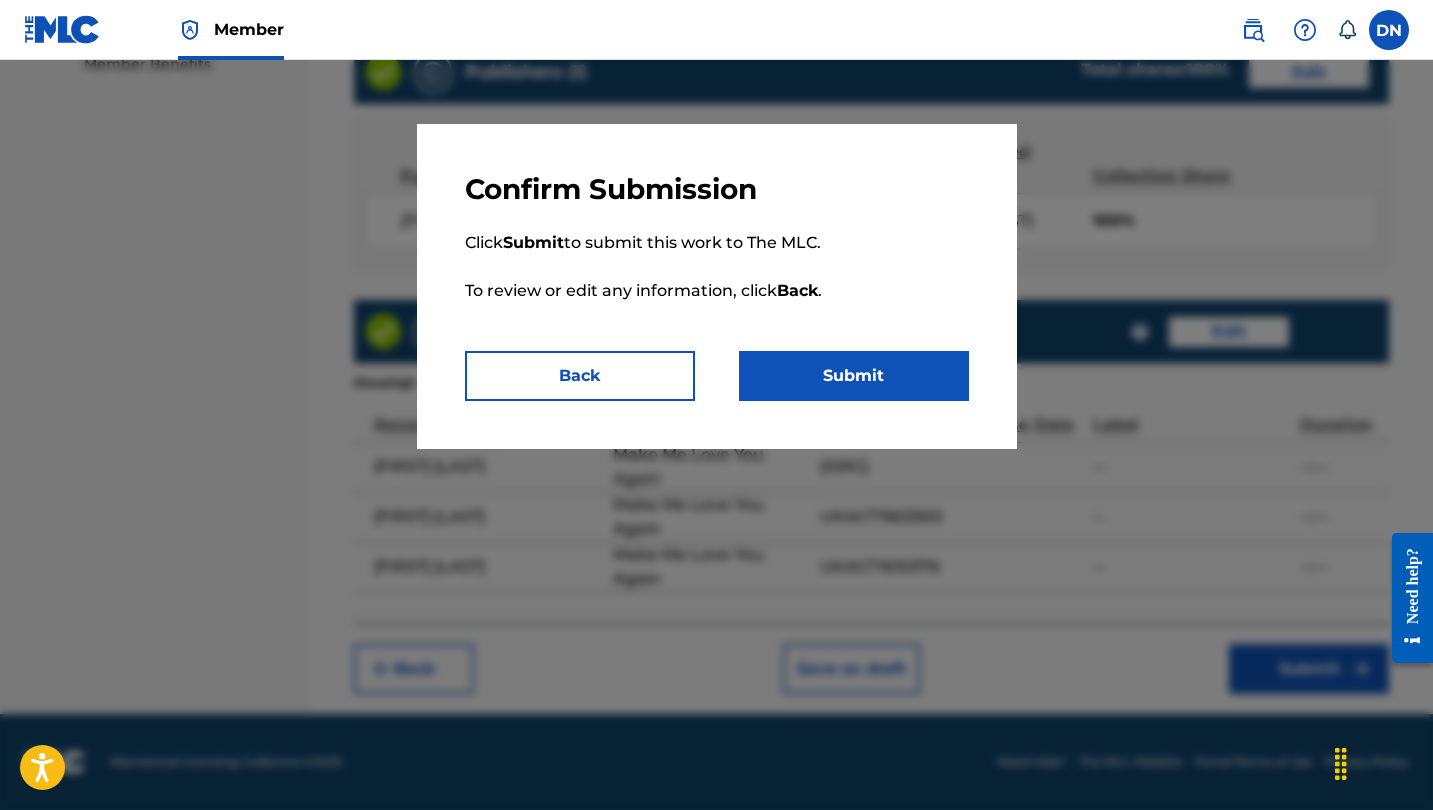 scroll, scrollTop: 0, scrollLeft: 0, axis: both 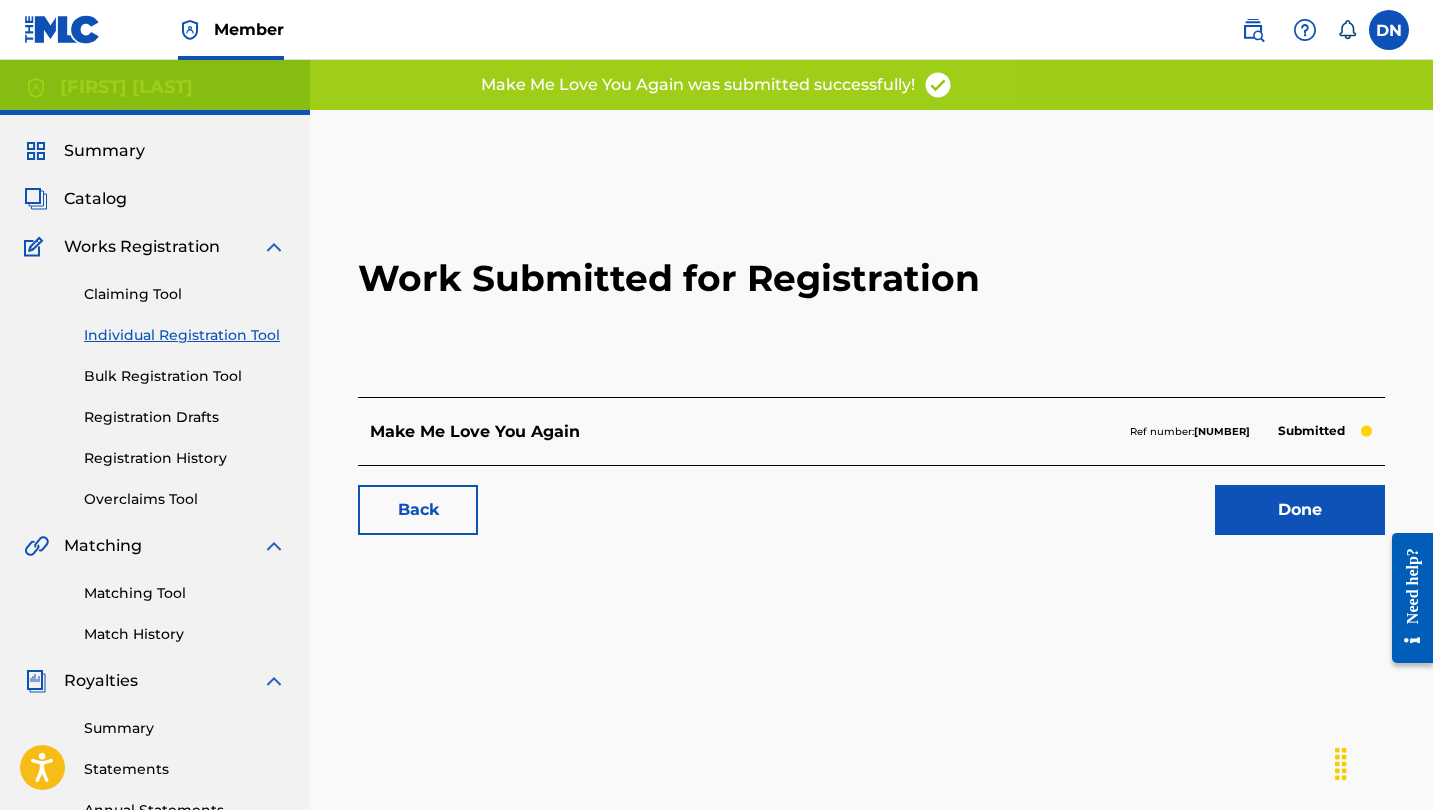 click on "Done" at bounding box center (1300, 510) 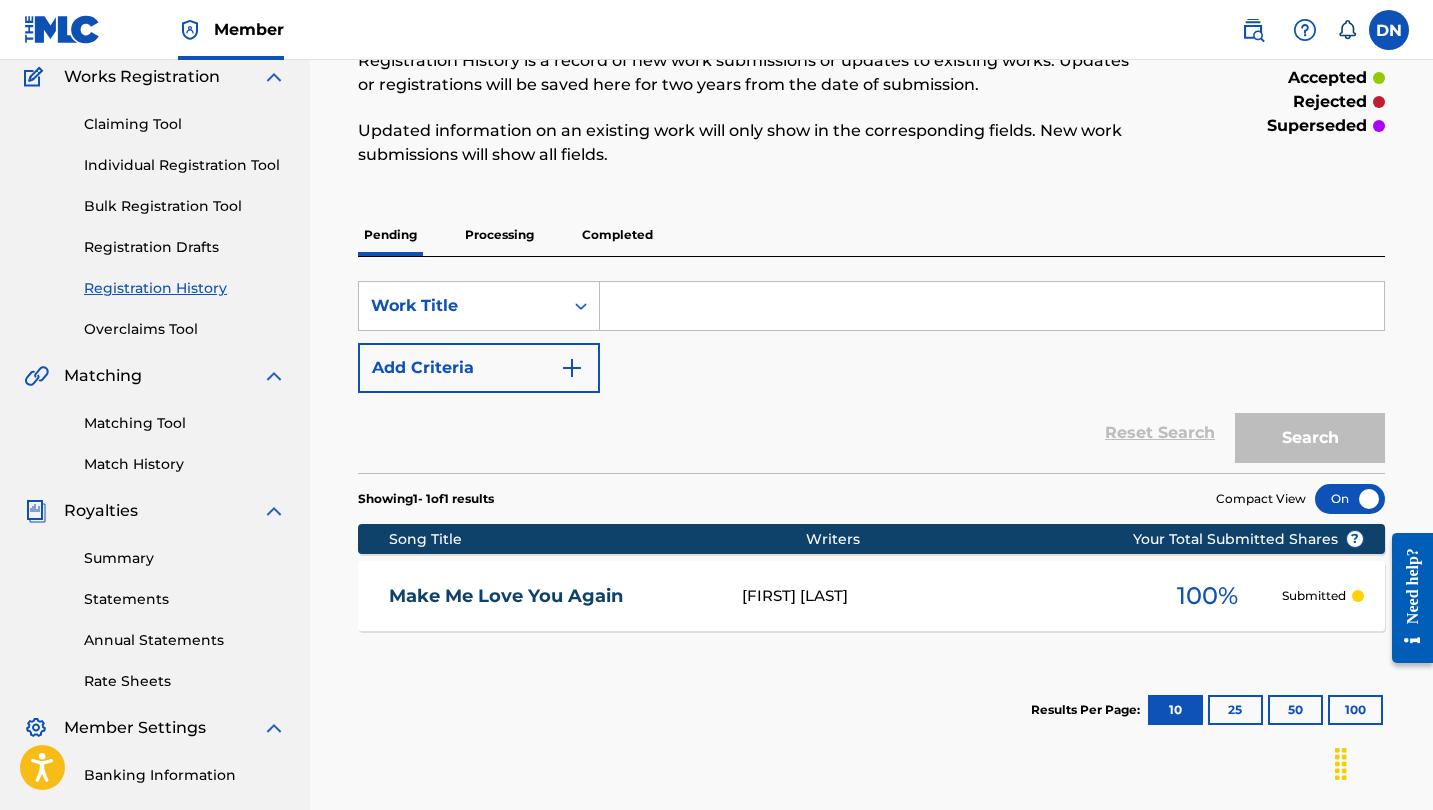 scroll, scrollTop: 86, scrollLeft: 0, axis: vertical 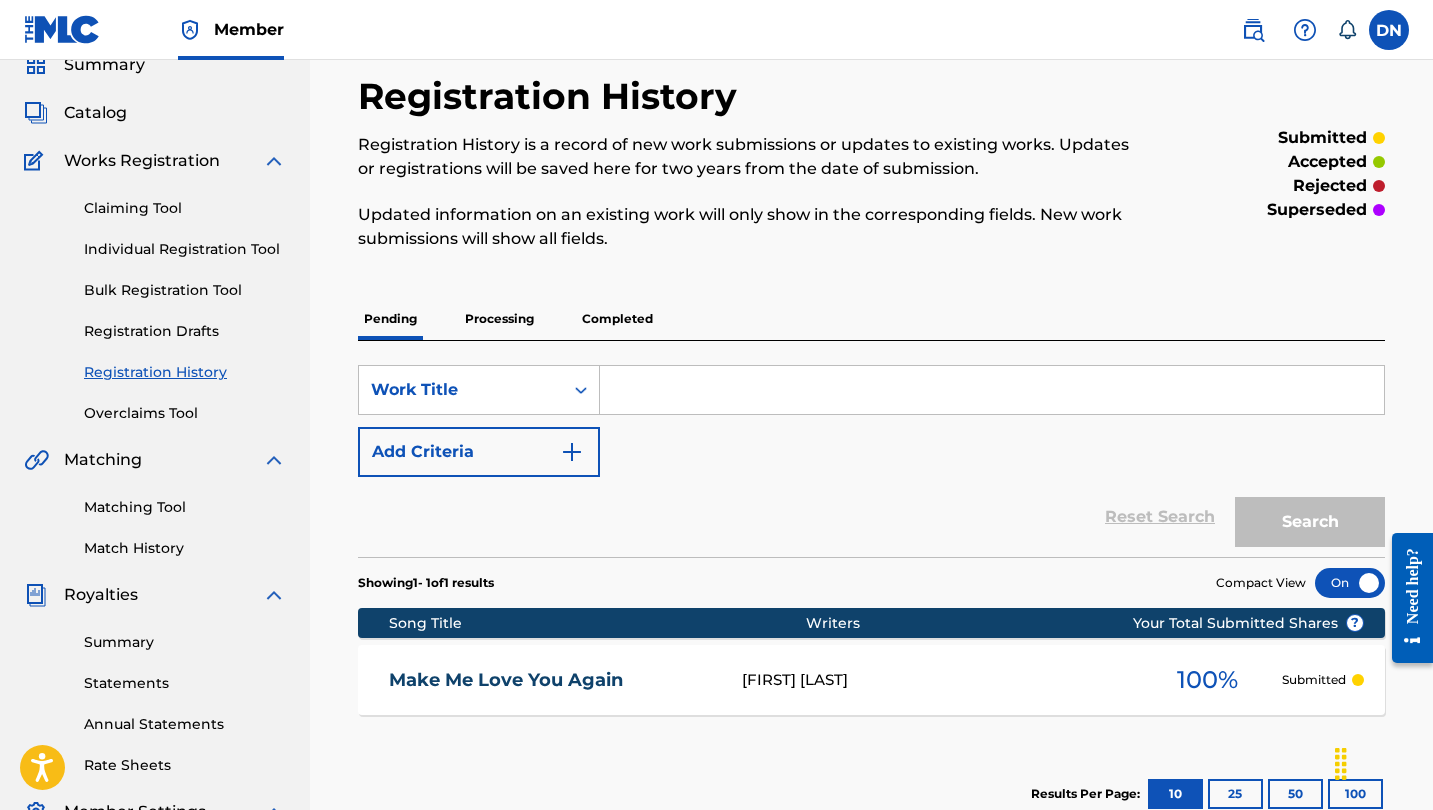 click on "Individual Registration Tool" at bounding box center [185, 249] 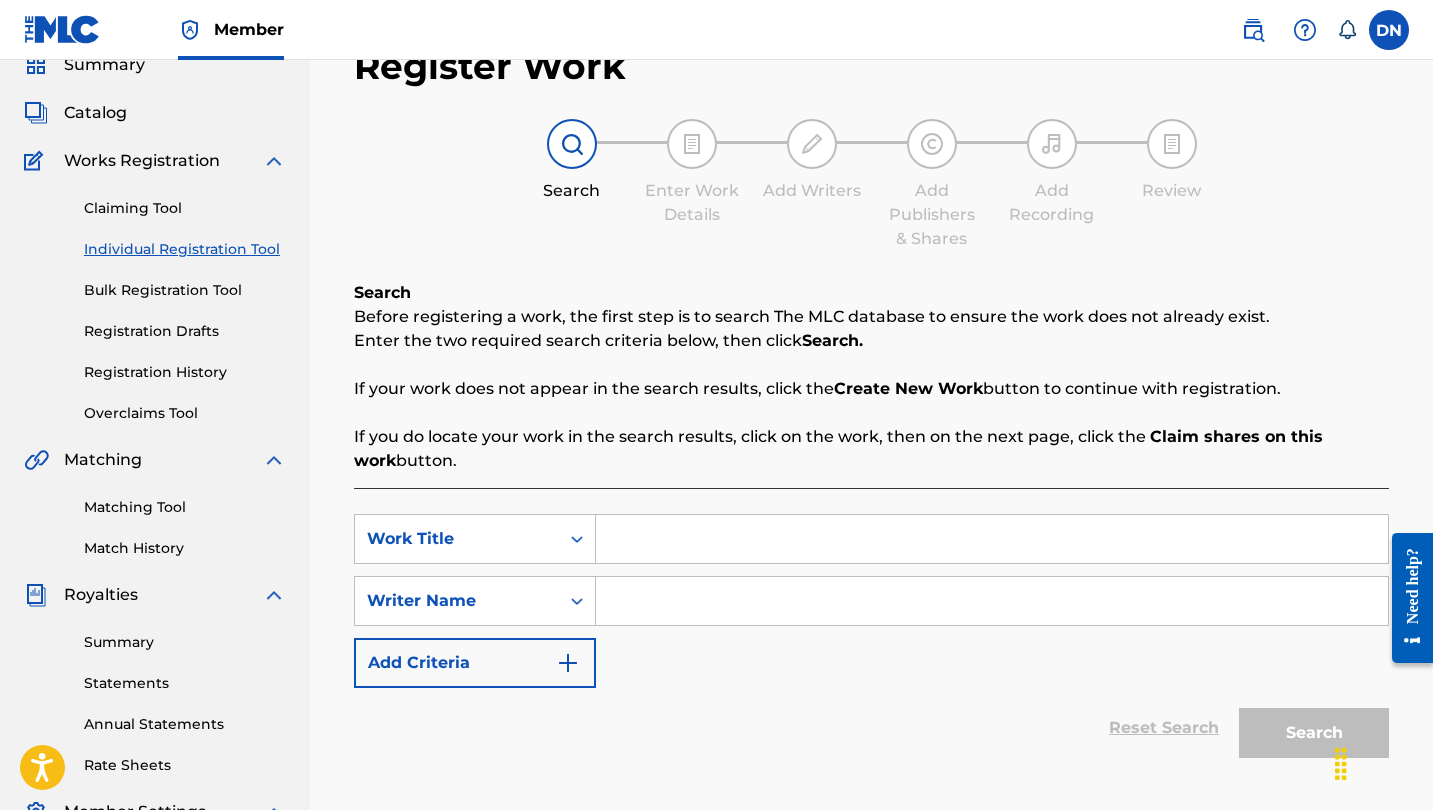 scroll, scrollTop: 0, scrollLeft: 0, axis: both 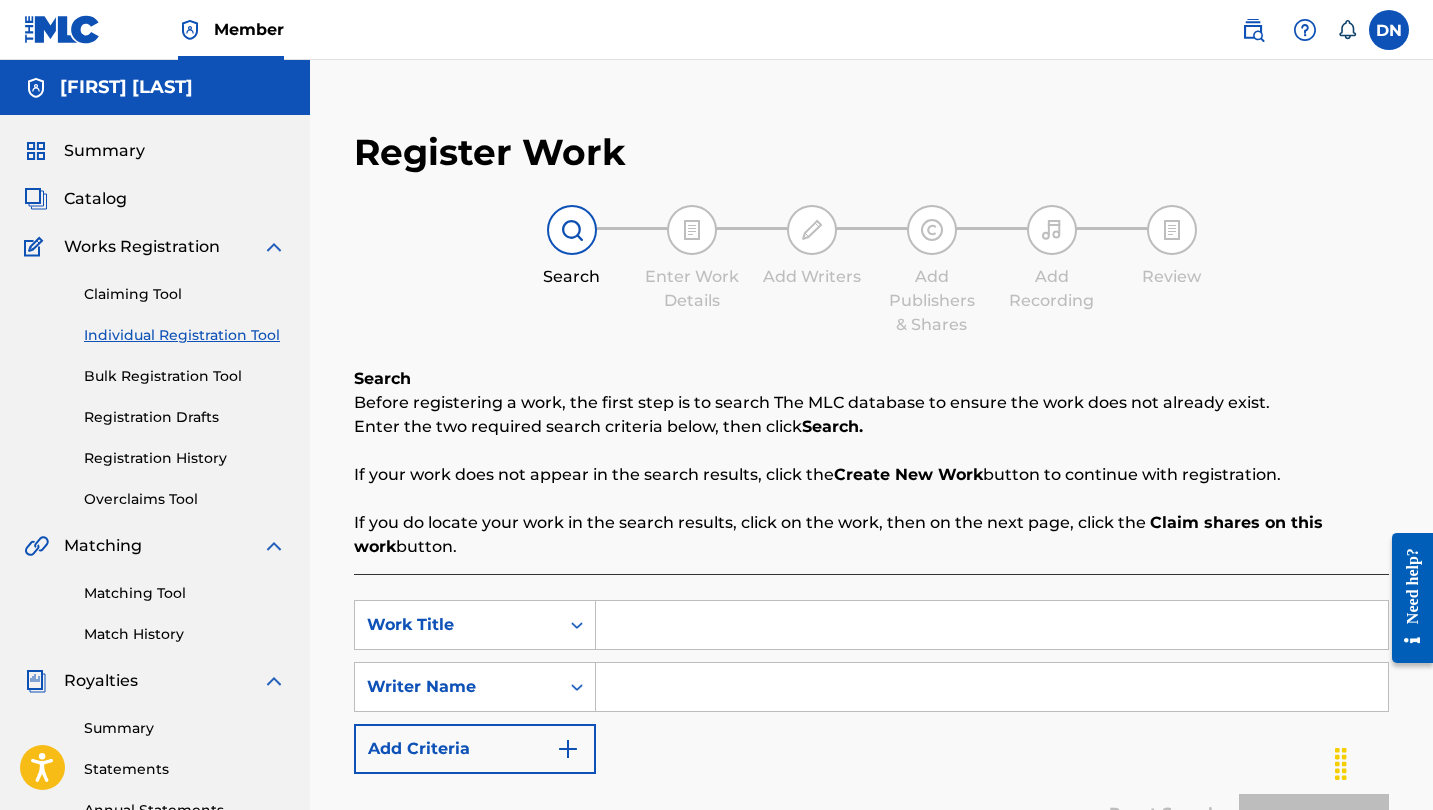 click at bounding box center (992, 625) 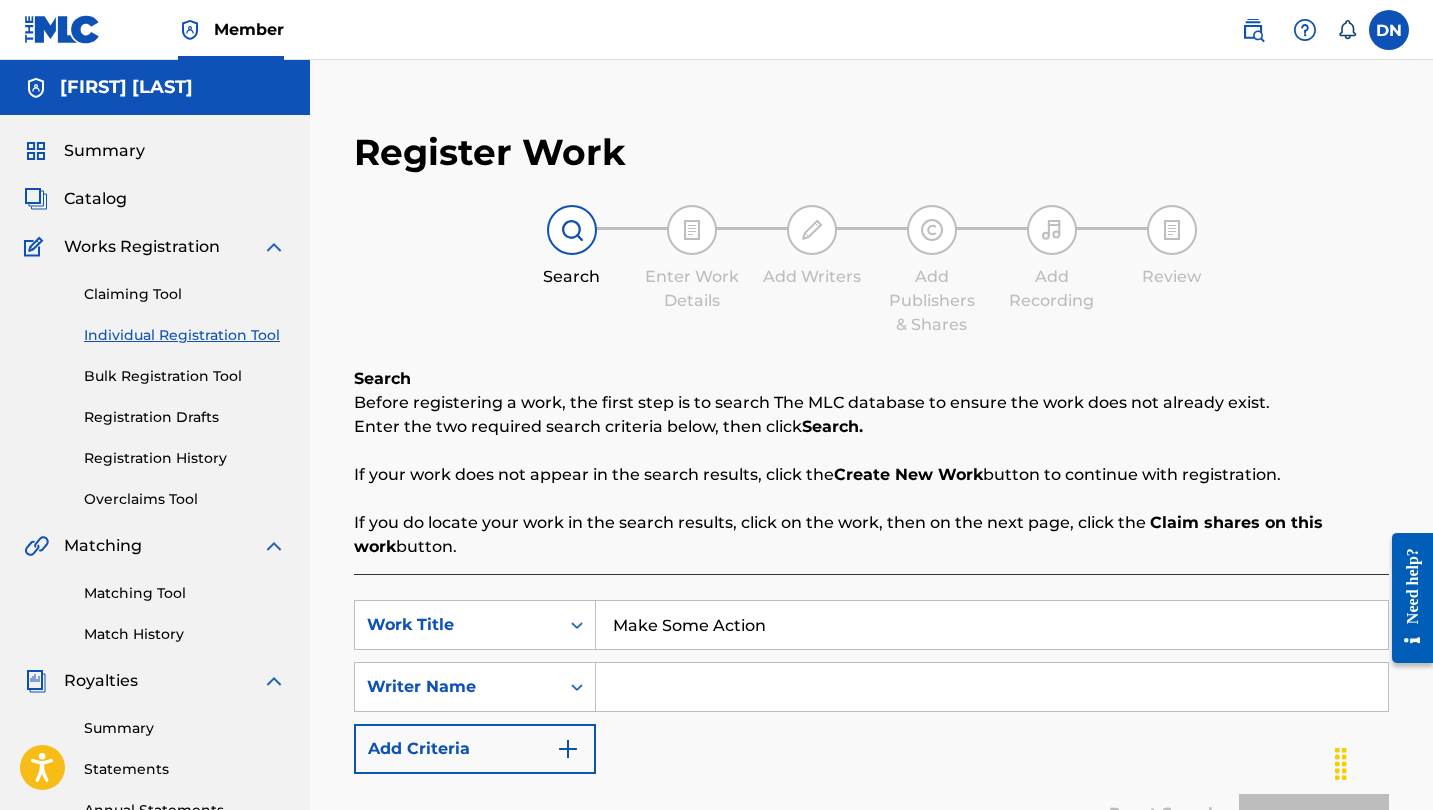 type on "Make Some Action" 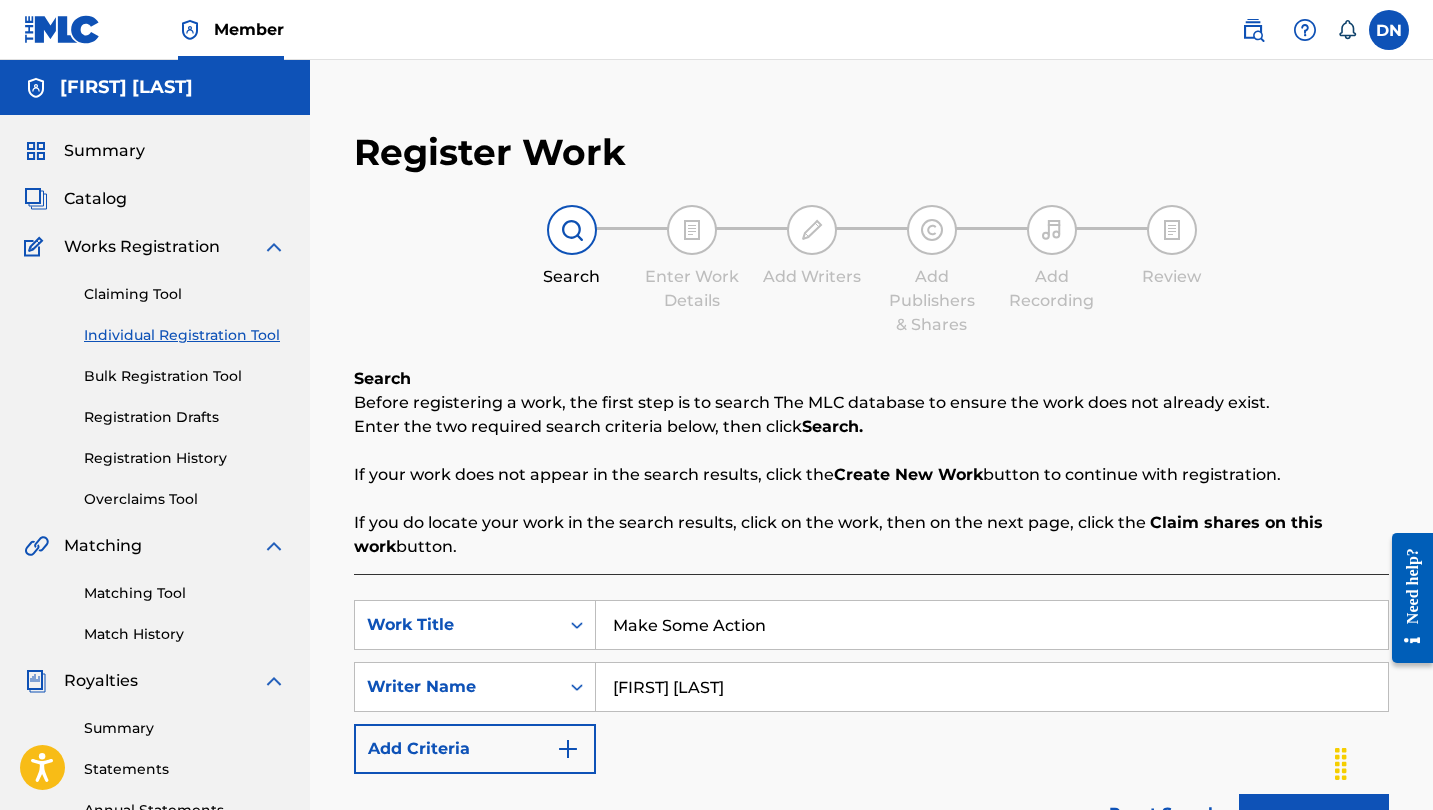 type on "[FIRST] [LAST]" 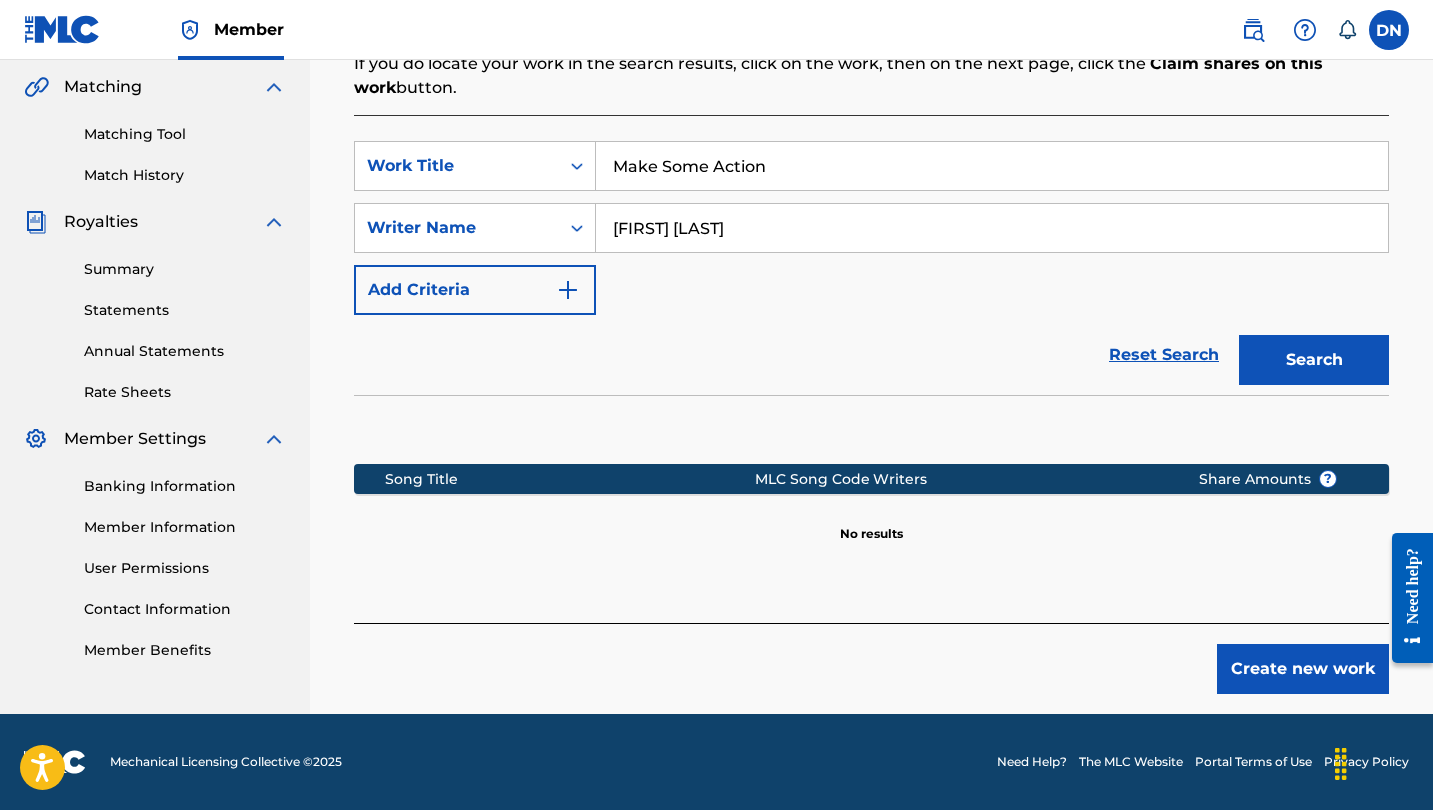 scroll, scrollTop: 459, scrollLeft: 0, axis: vertical 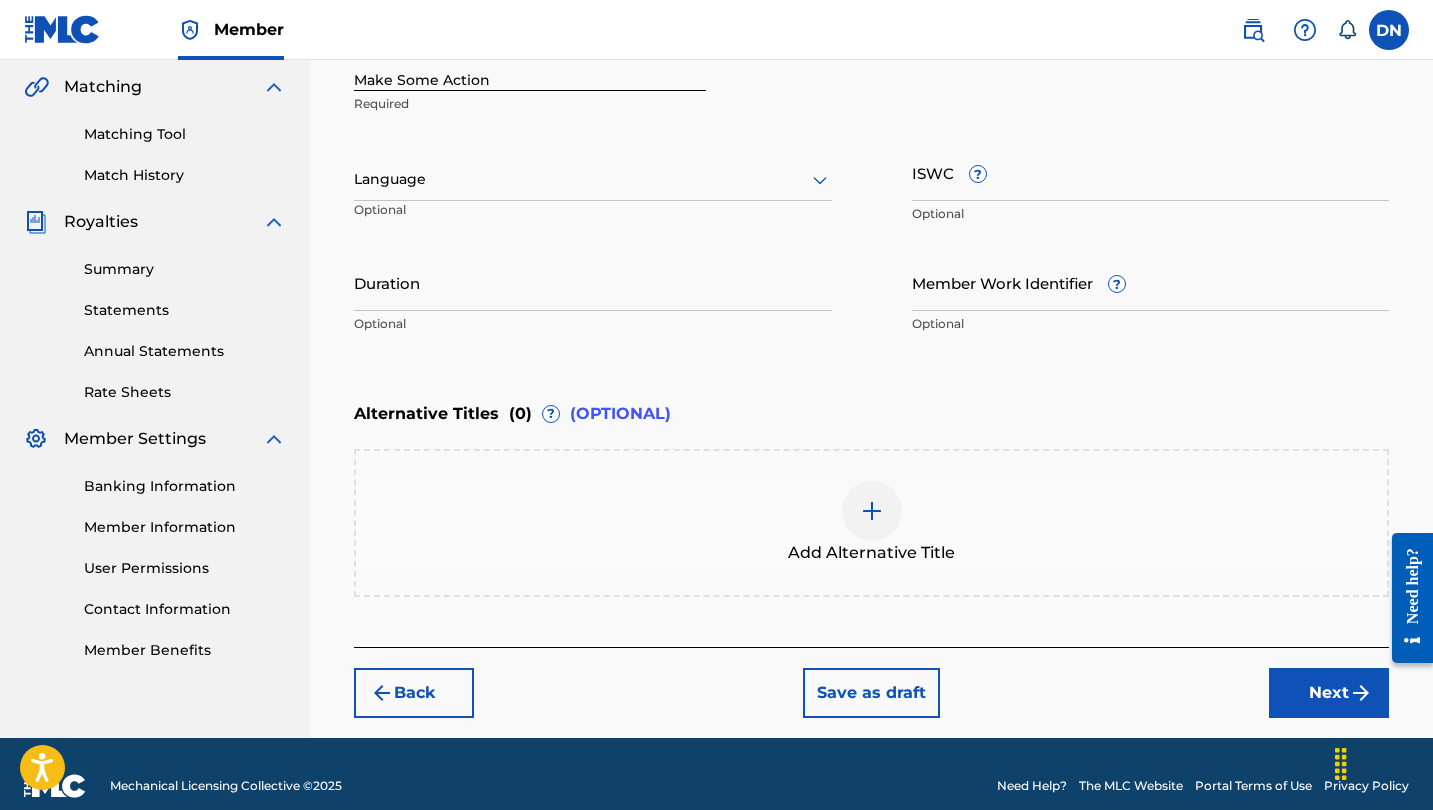 click on "Next" at bounding box center [1329, 693] 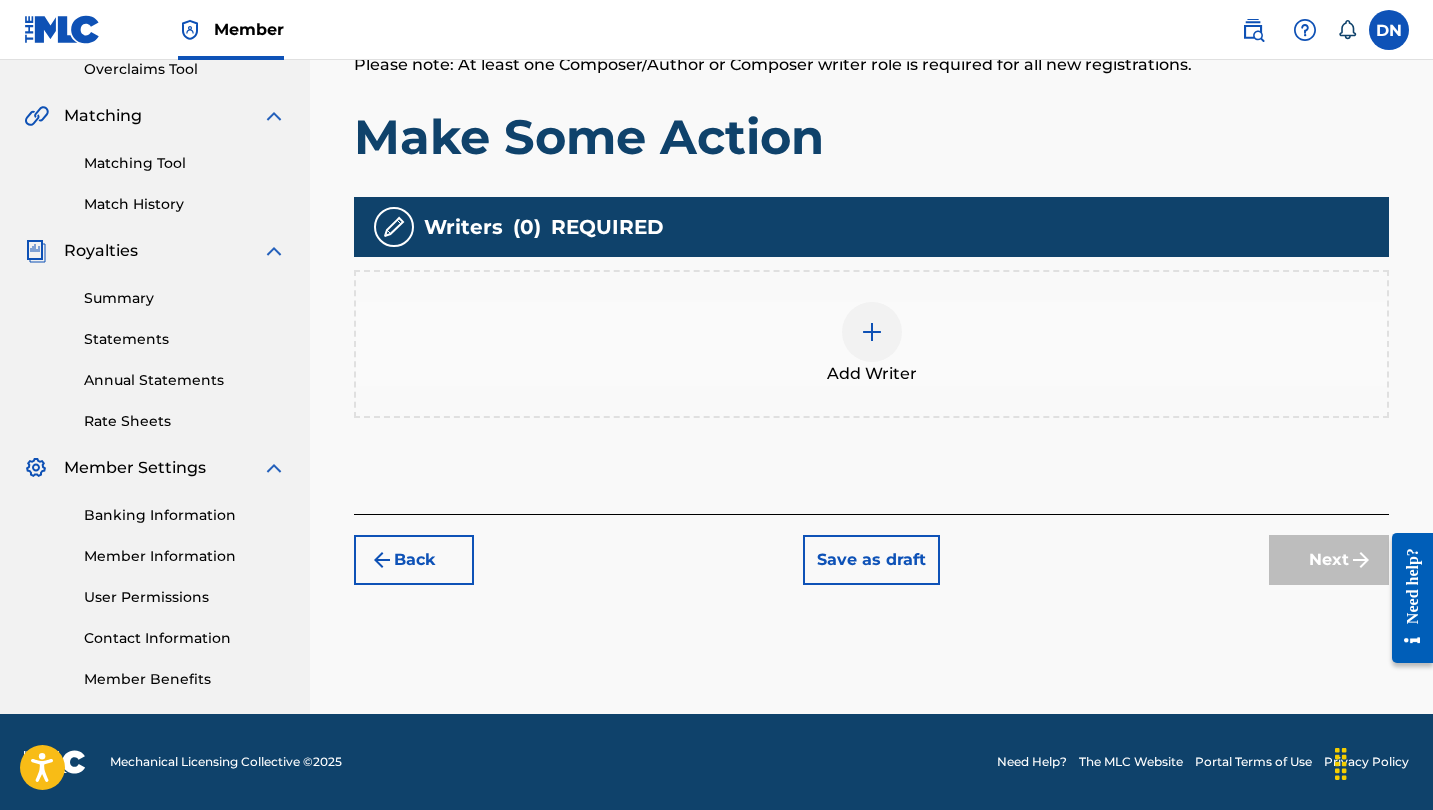 scroll, scrollTop: 430, scrollLeft: 0, axis: vertical 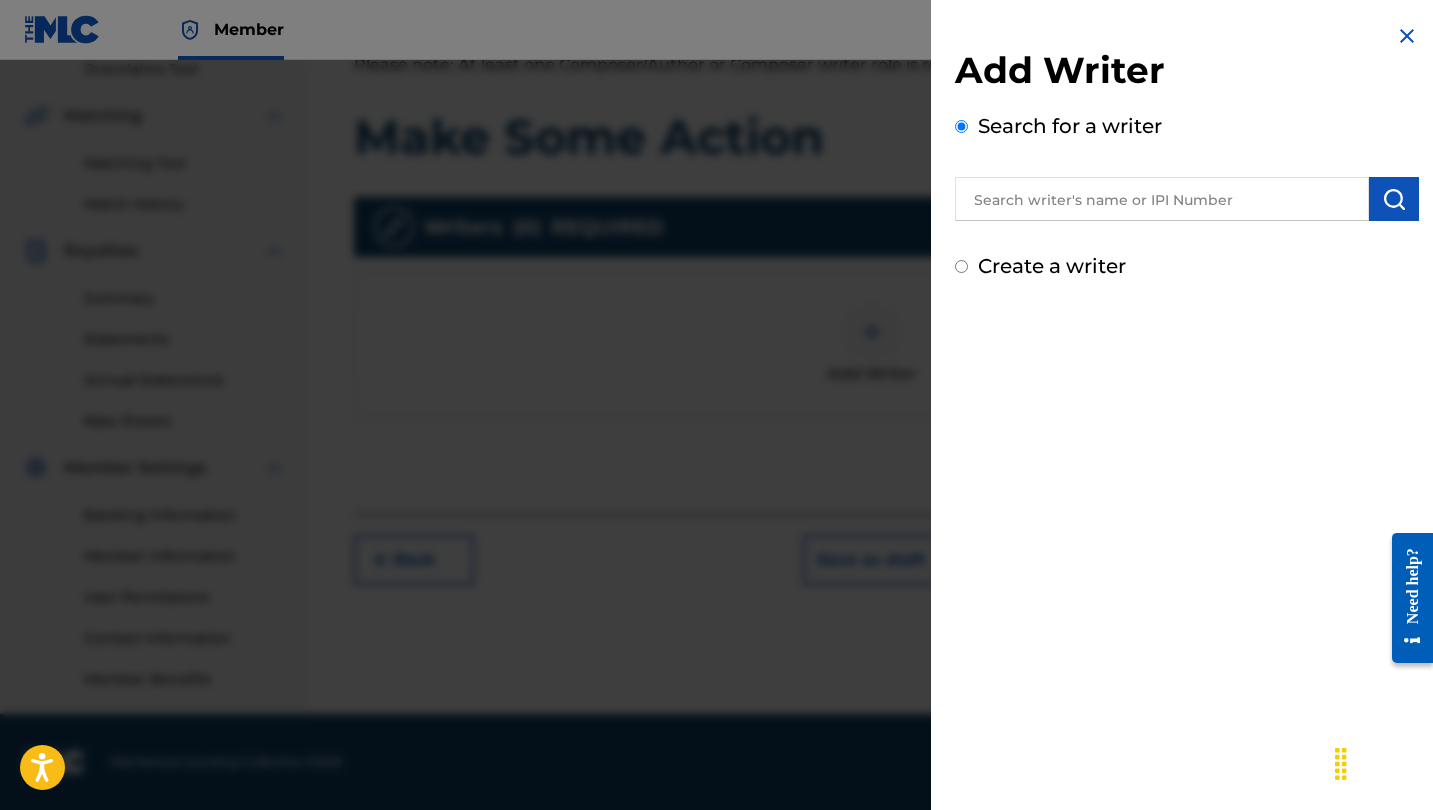 click at bounding box center (1162, 199) 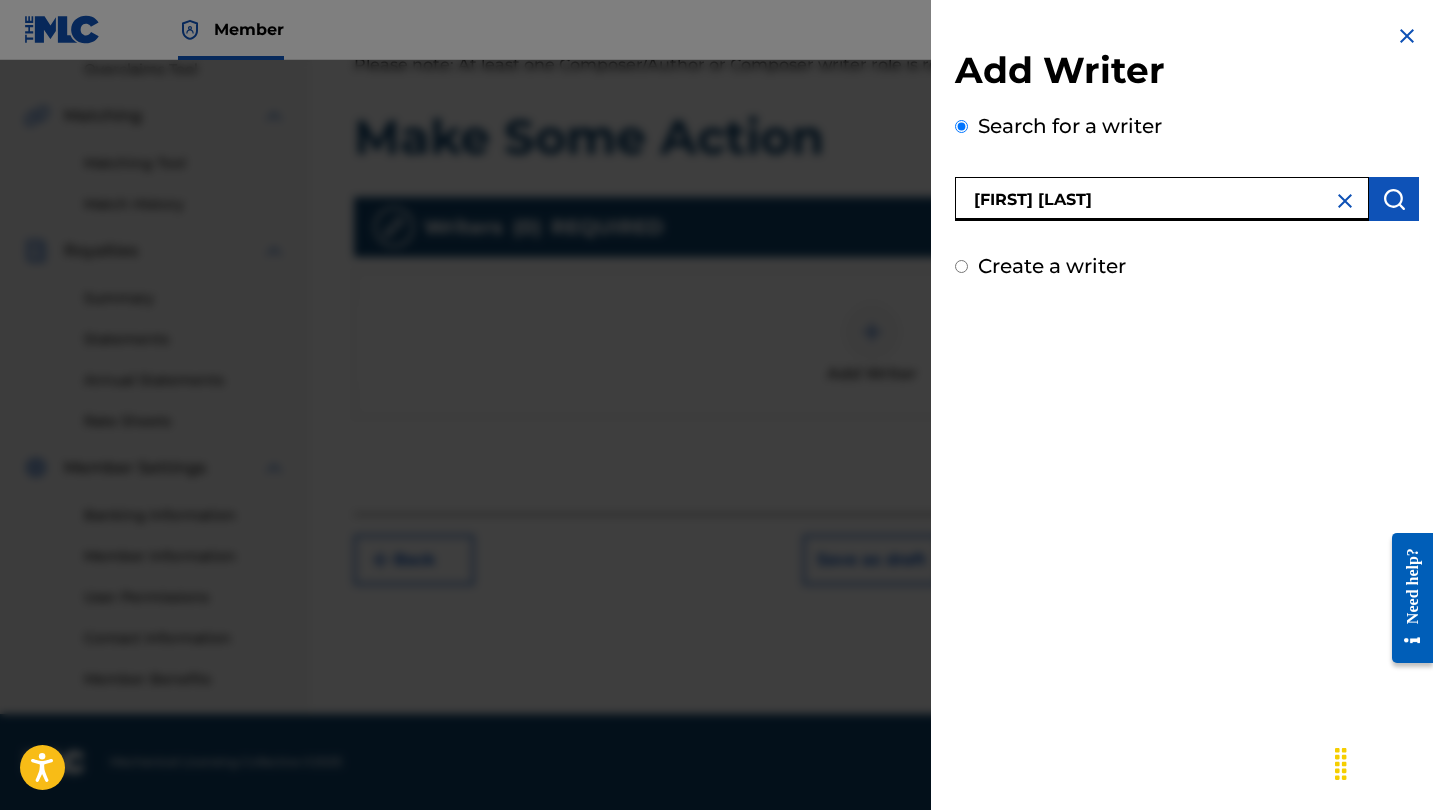 type on "[FIRST] [LAST]" 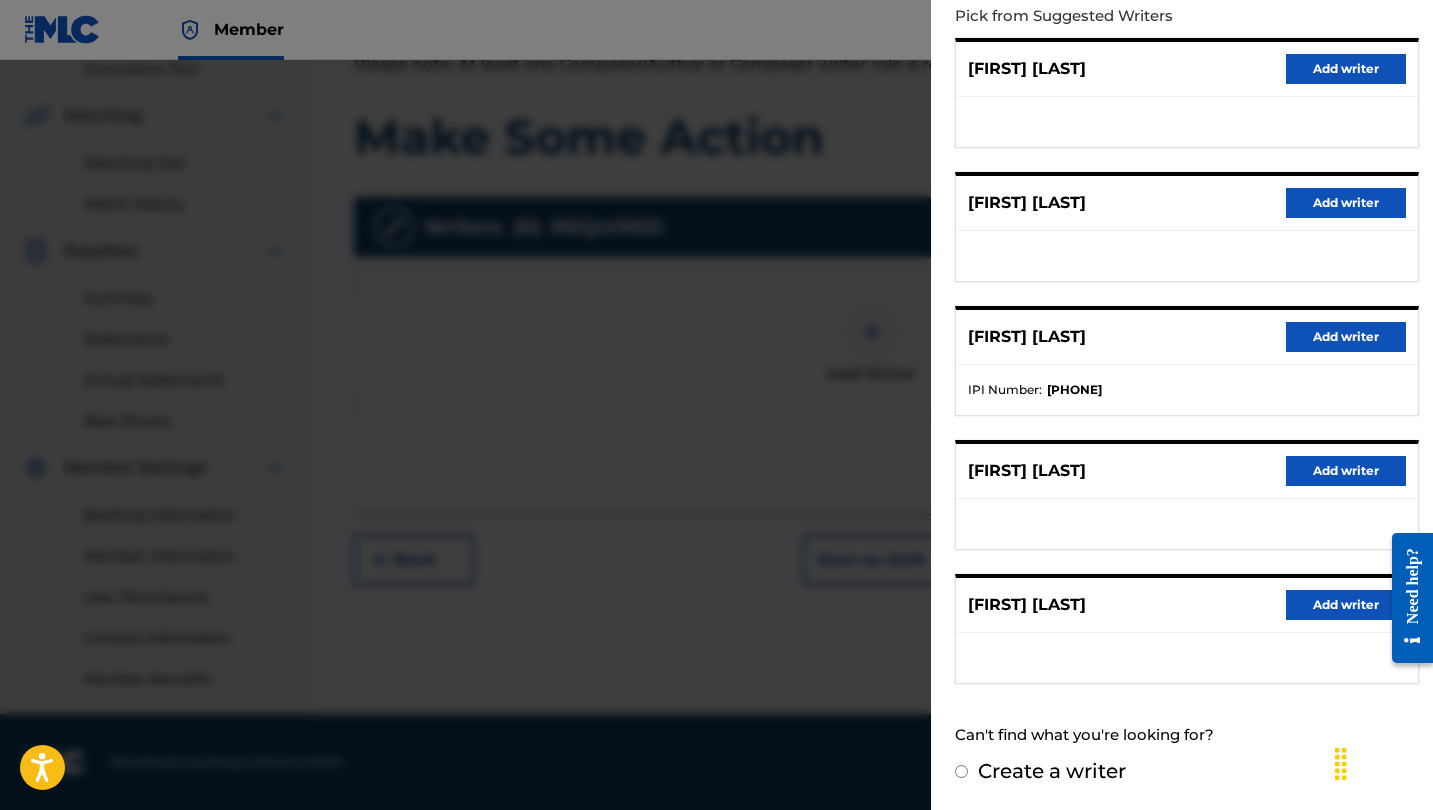 scroll, scrollTop: 231, scrollLeft: 0, axis: vertical 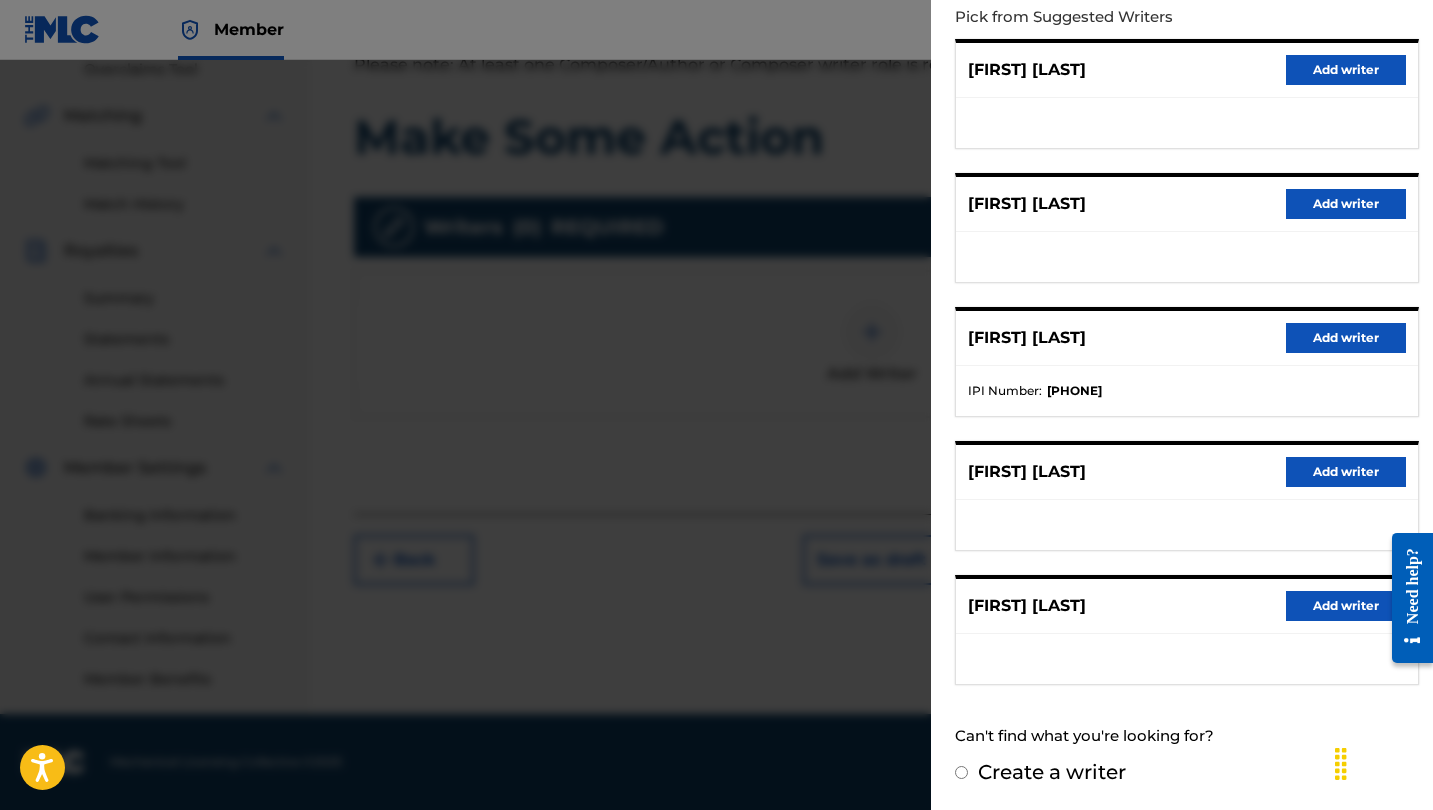 click on "Add writer" at bounding box center (1346, 606) 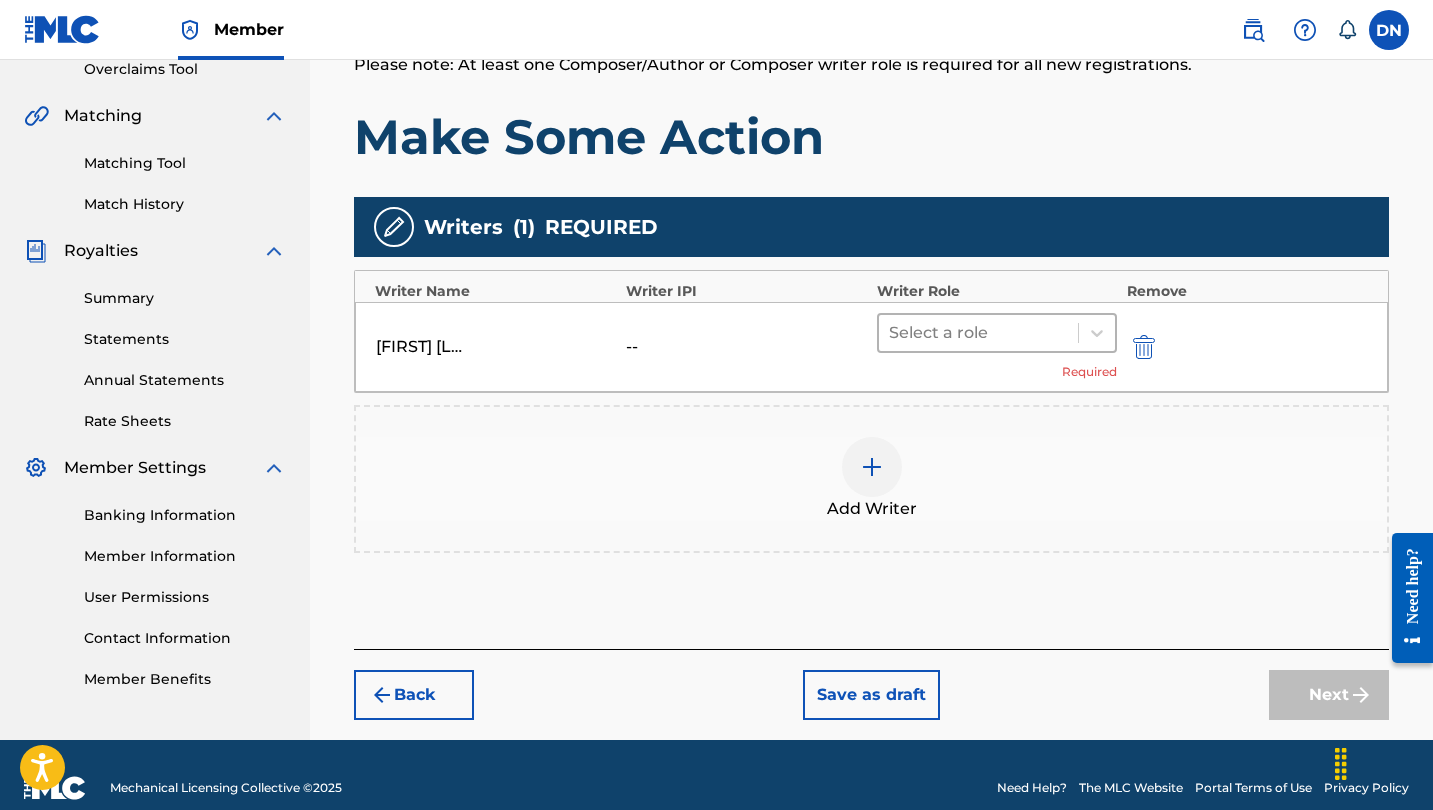 click on "Select a role" at bounding box center (978, 333) 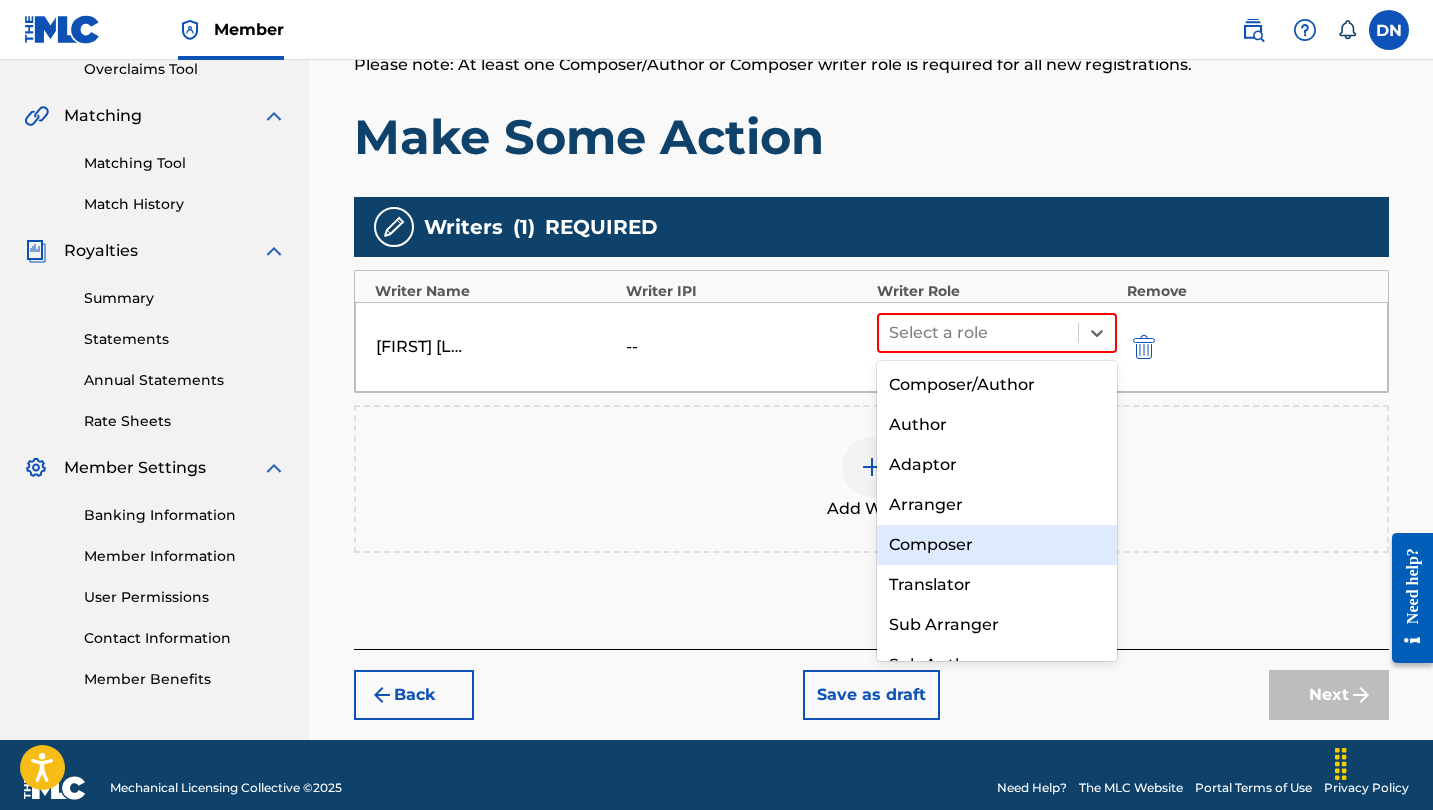 click on "Composer" at bounding box center [997, 545] 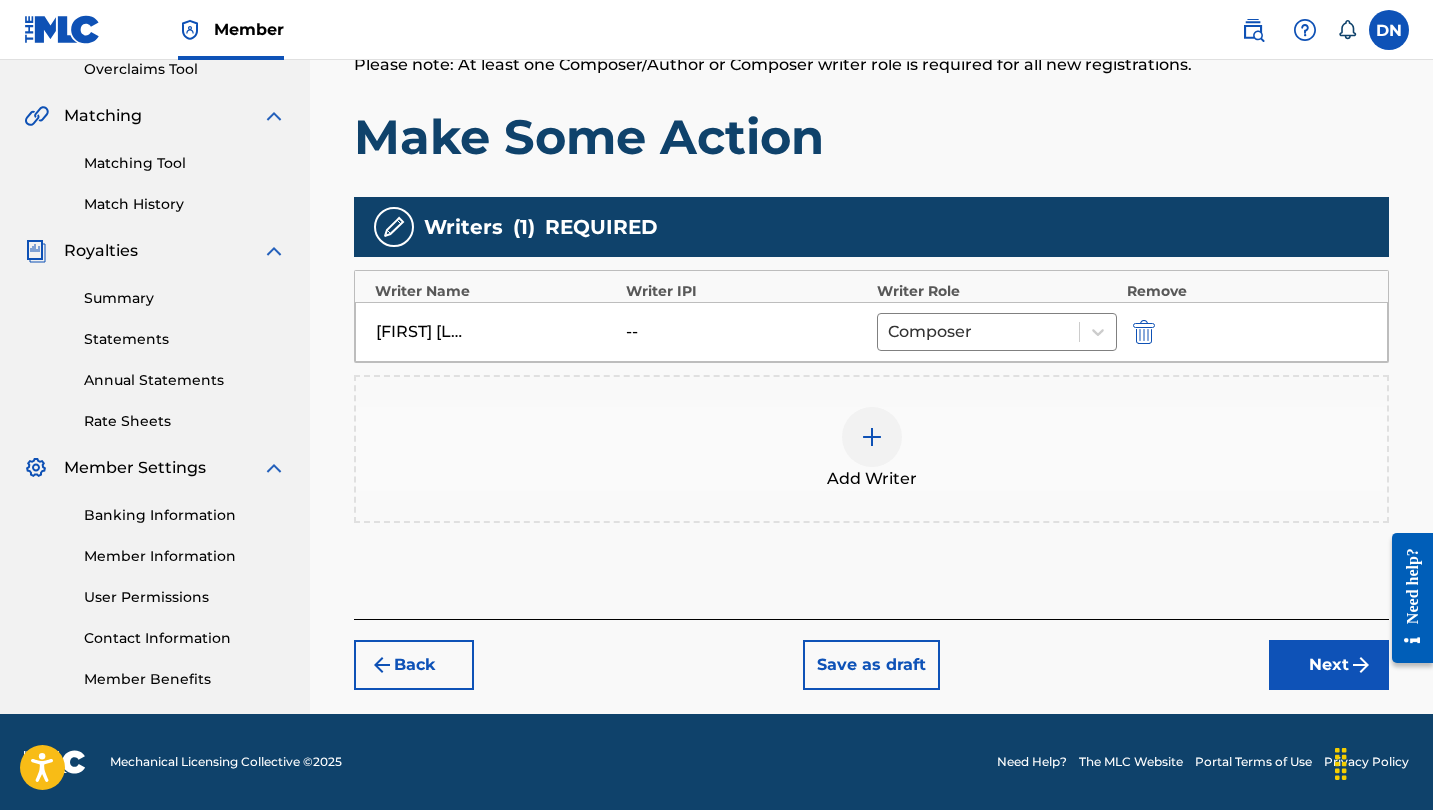 click on "Next" at bounding box center (1329, 665) 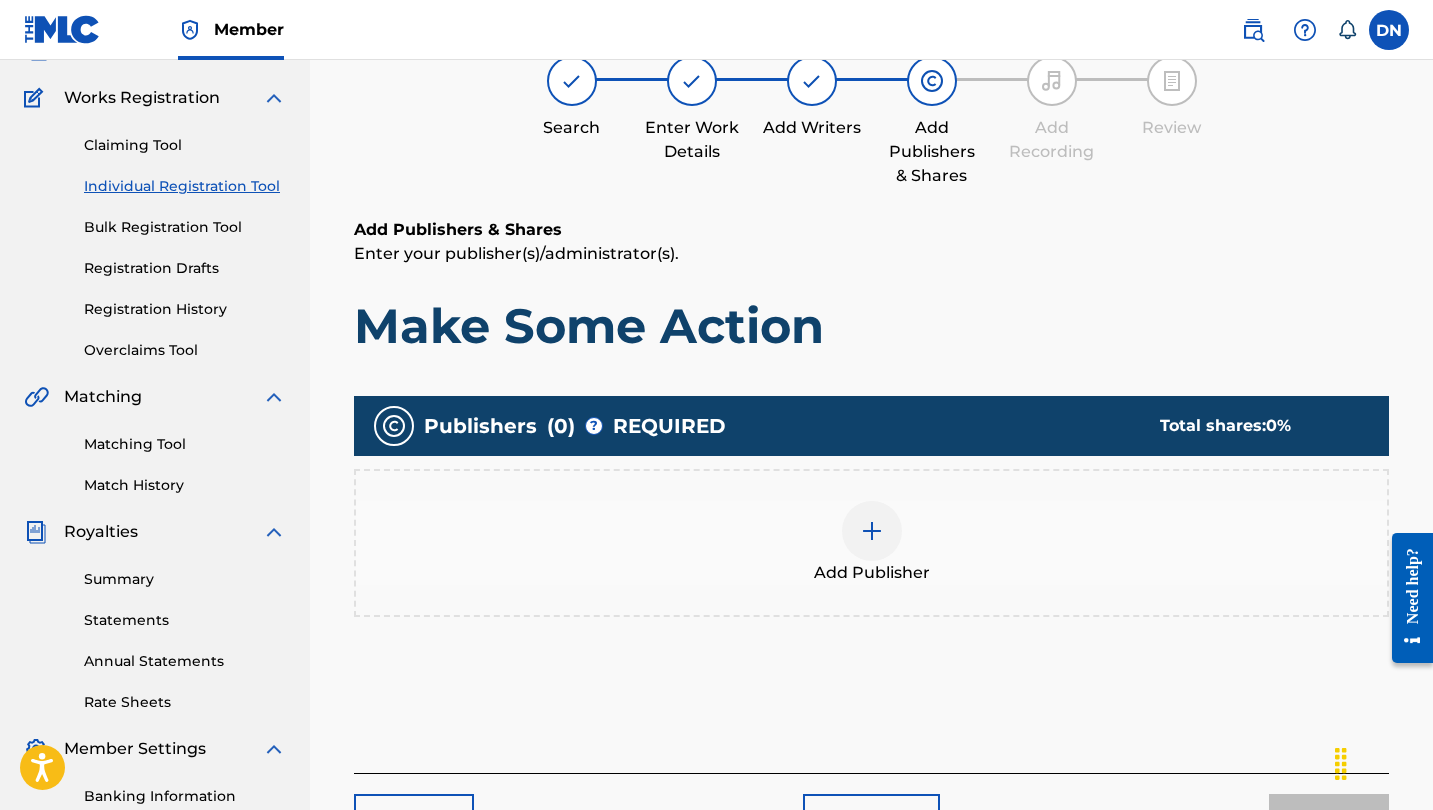 scroll, scrollTop: 90, scrollLeft: 0, axis: vertical 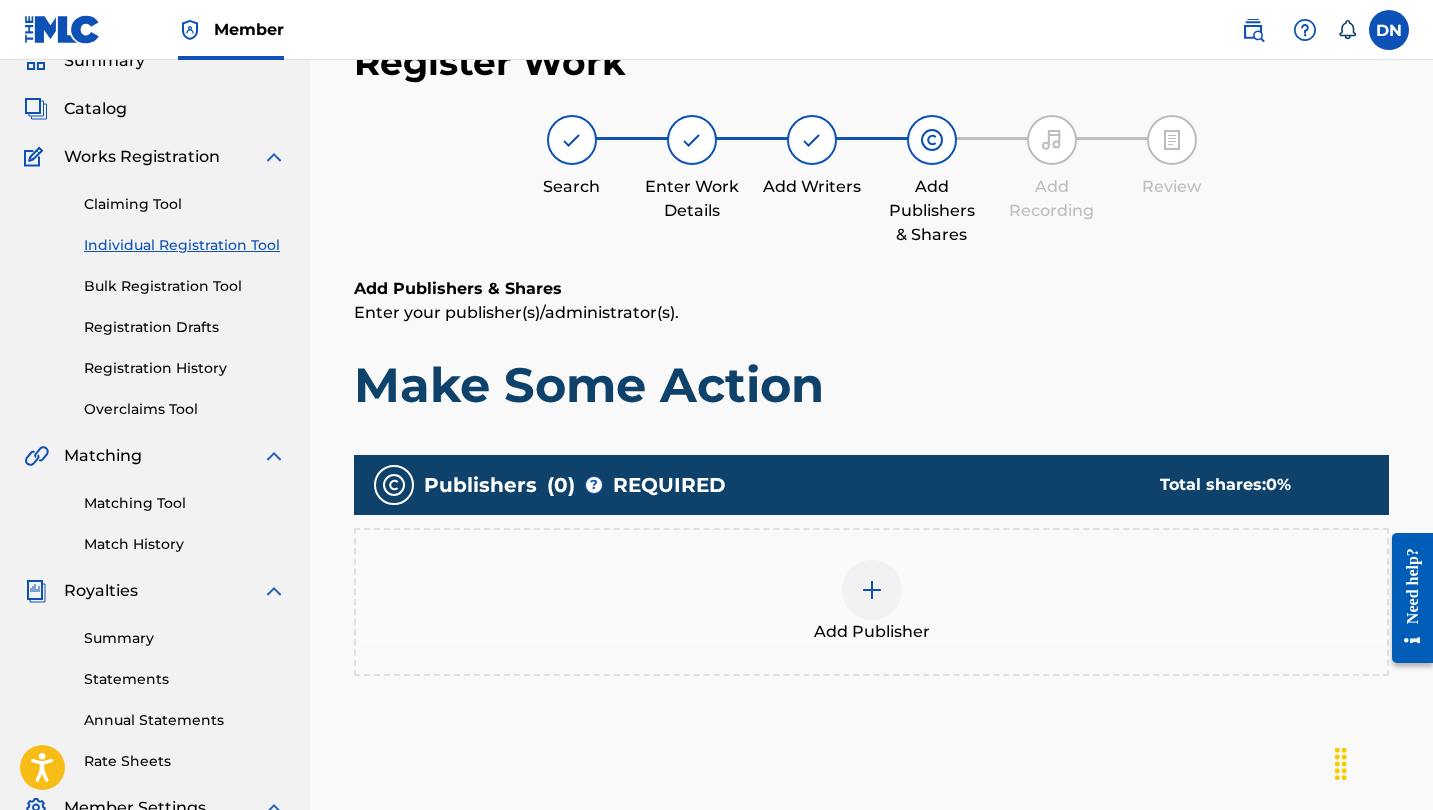 click on "Publishers ( 0 ) ? REQUIRED Total shares:  0 %" at bounding box center (871, 485) 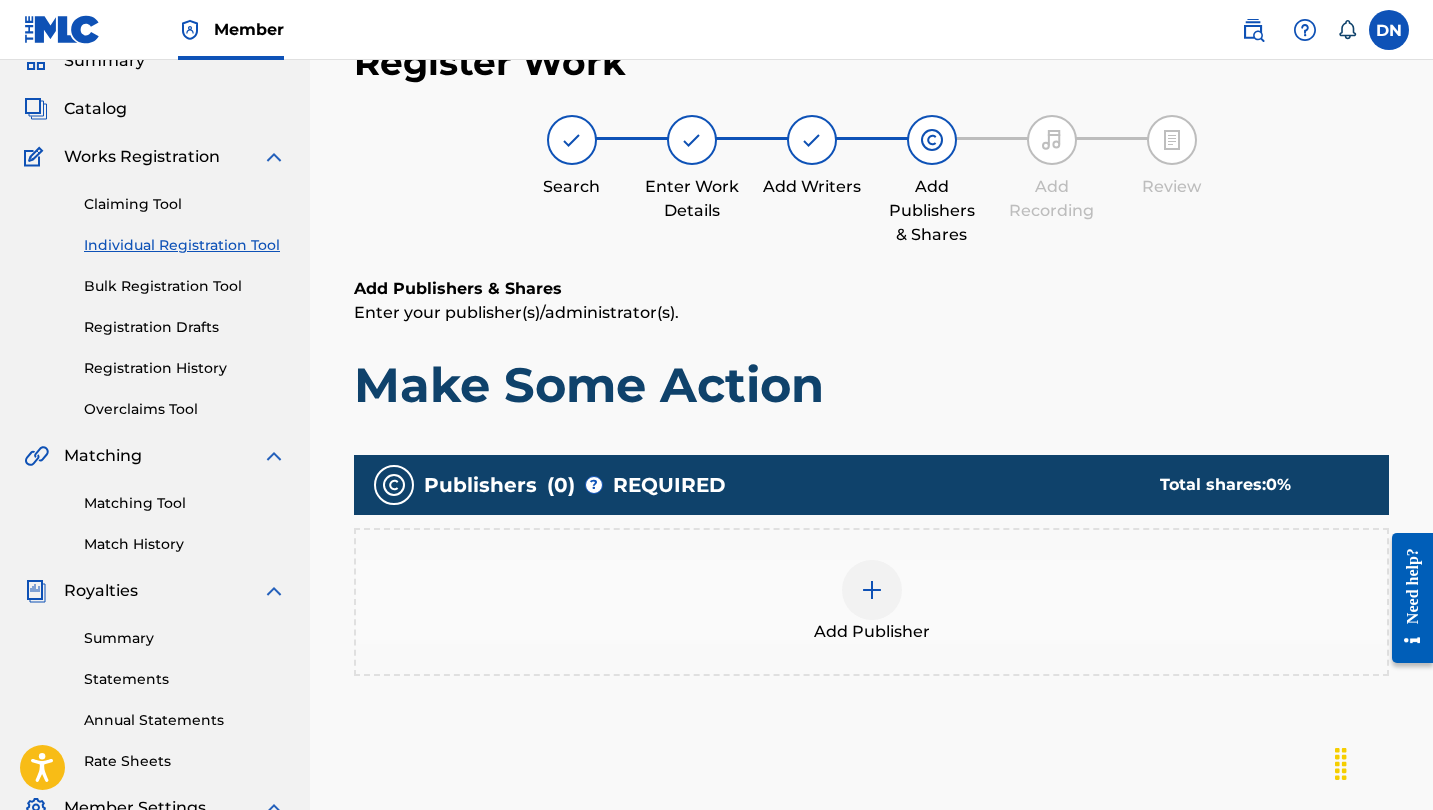 click at bounding box center [872, 590] 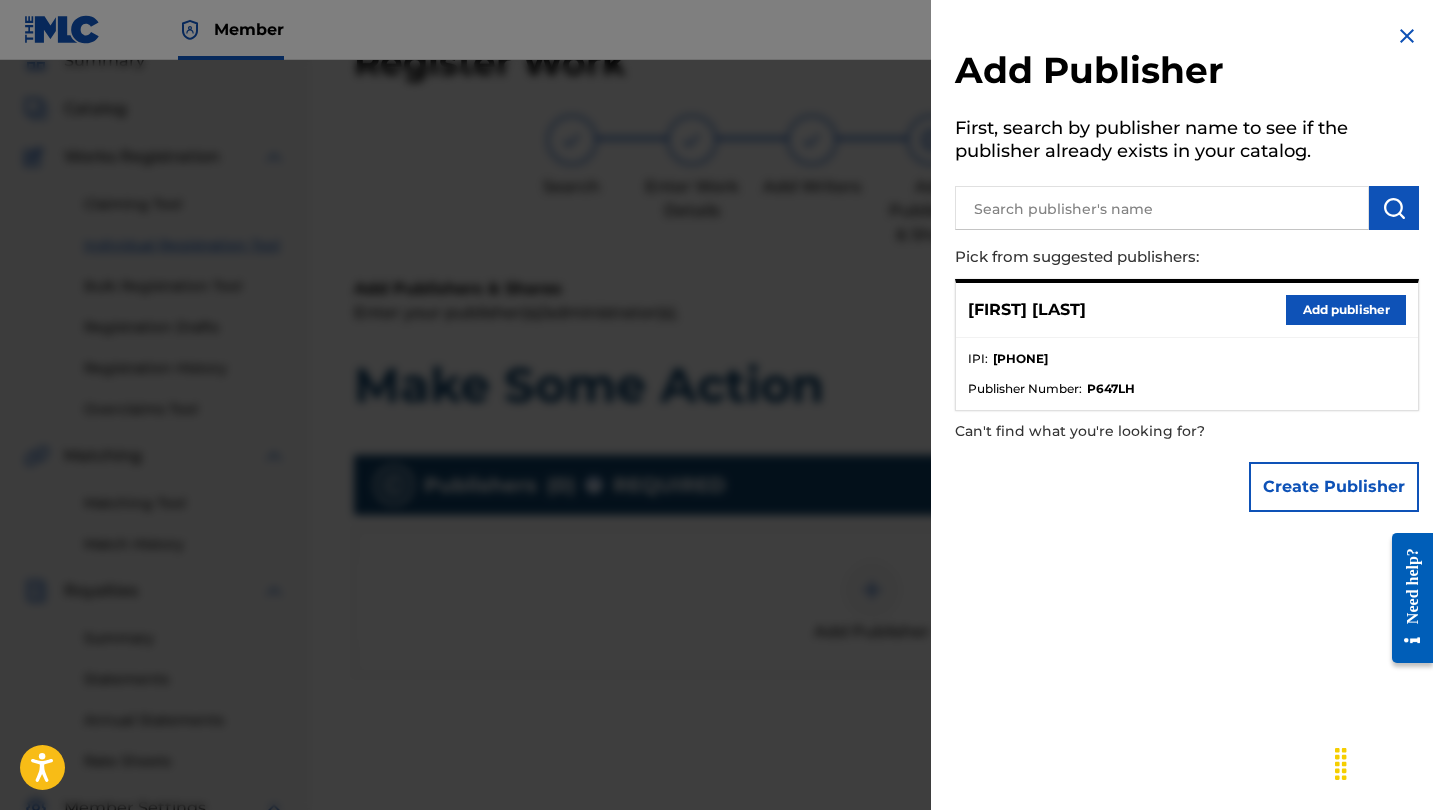 click on "Add publisher" at bounding box center (1346, 310) 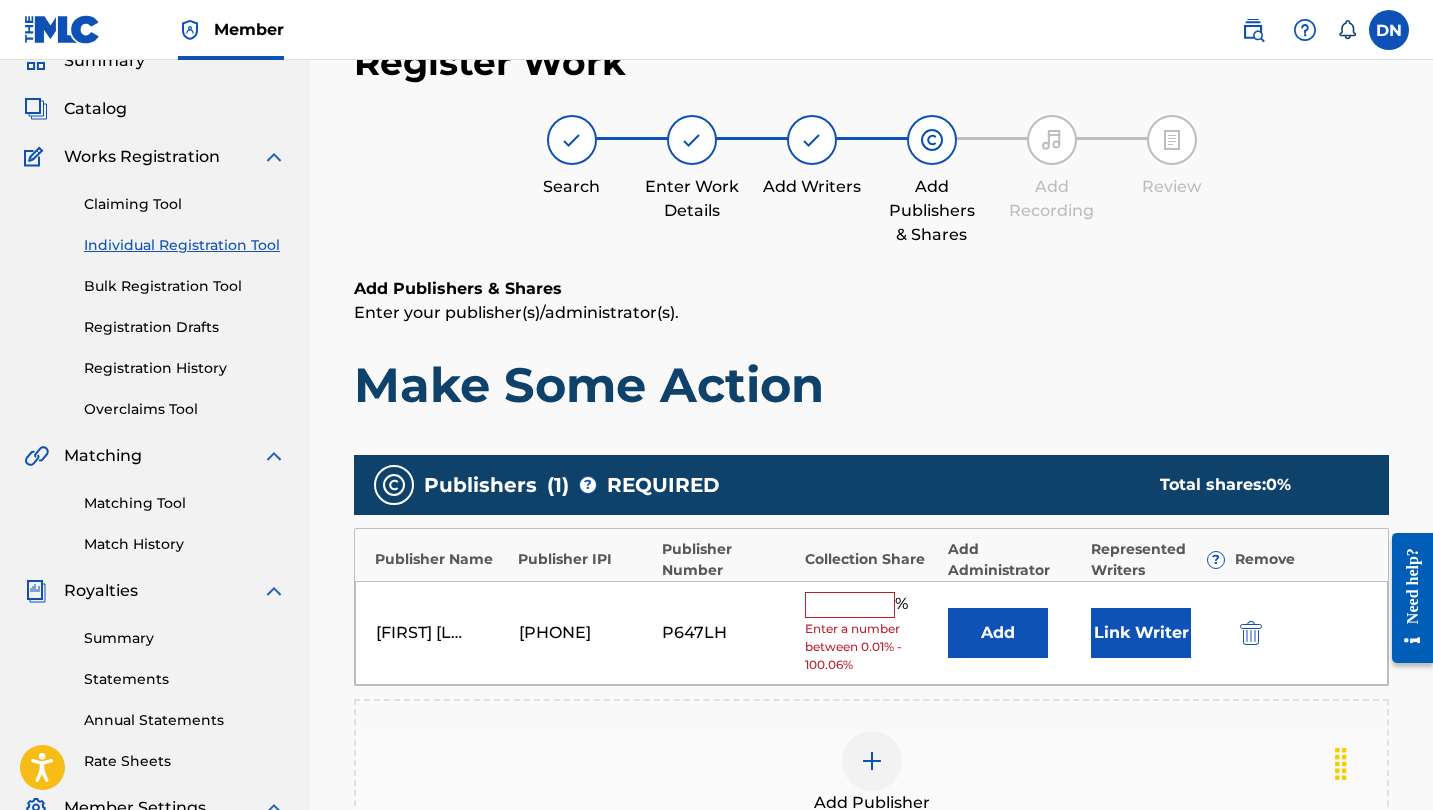 click at bounding box center [850, 605] 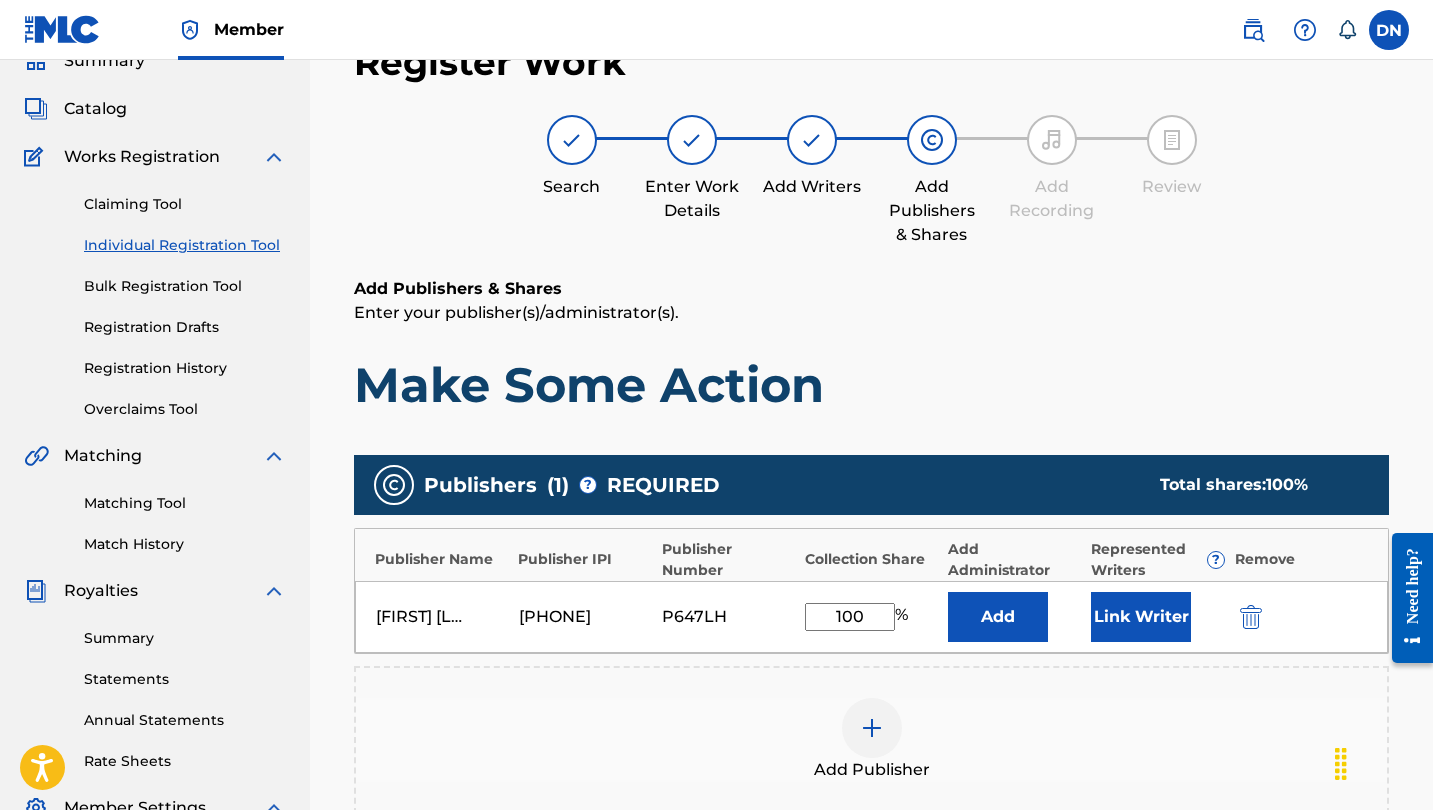 type on "100" 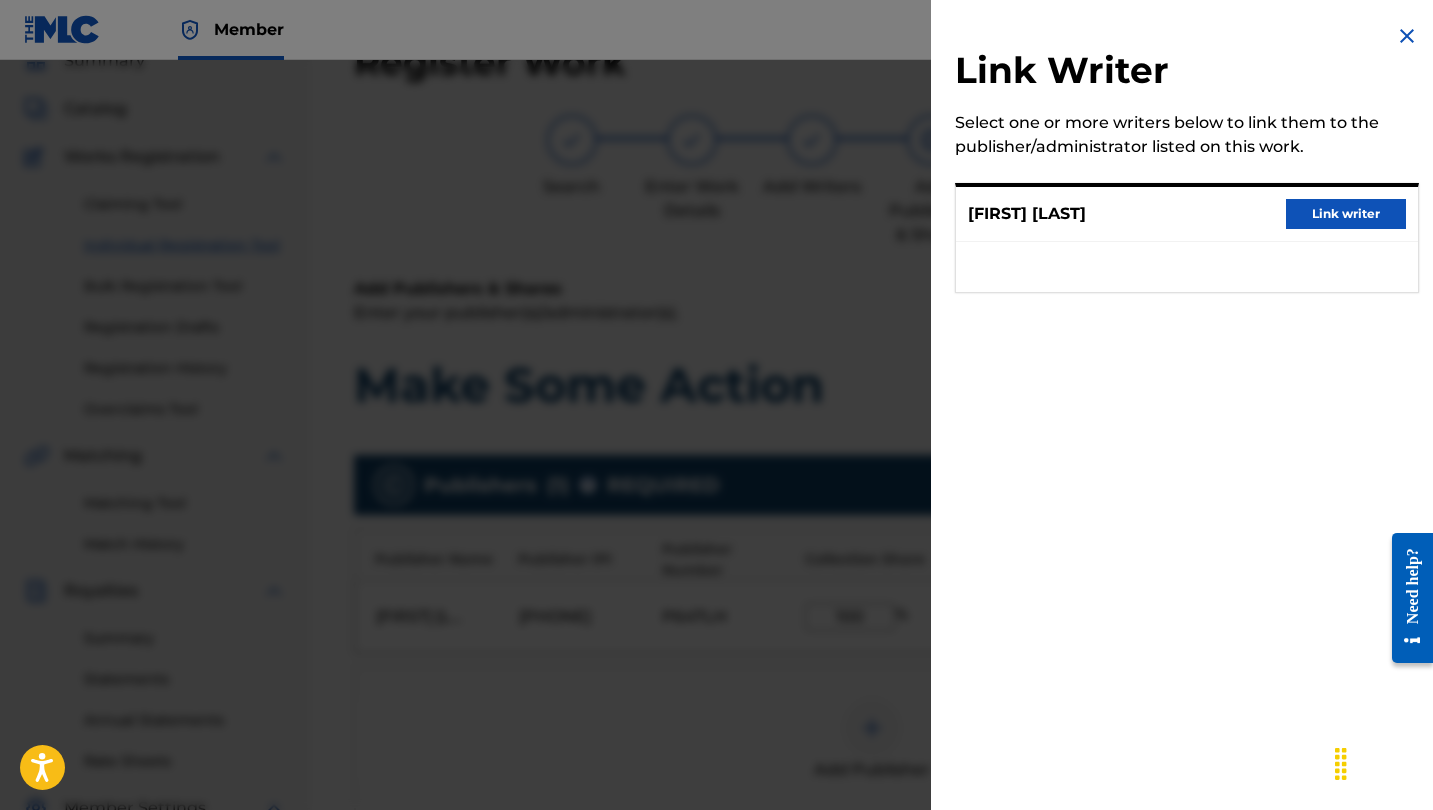 click on "Link writer" at bounding box center [1346, 214] 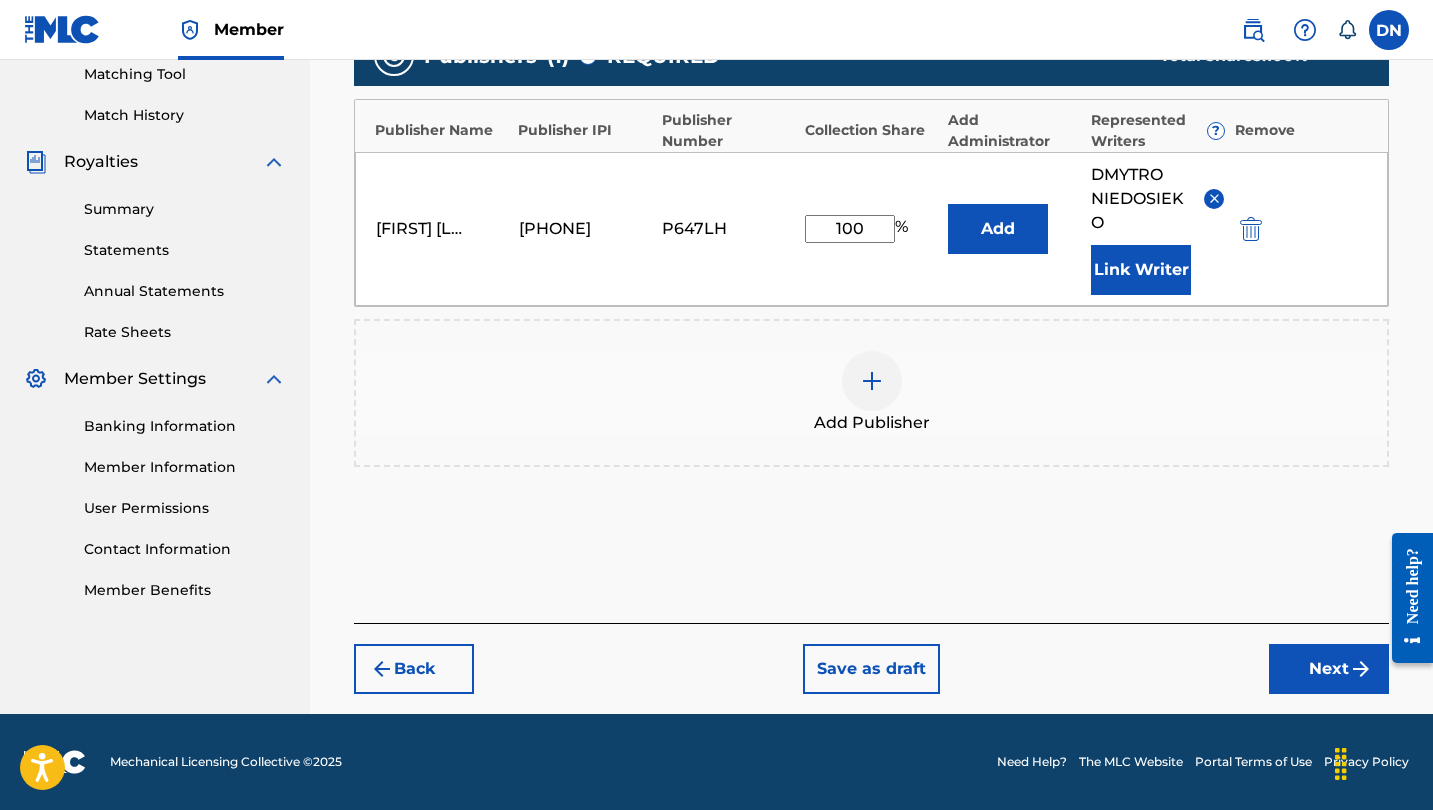 click on "Next" at bounding box center [1329, 669] 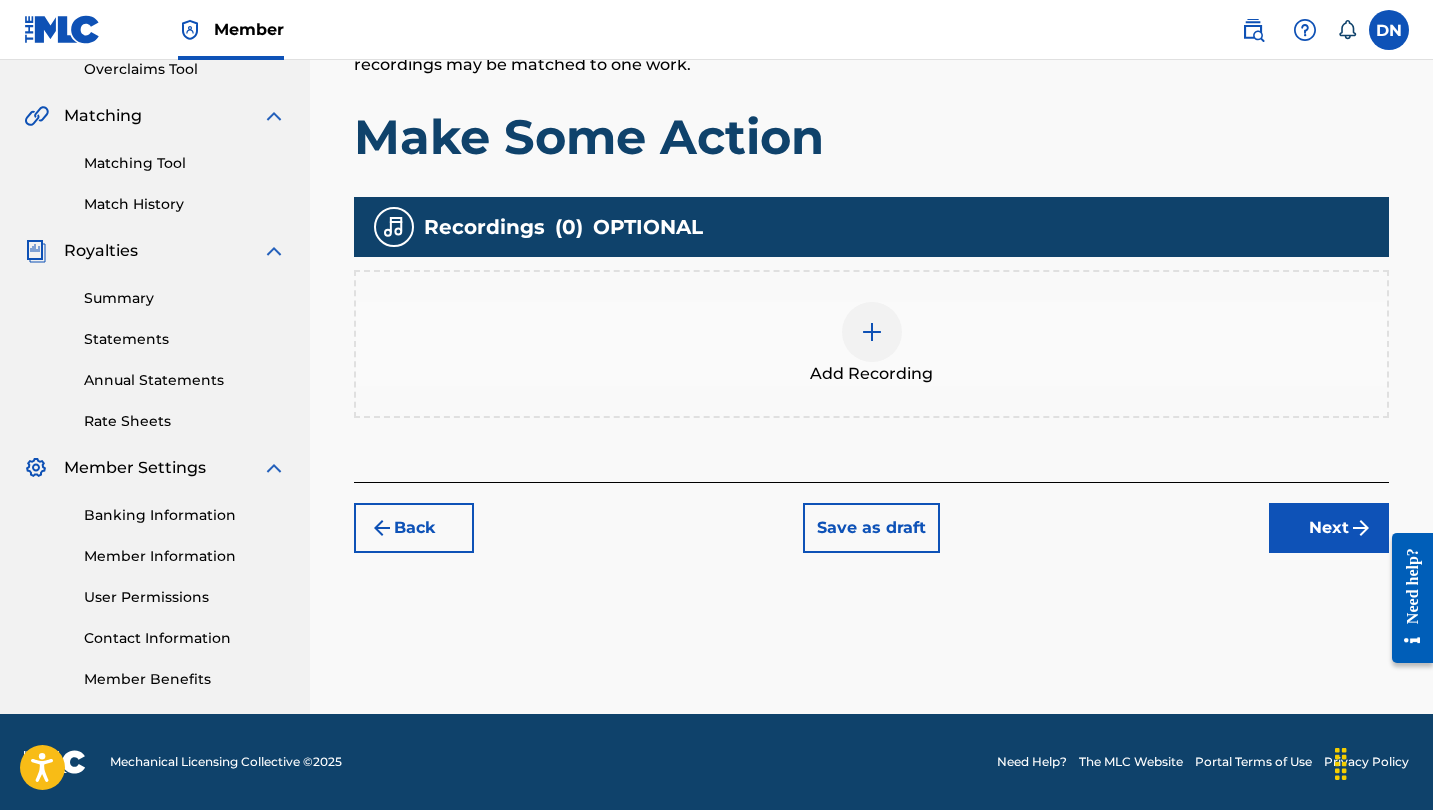 click on "Add Recording" at bounding box center [871, 344] 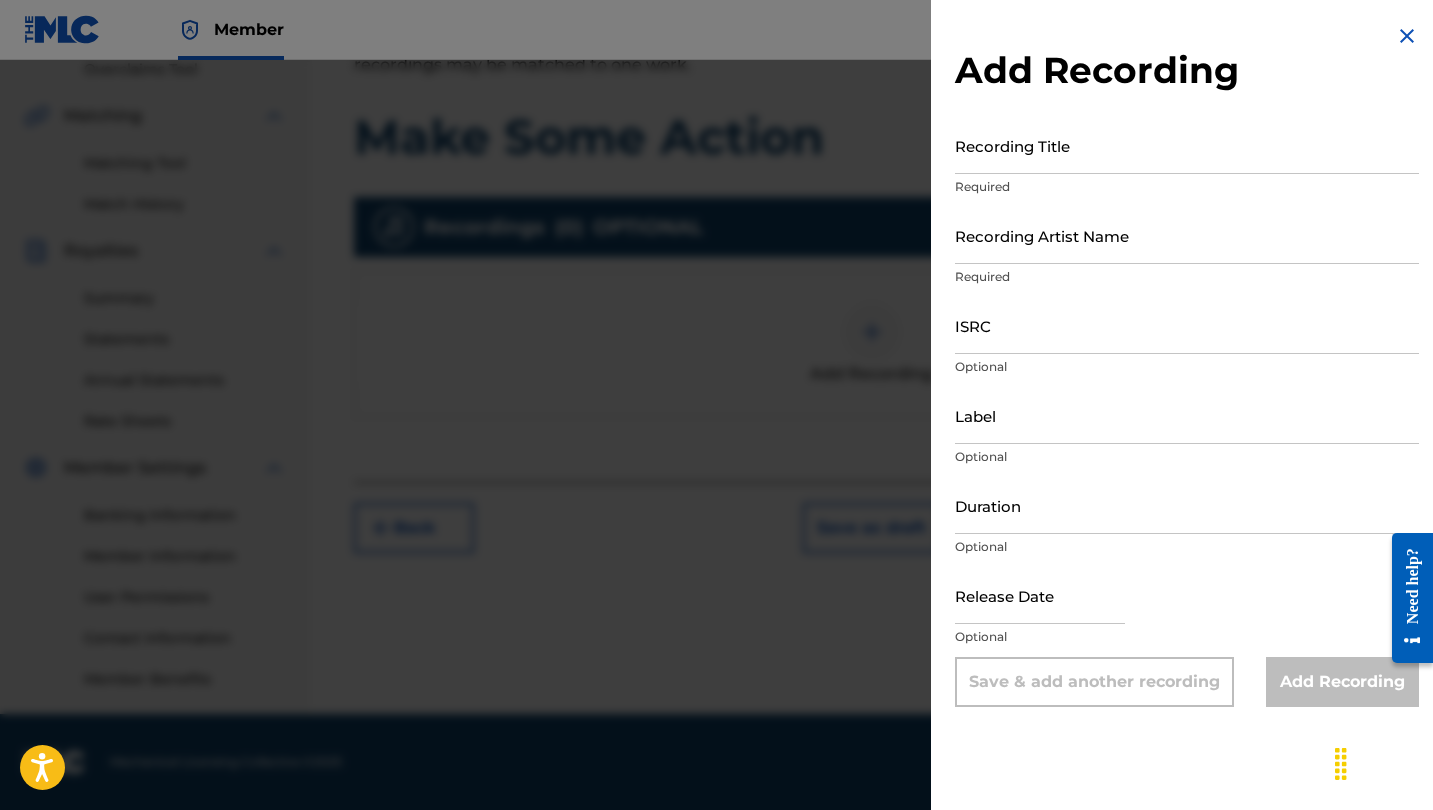 click on "Recording Title" at bounding box center [1187, 145] 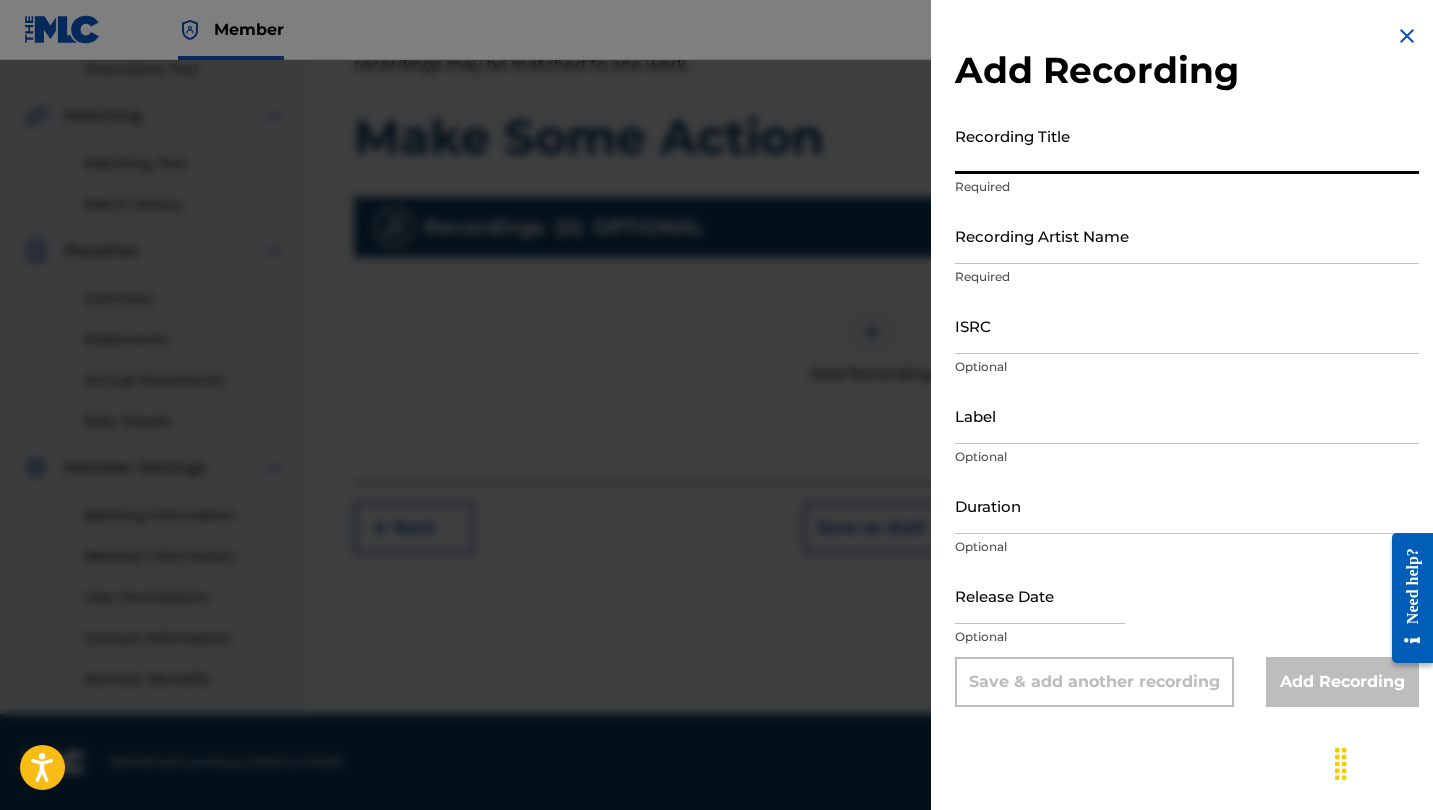 paste on "[ISRC]" 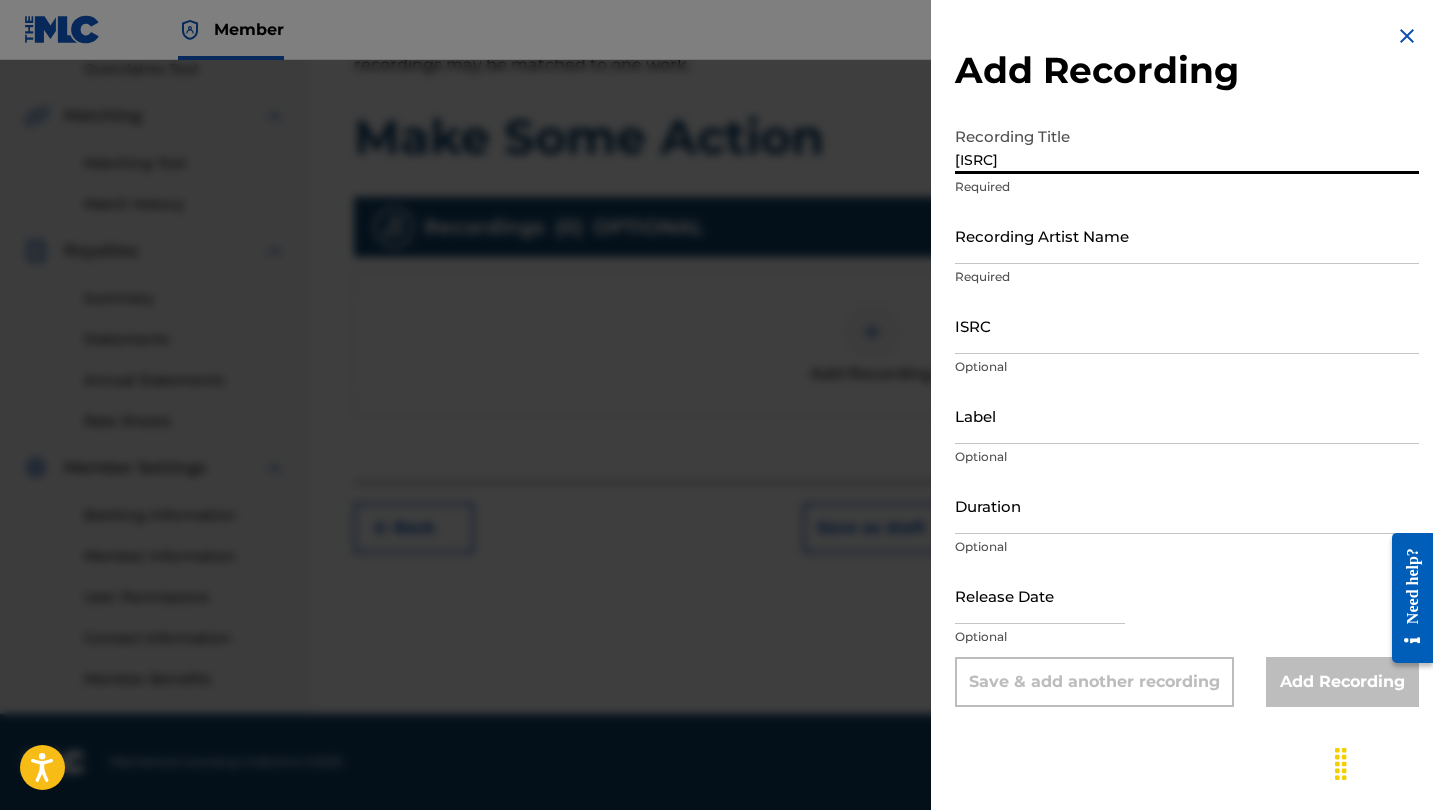 type 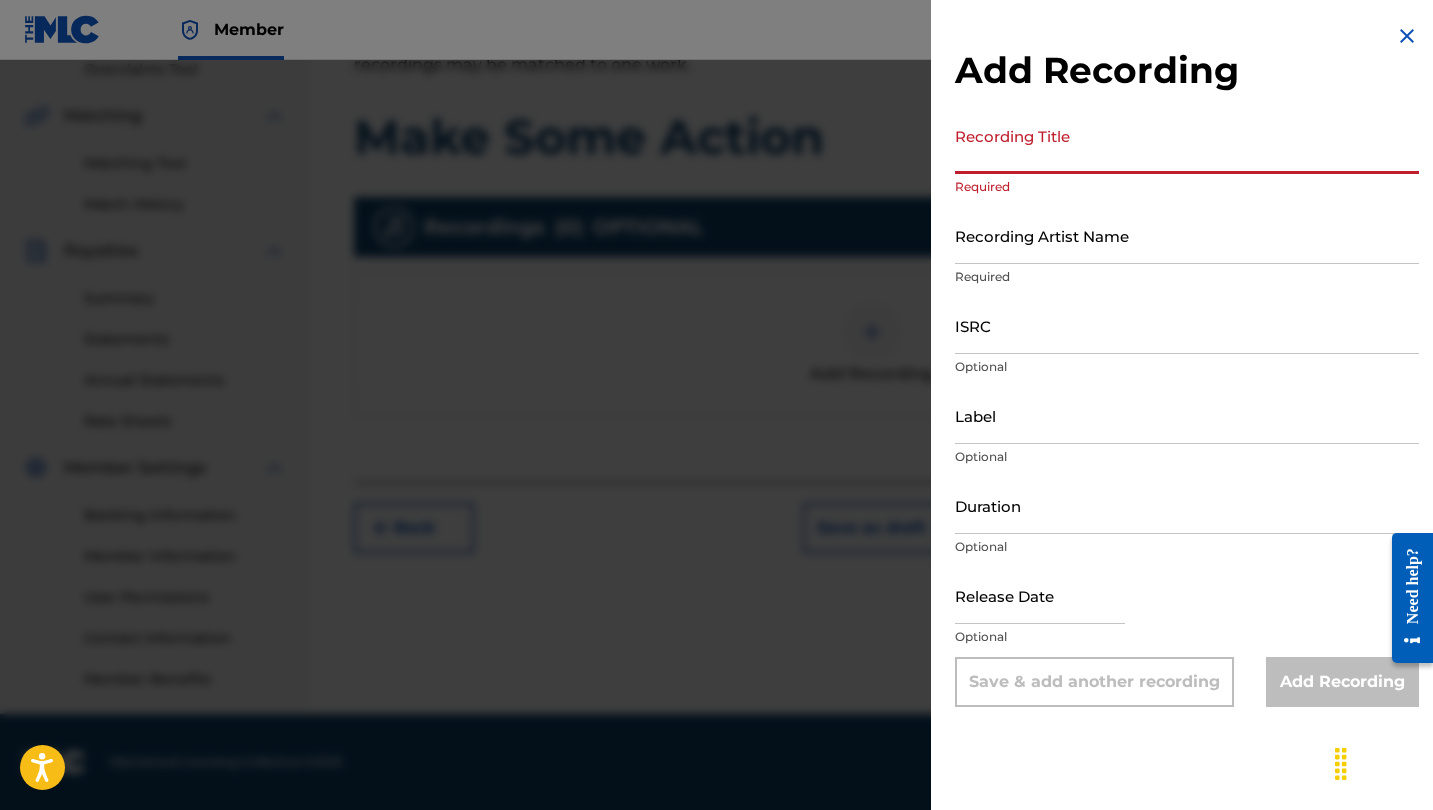 click on "ISRC" at bounding box center [1187, 325] 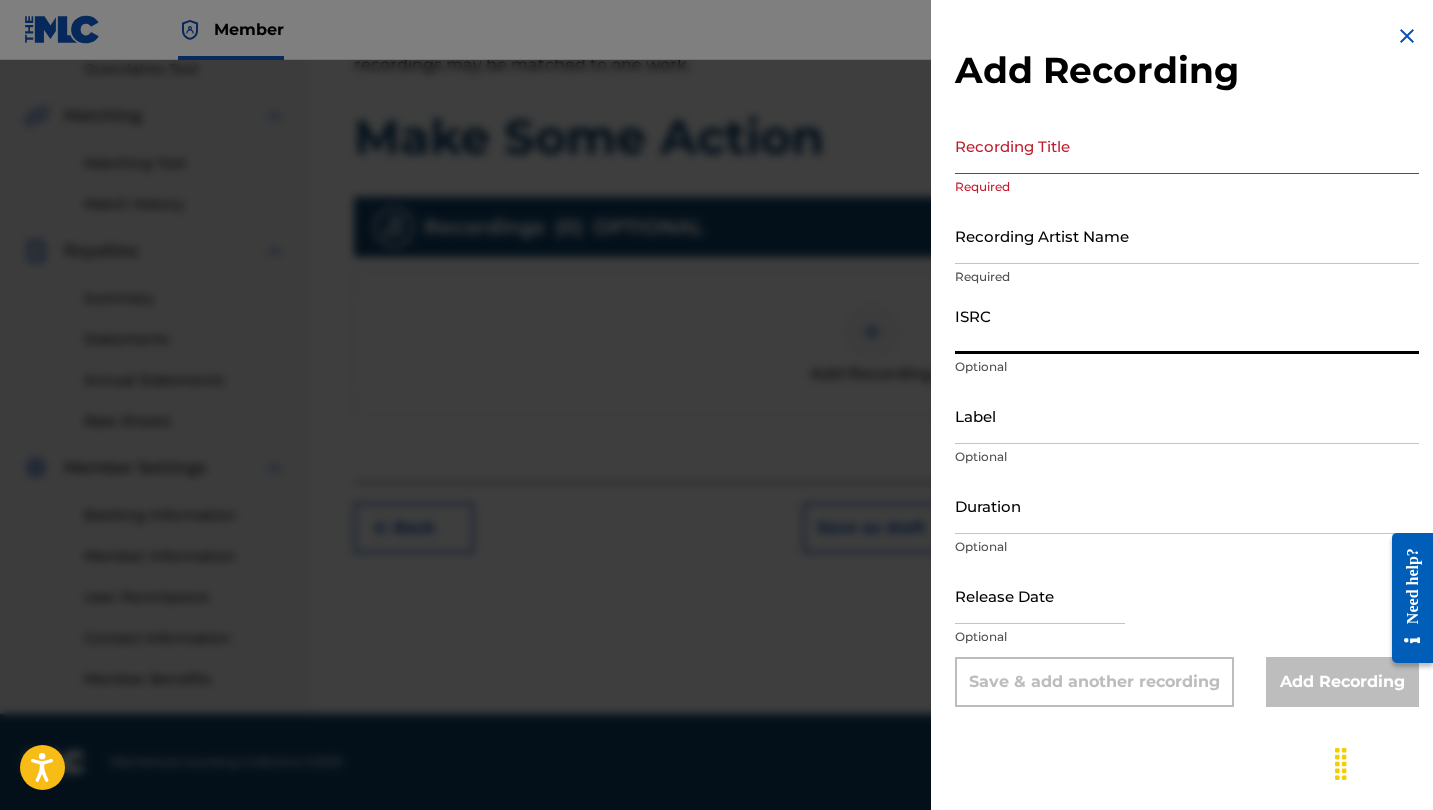 paste on "[ISRC]" 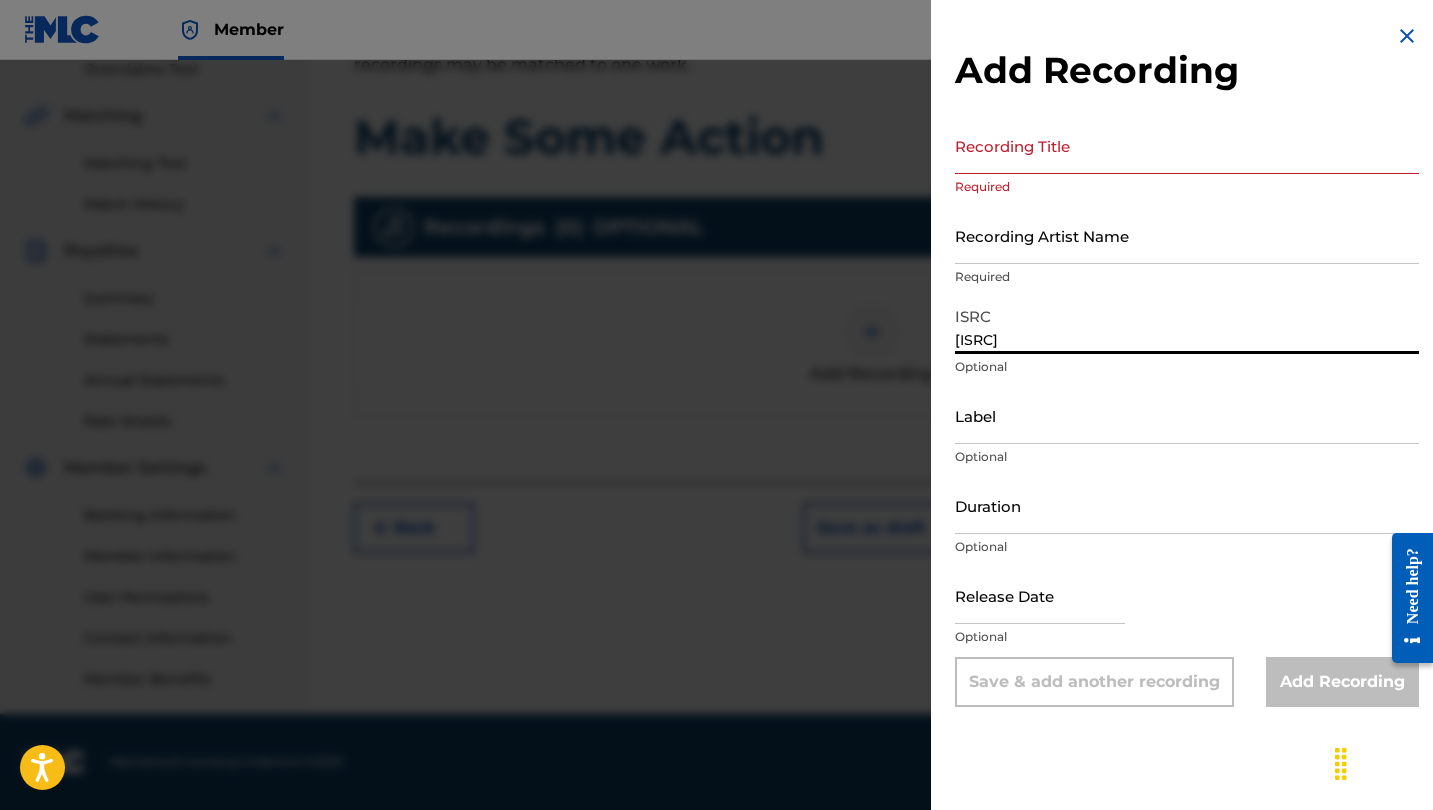 type on "[ISRC]" 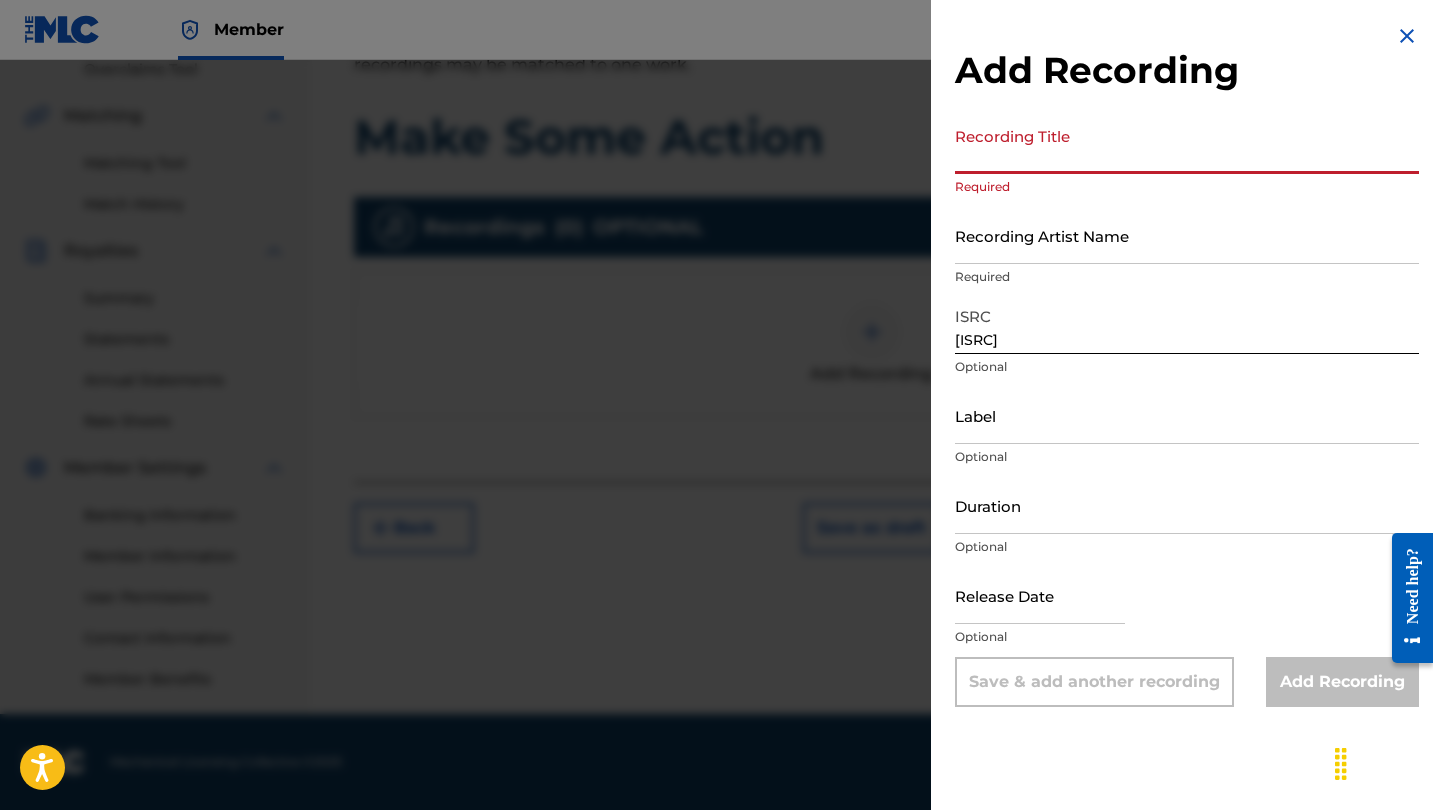 click on "Recording Title" at bounding box center [1187, 145] 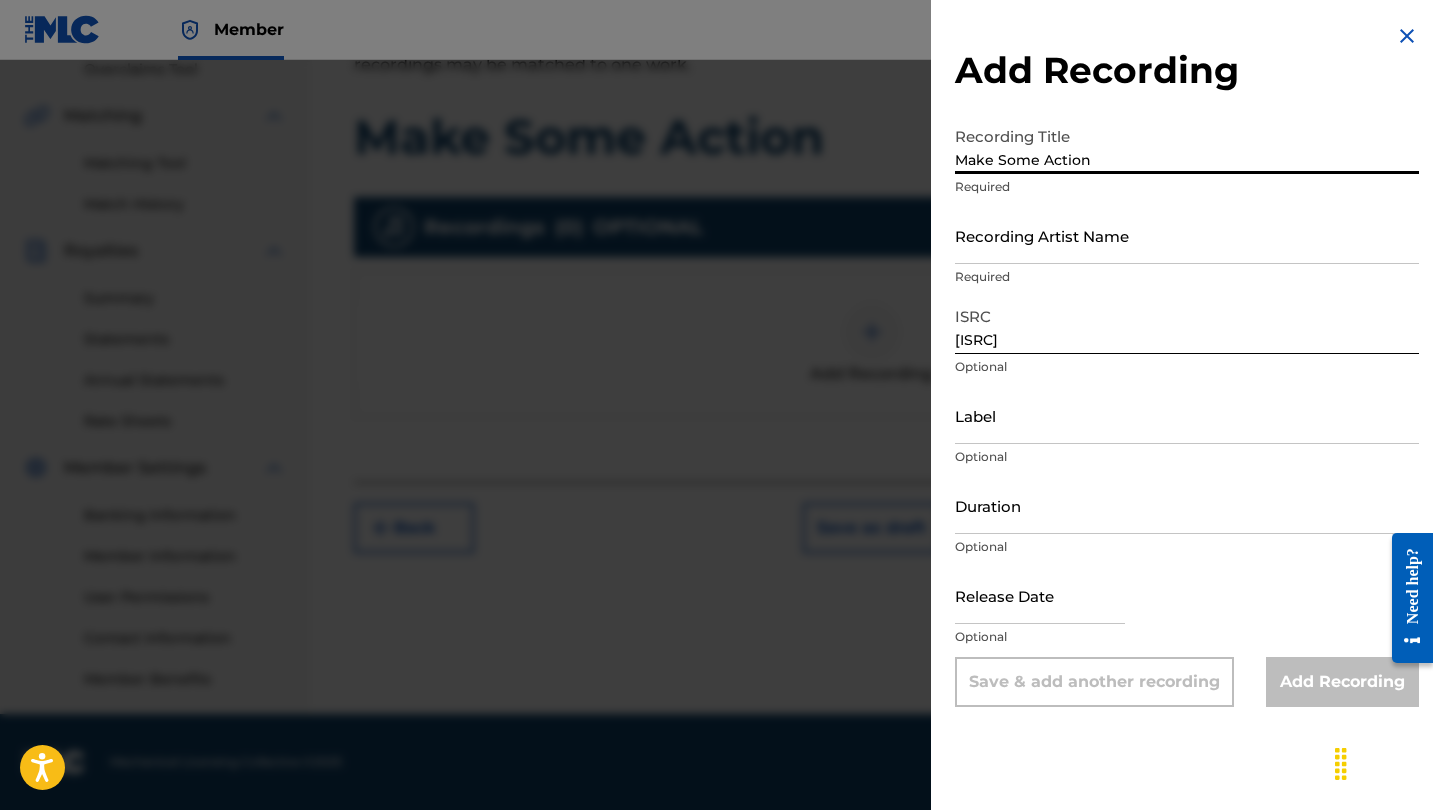 type on "Make Some Action" 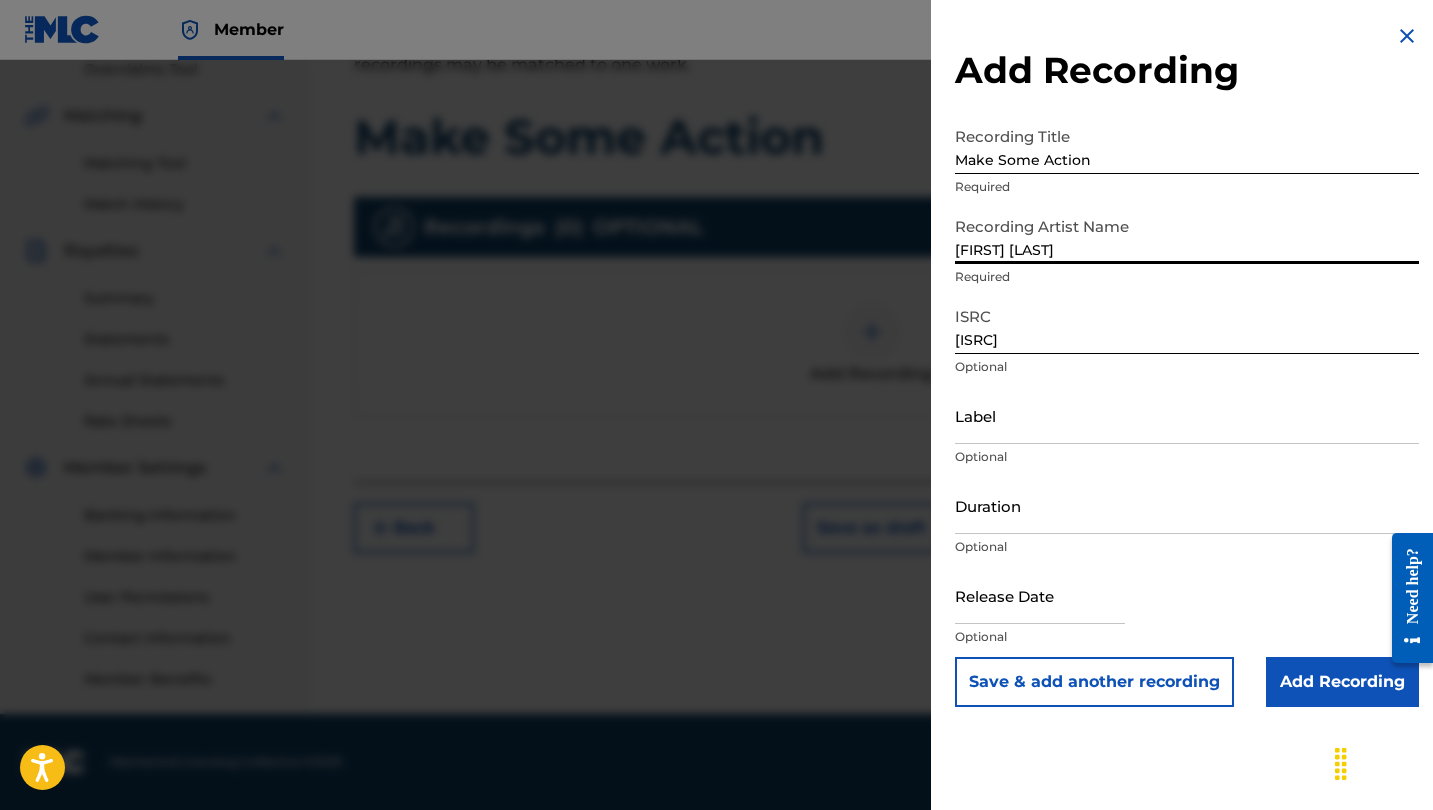 type on "[FIRST] [LAST]" 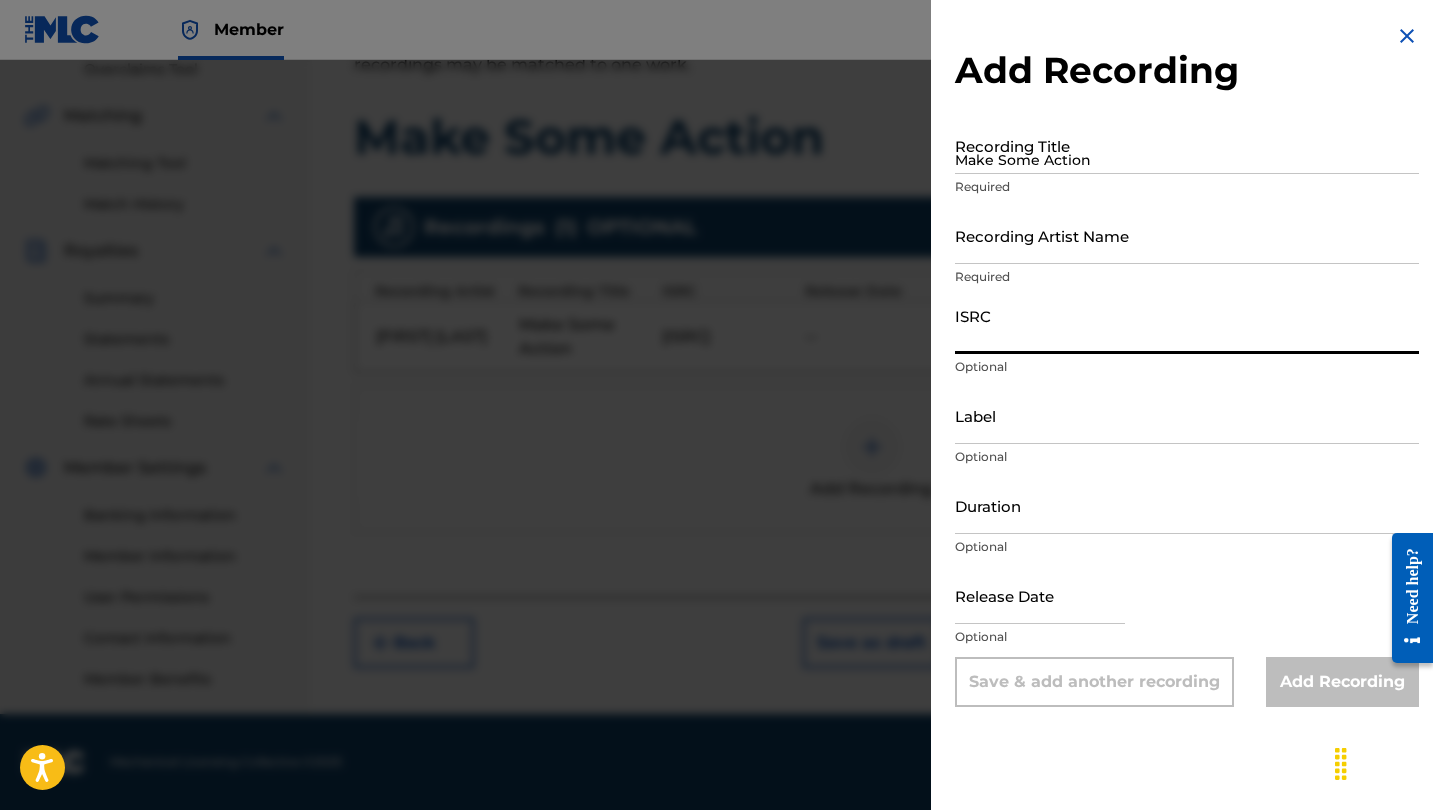 click on "ISRC" at bounding box center (1187, 325) 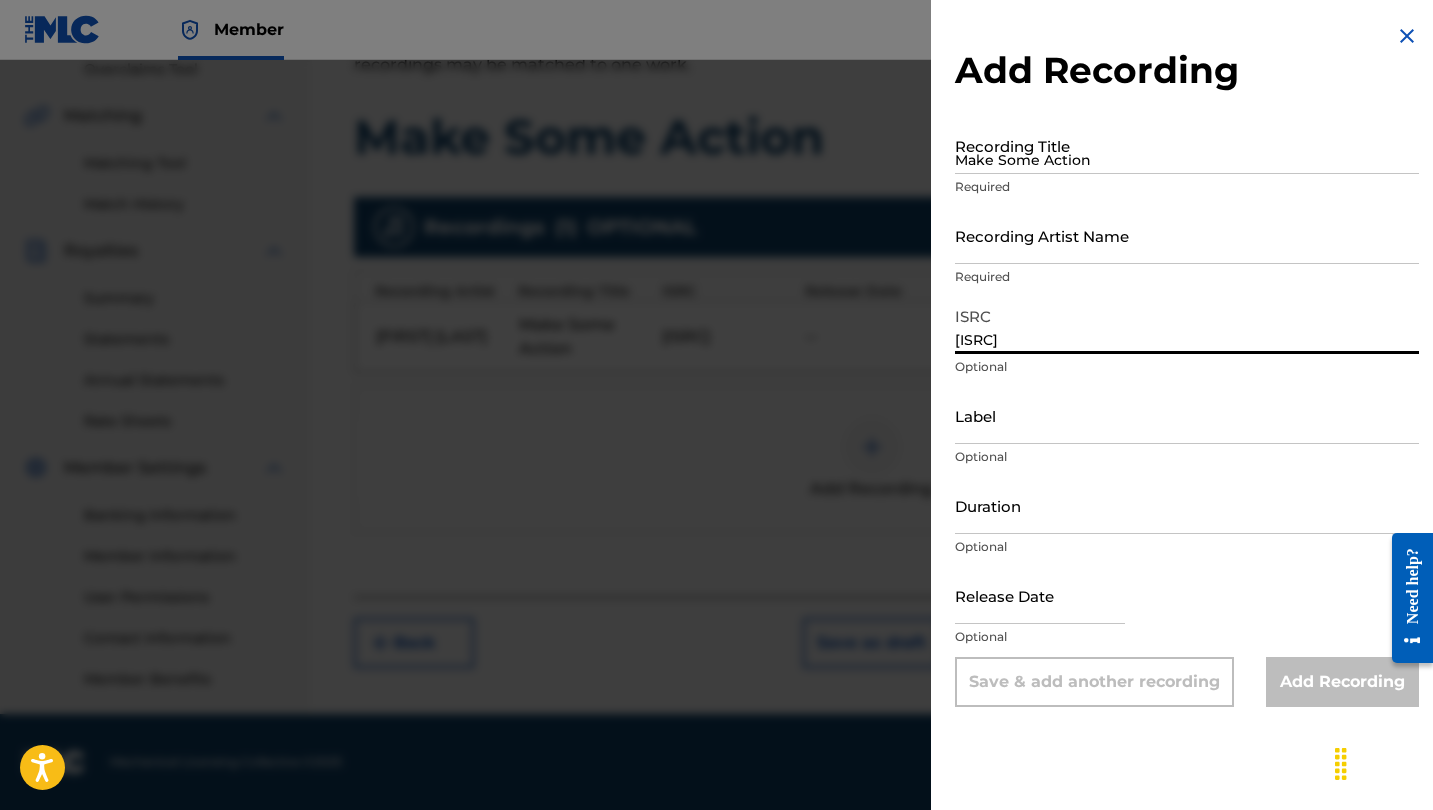 type on "[ISRC]" 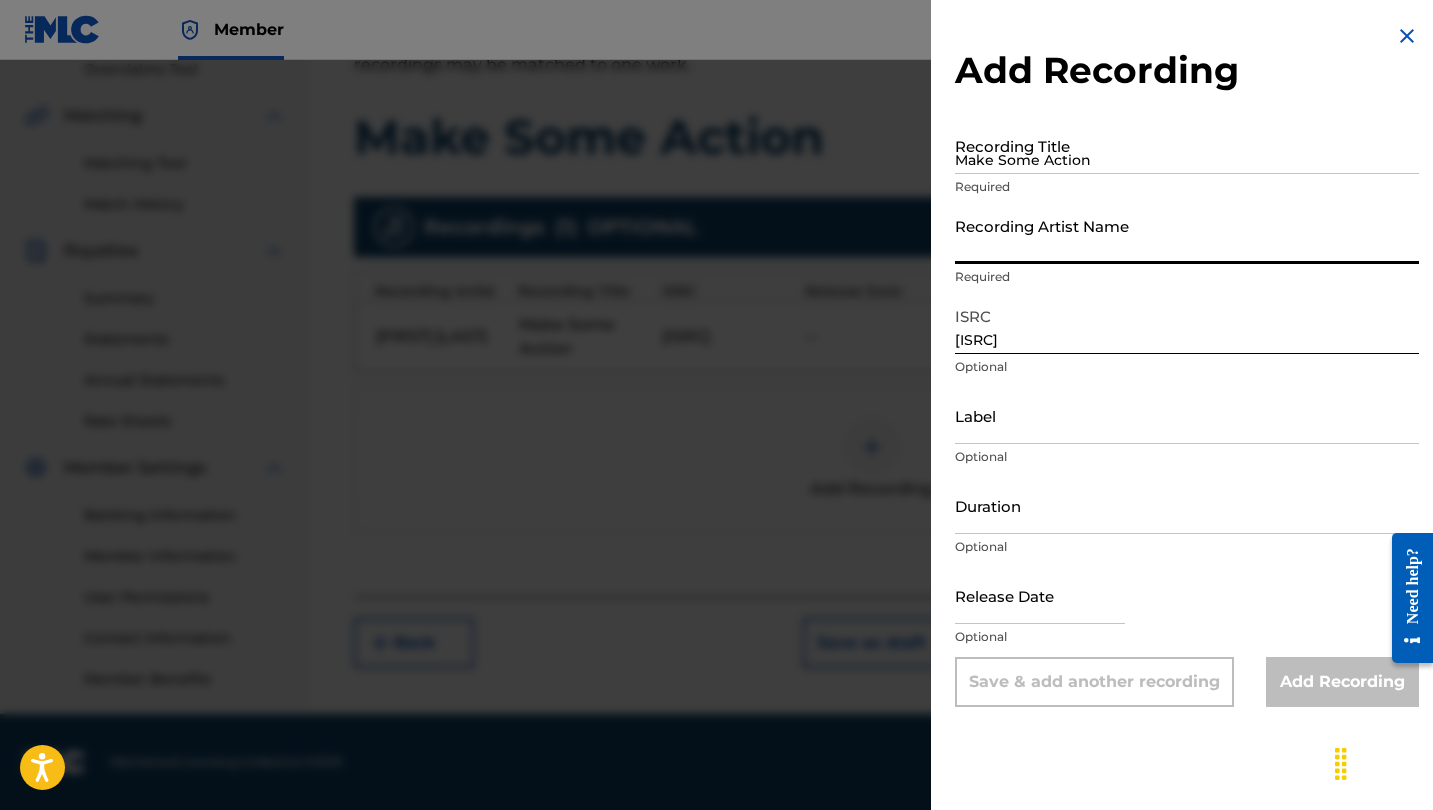 click on "Recording Artist Name" at bounding box center [1187, 235] 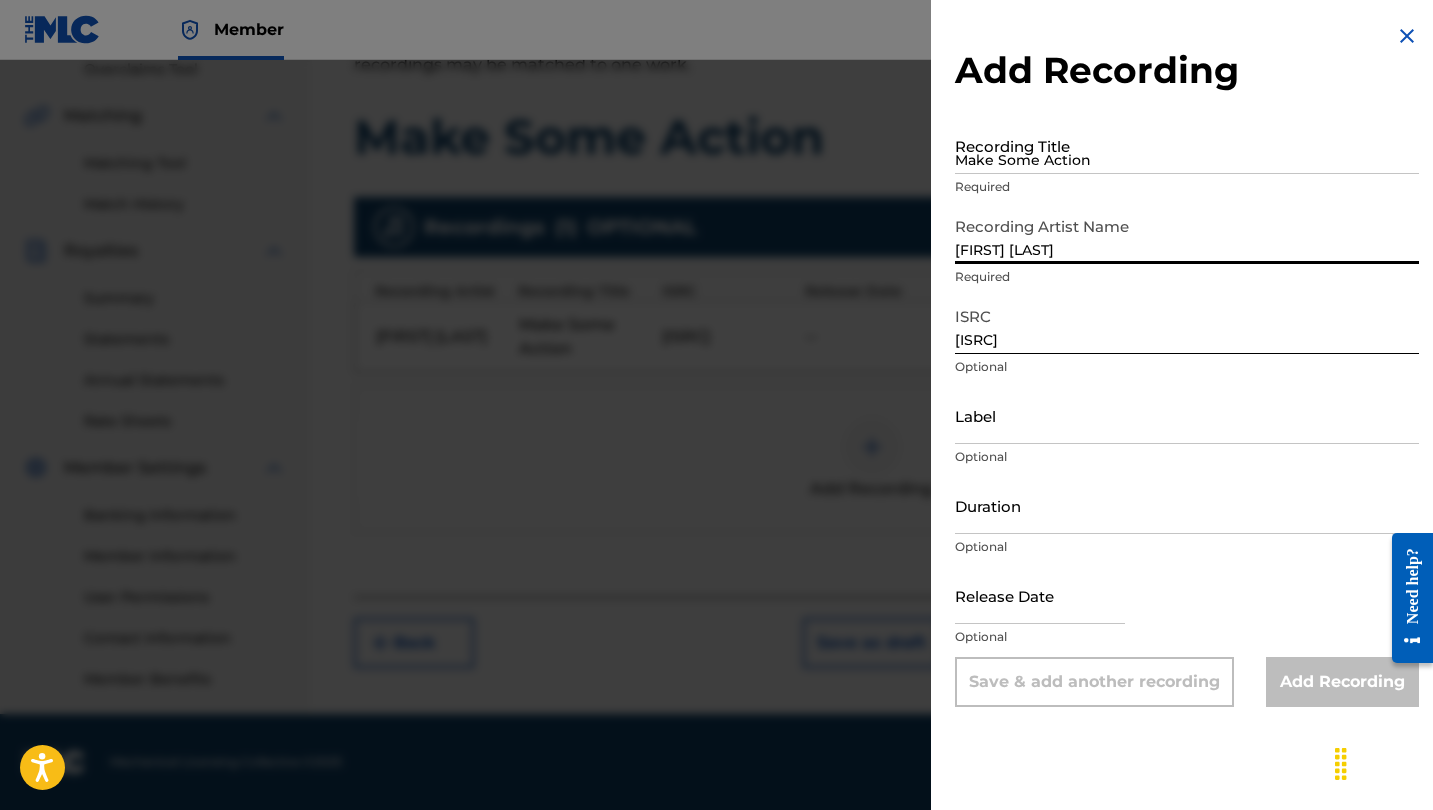 type on "[FIRST] [LAST]" 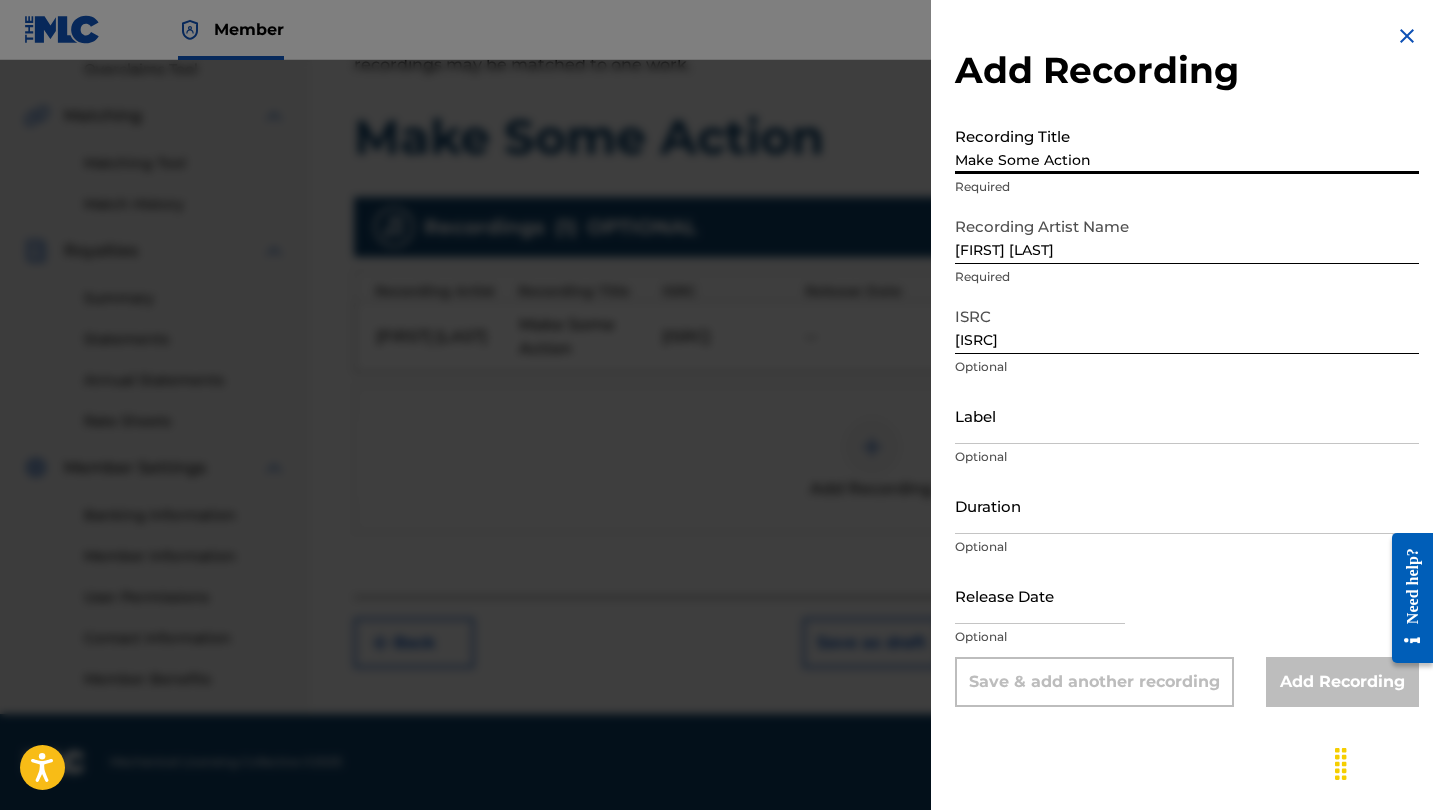 click on "Make Some Action" at bounding box center (1187, 145) 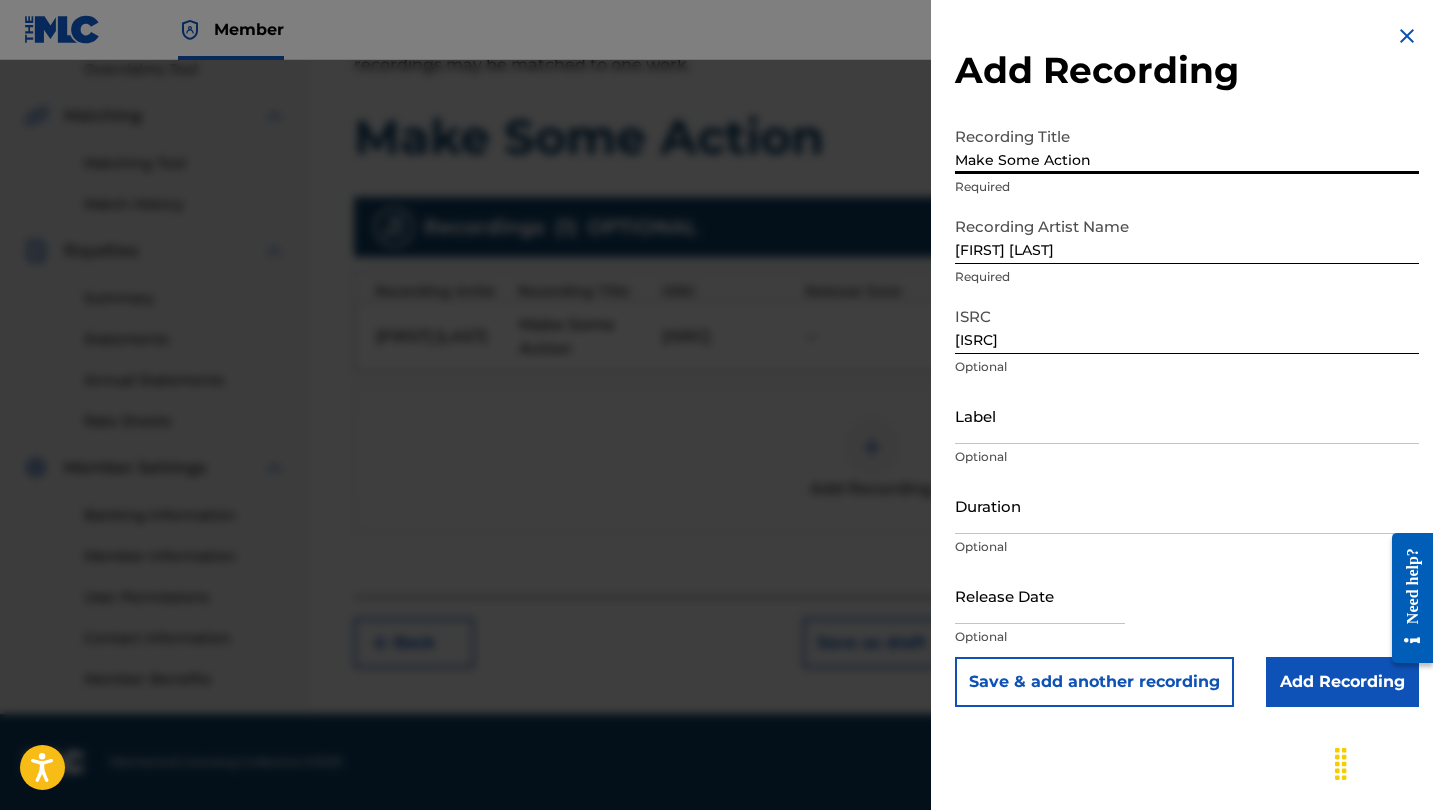 type on "Make Some Action" 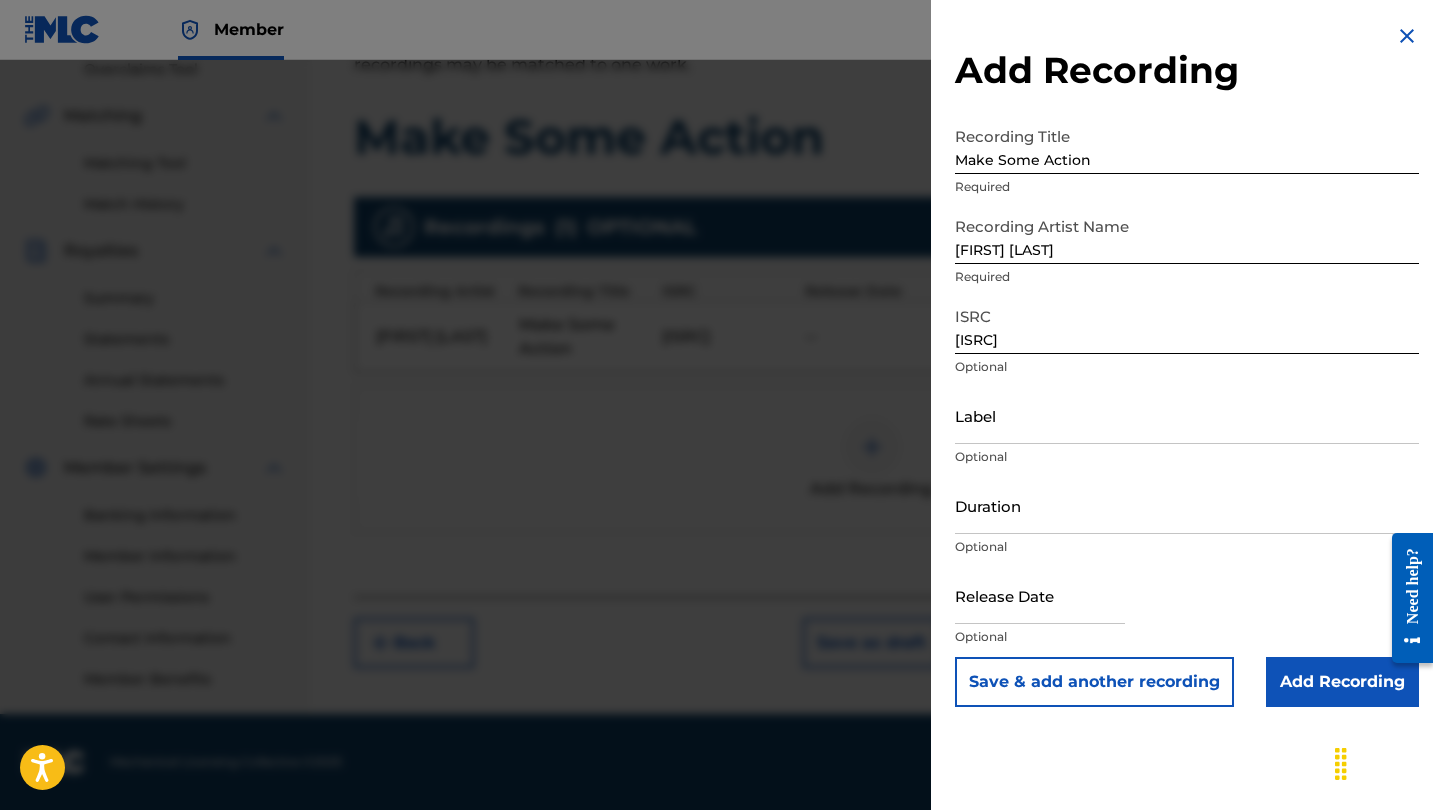 click on "Add Recording" at bounding box center (1342, 682) 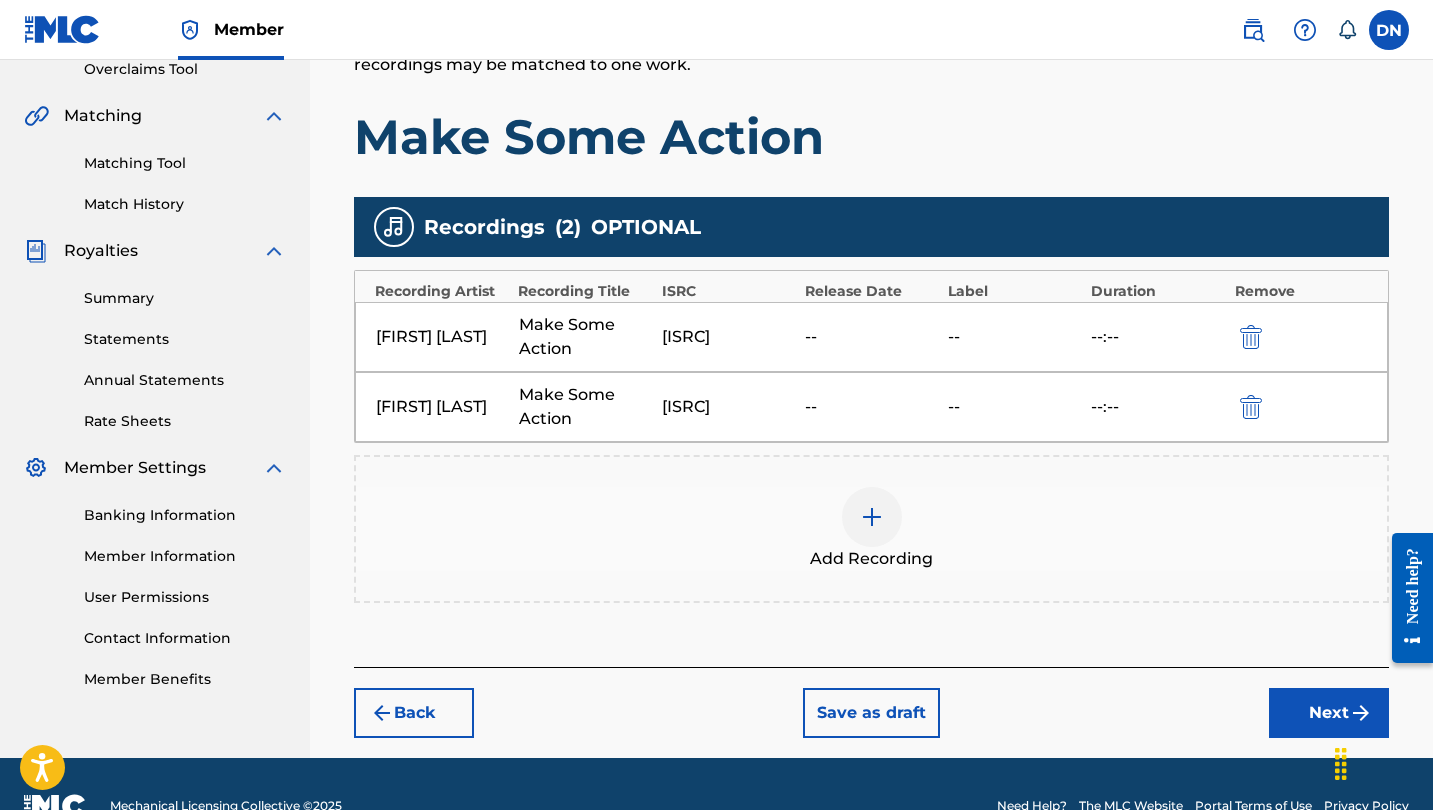 click at bounding box center [872, 517] 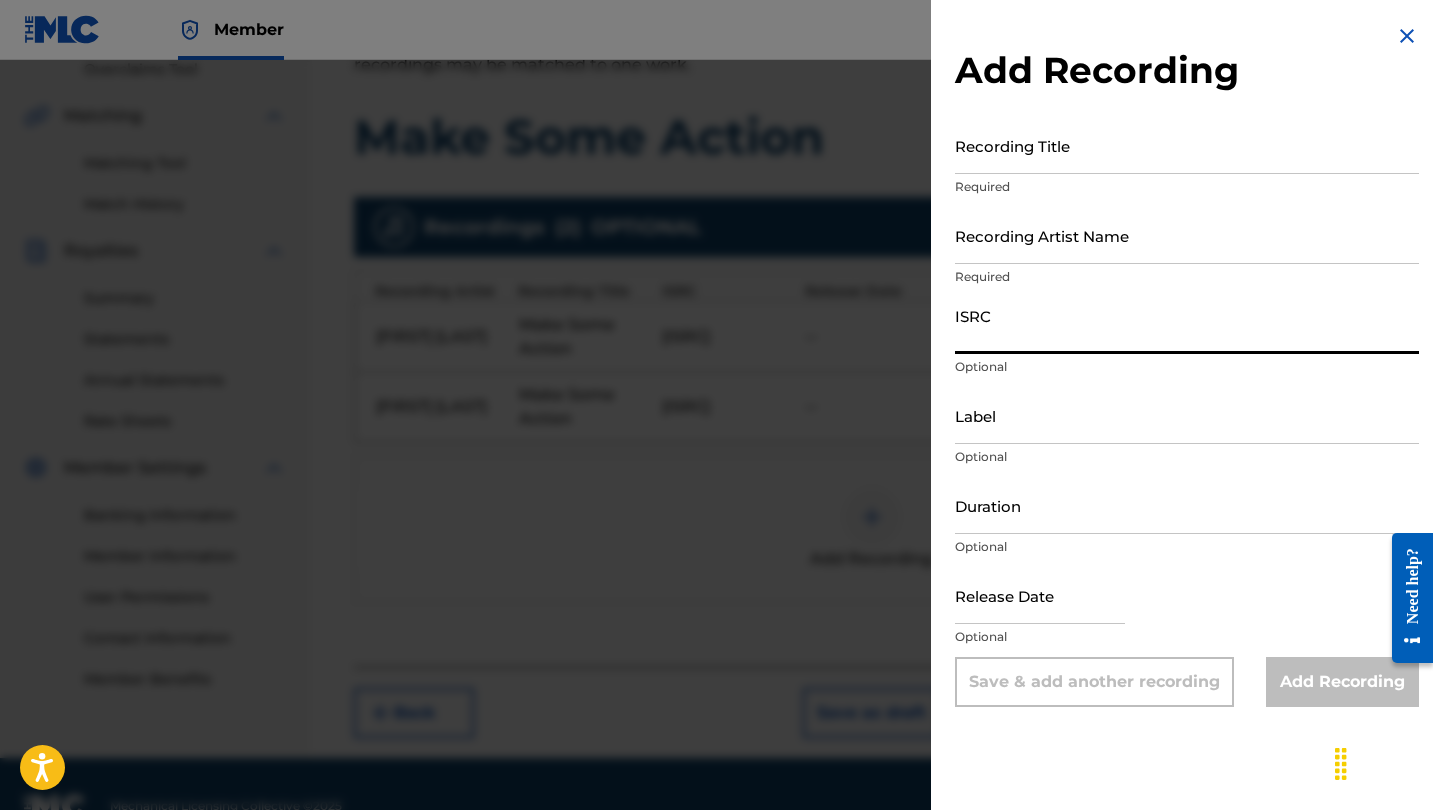 click on "ISRC" at bounding box center [1187, 325] 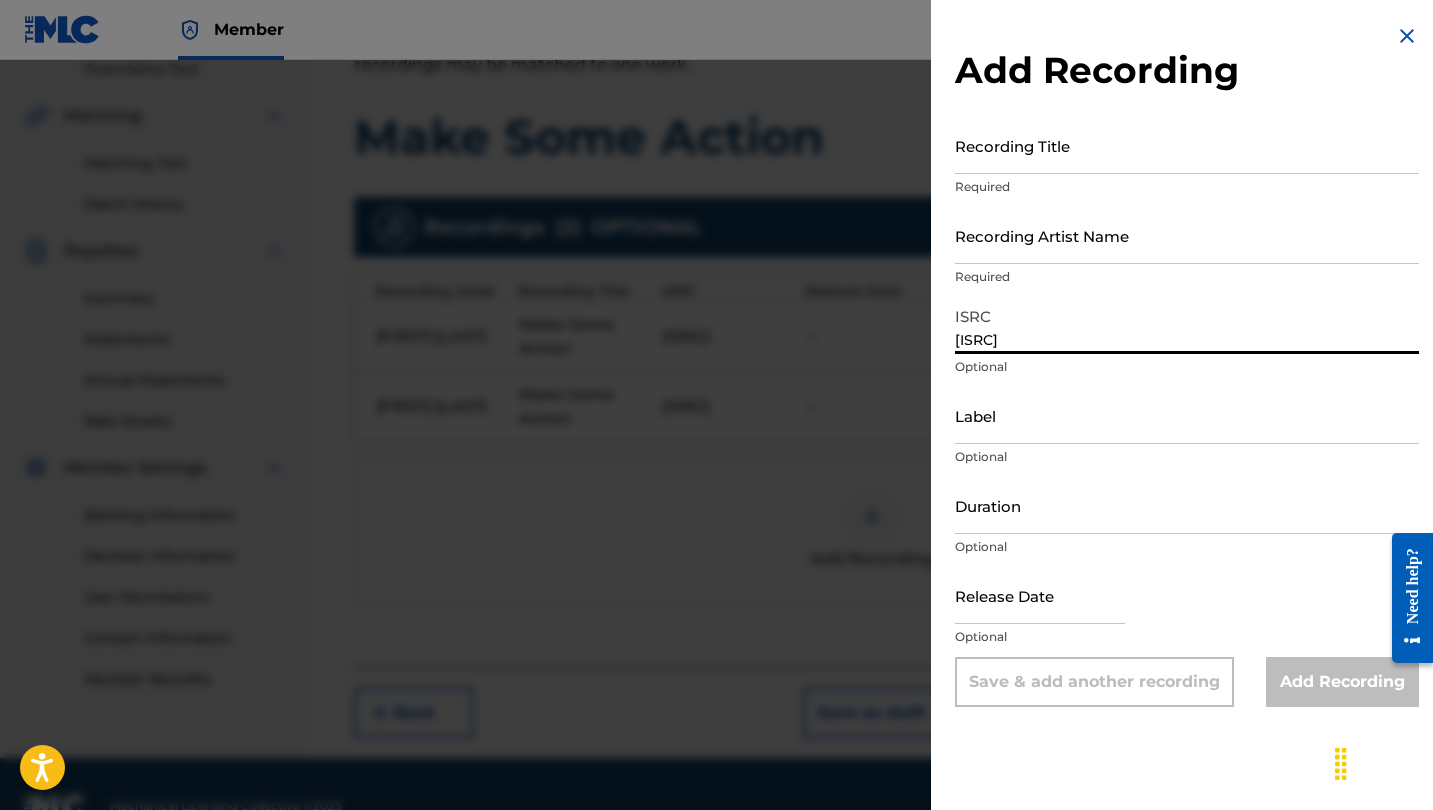 type on "[ISRC]" 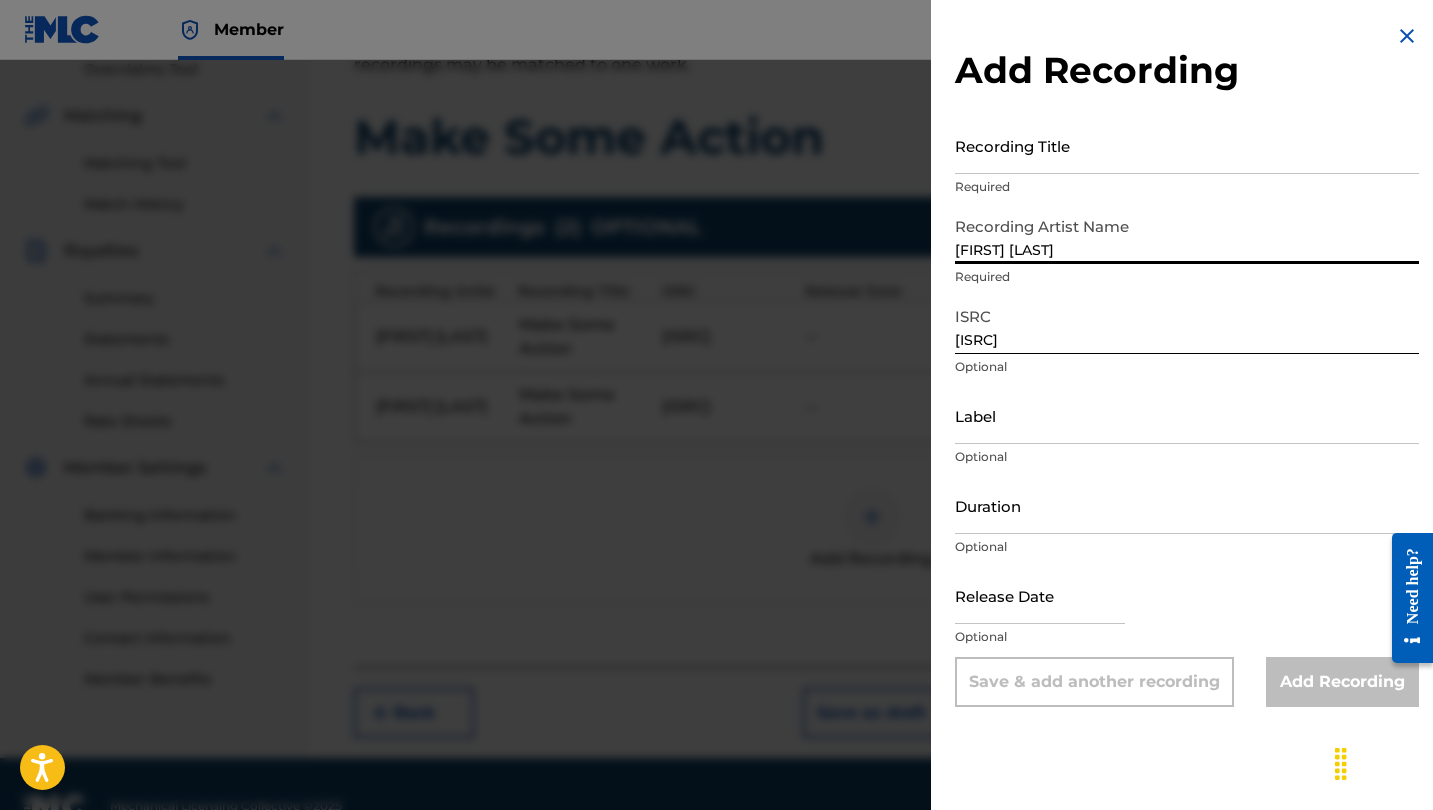 type on "[FIRST] [LAST]" 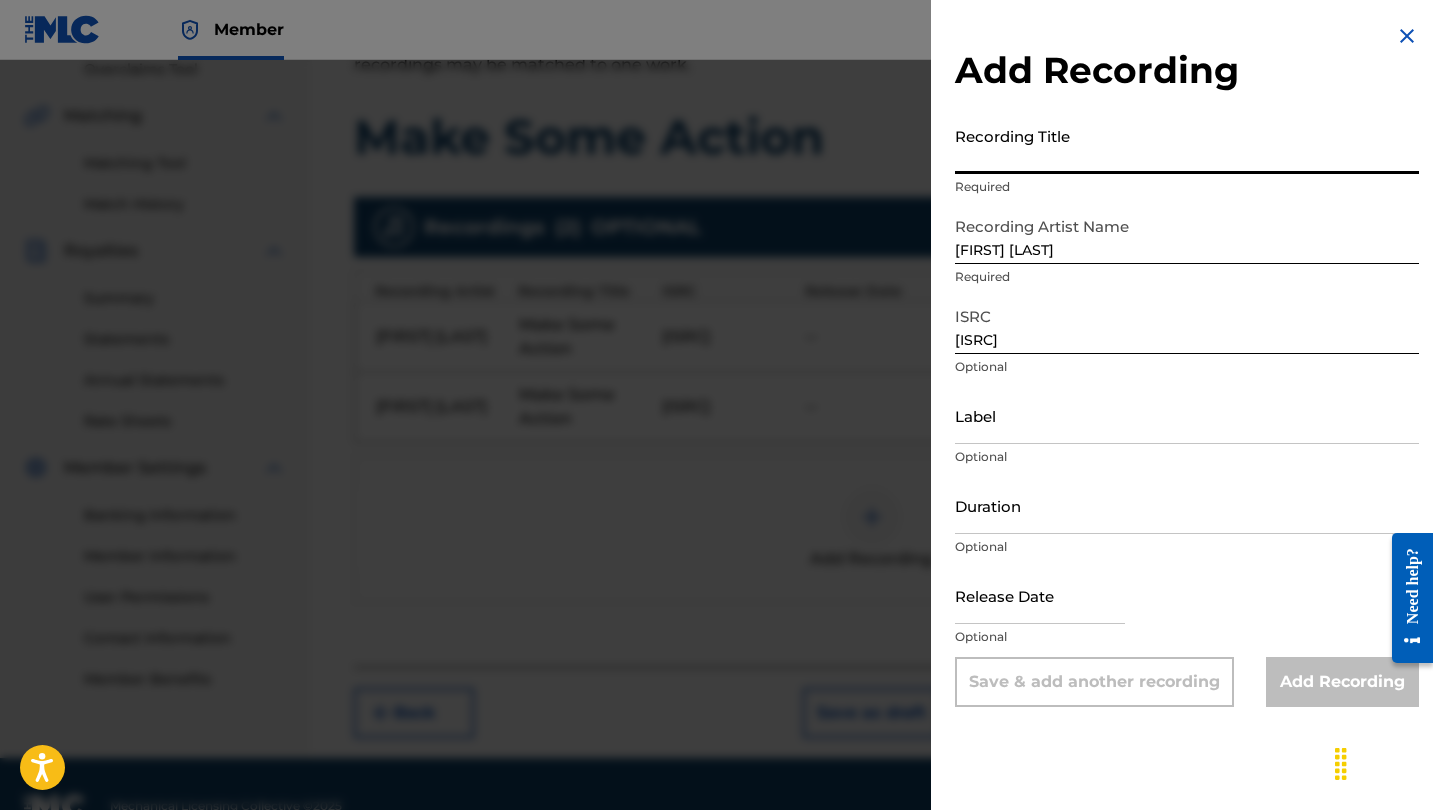 type on "T" 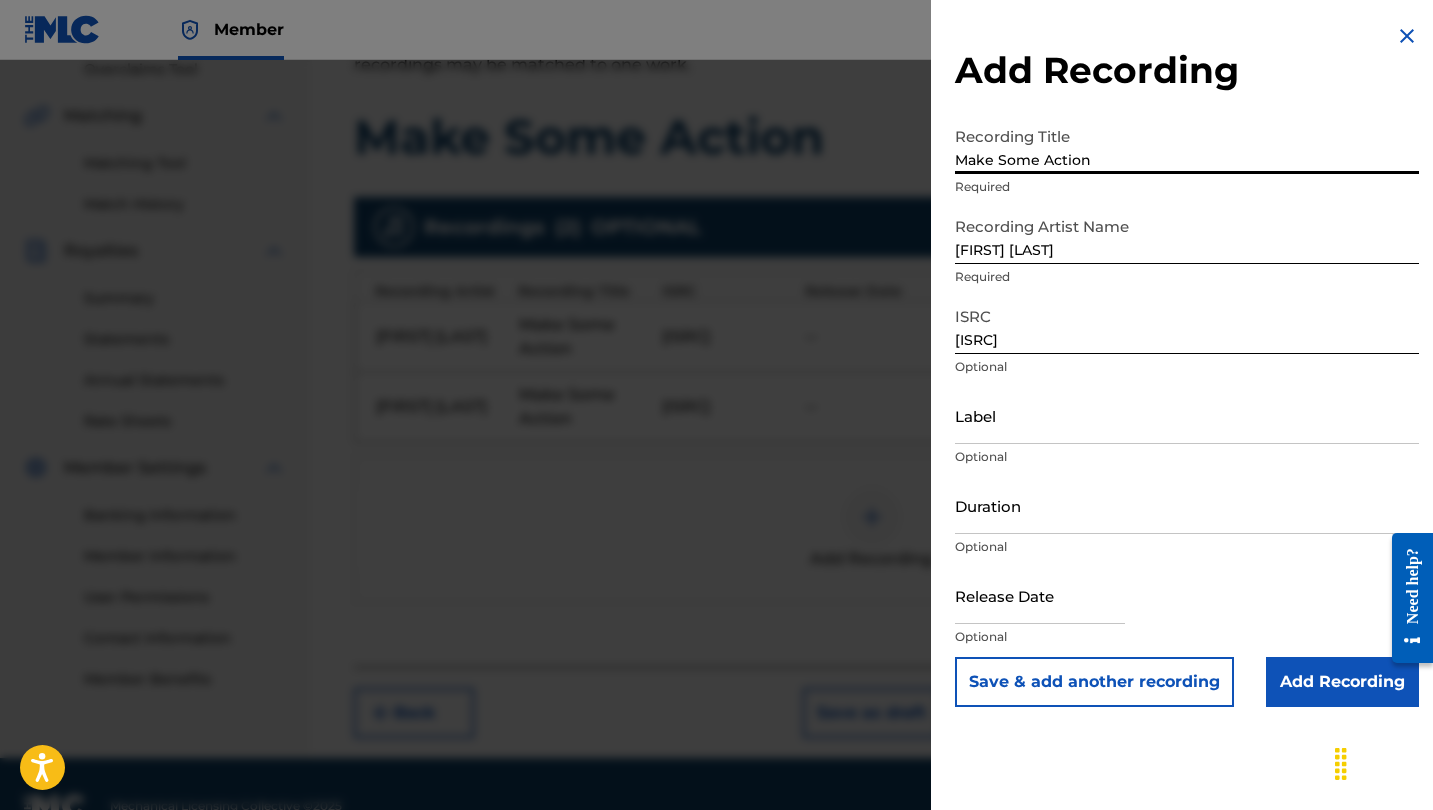 type on "Make Some Action" 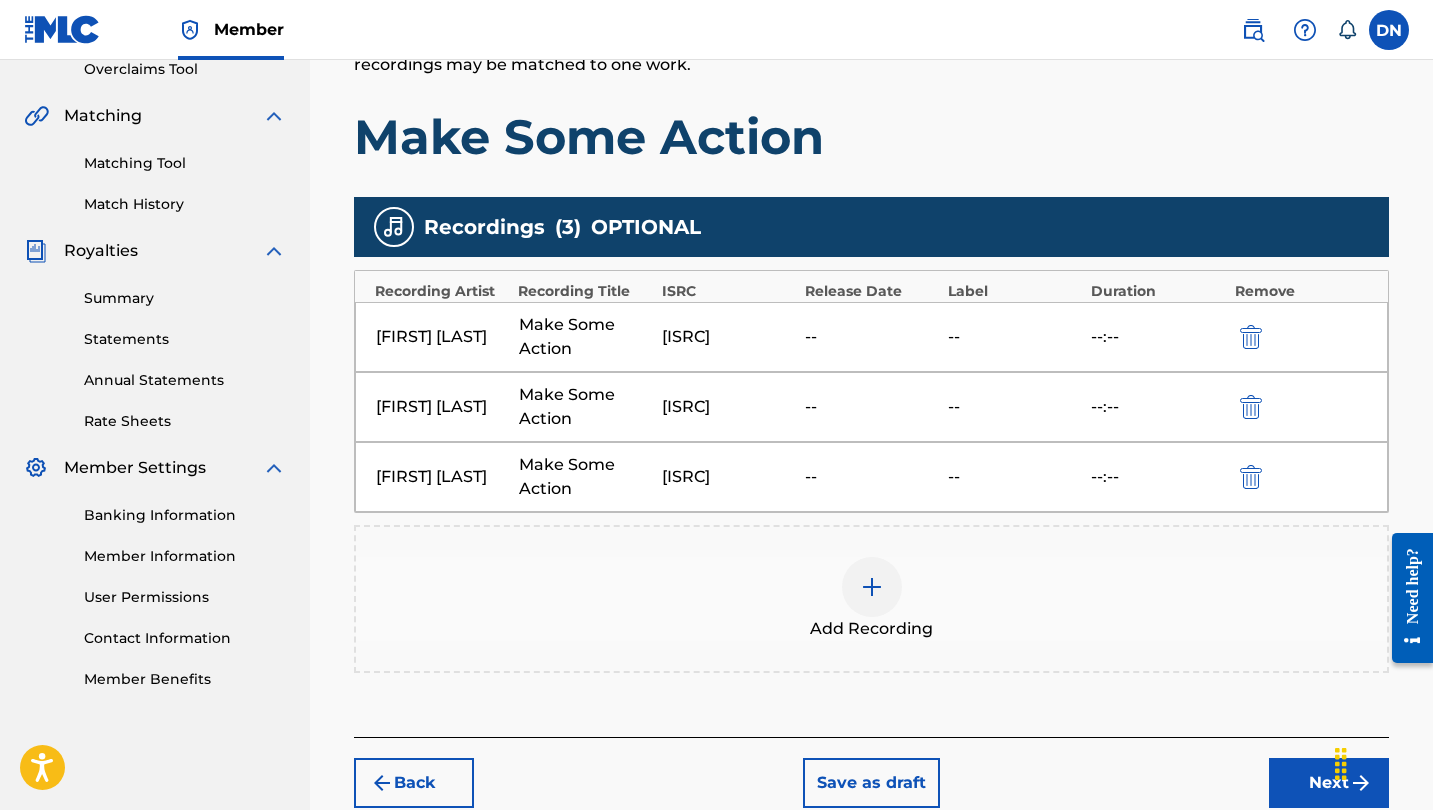 click on "Next" at bounding box center [1329, 783] 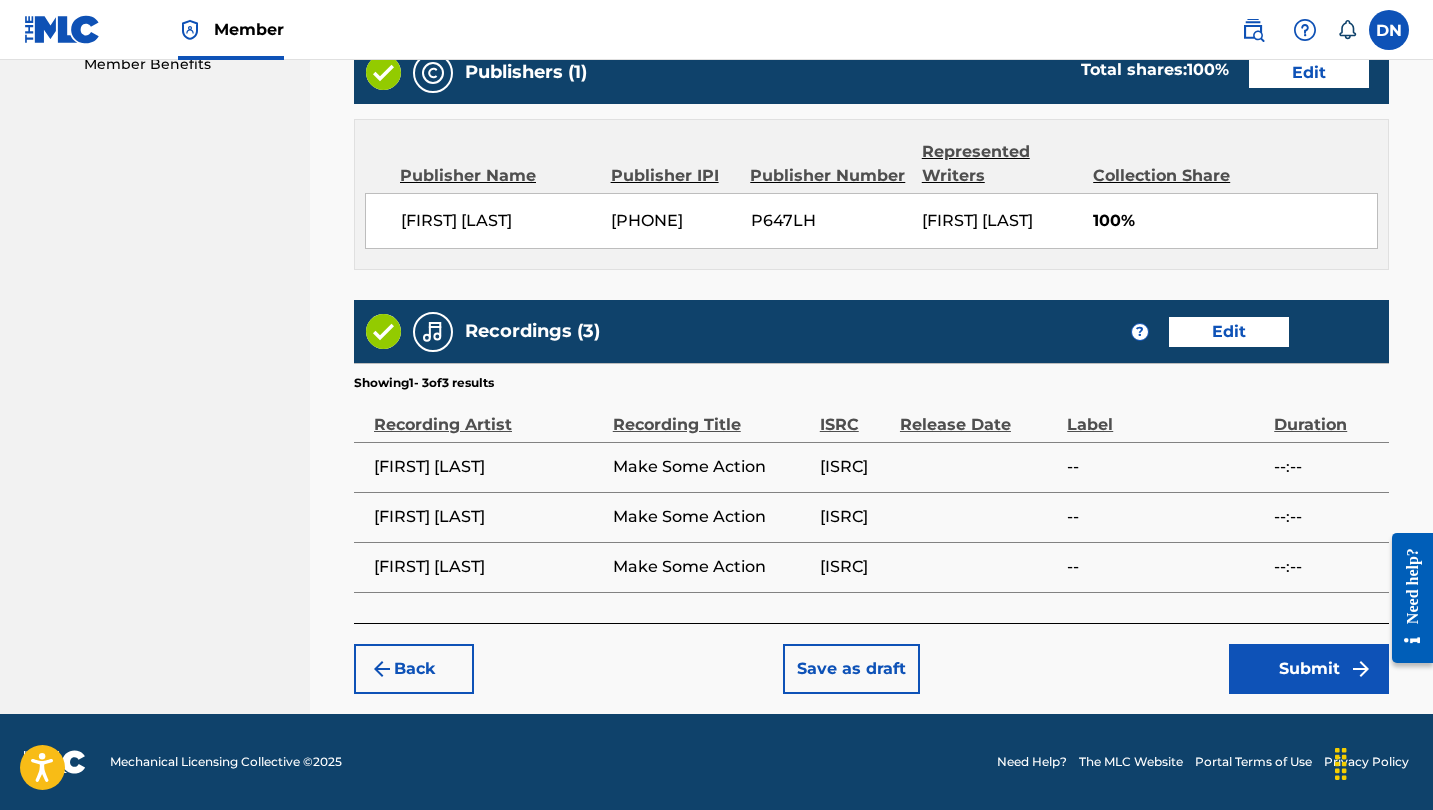 scroll, scrollTop: 1068, scrollLeft: 0, axis: vertical 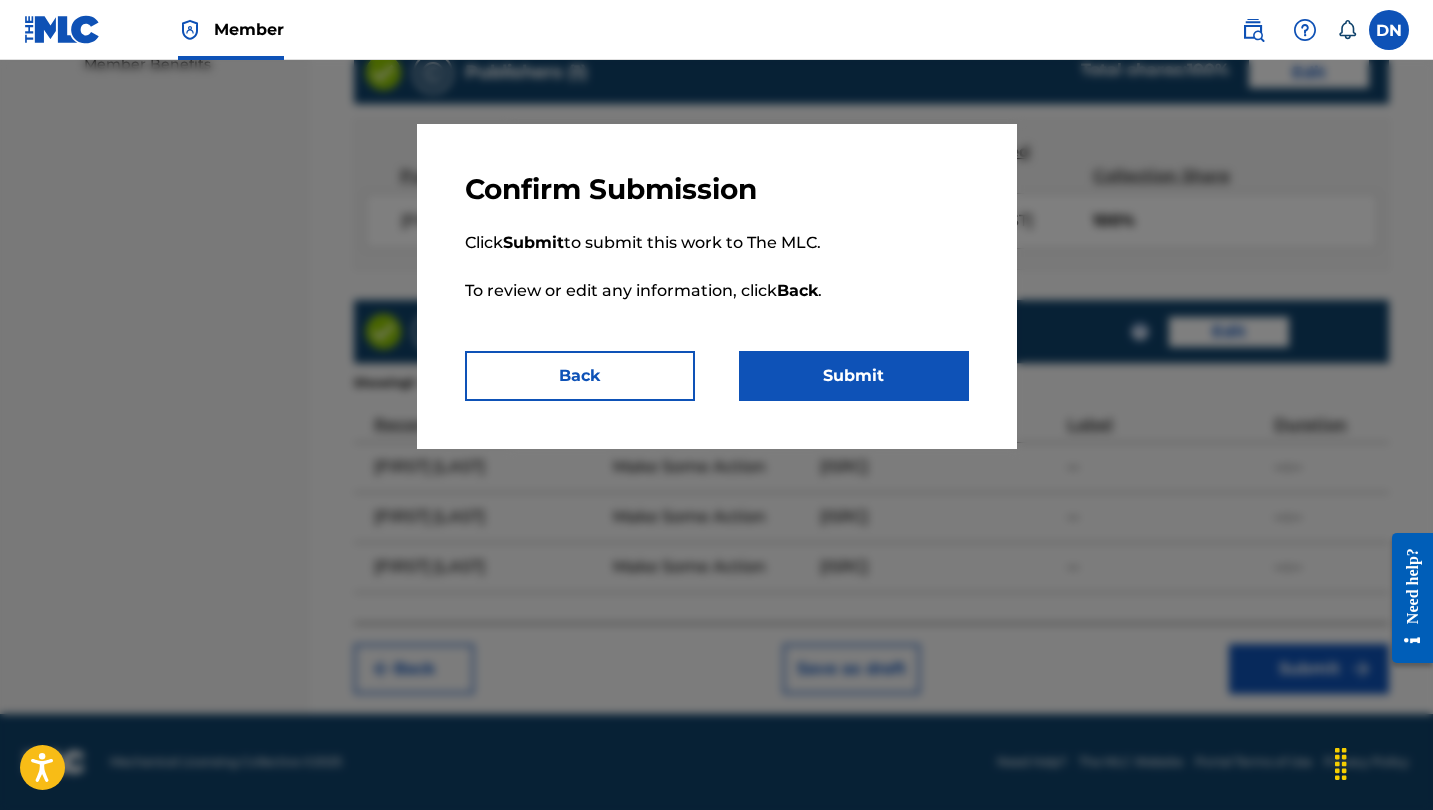 click on "Submit" at bounding box center [854, 376] 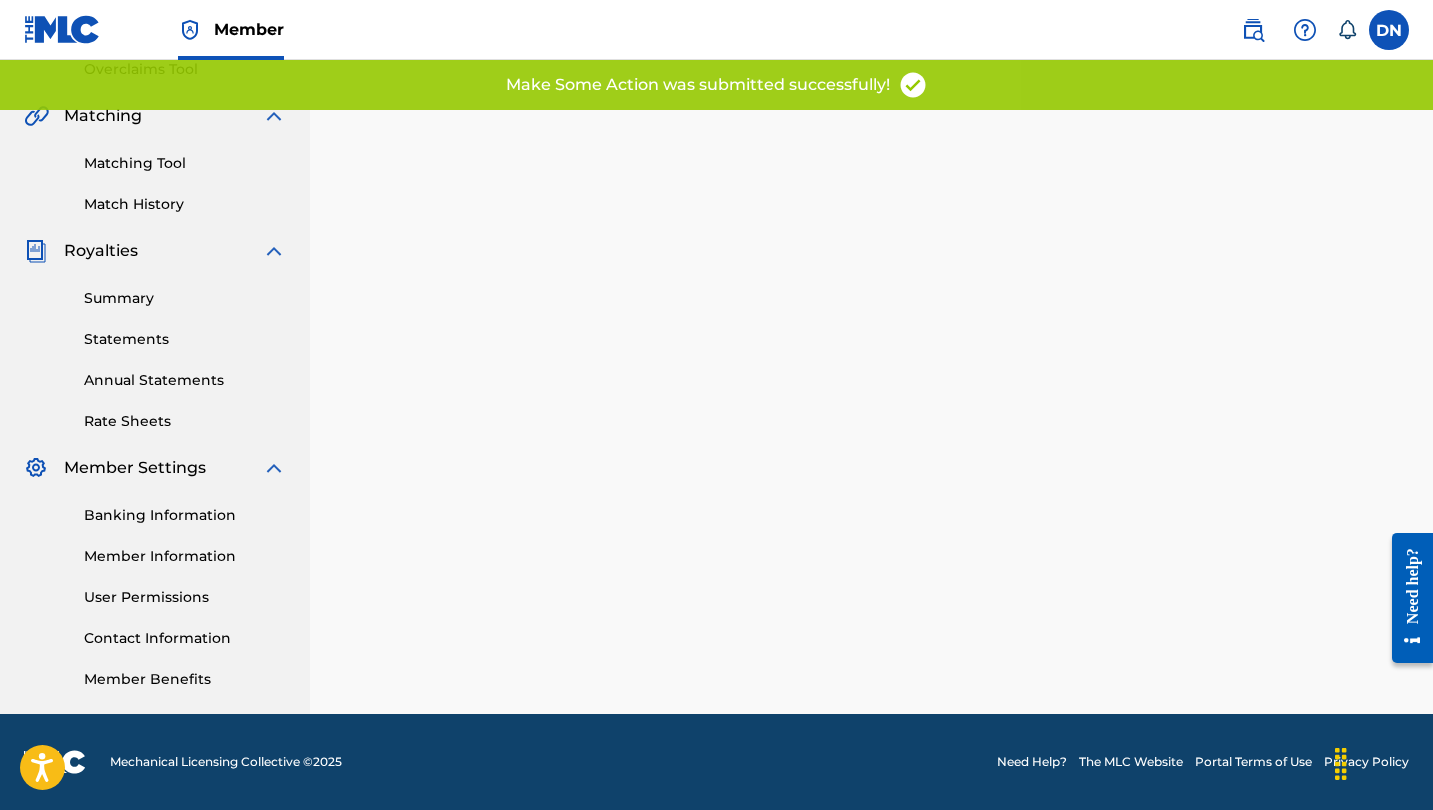 scroll, scrollTop: 0, scrollLeft: 0, axis: both 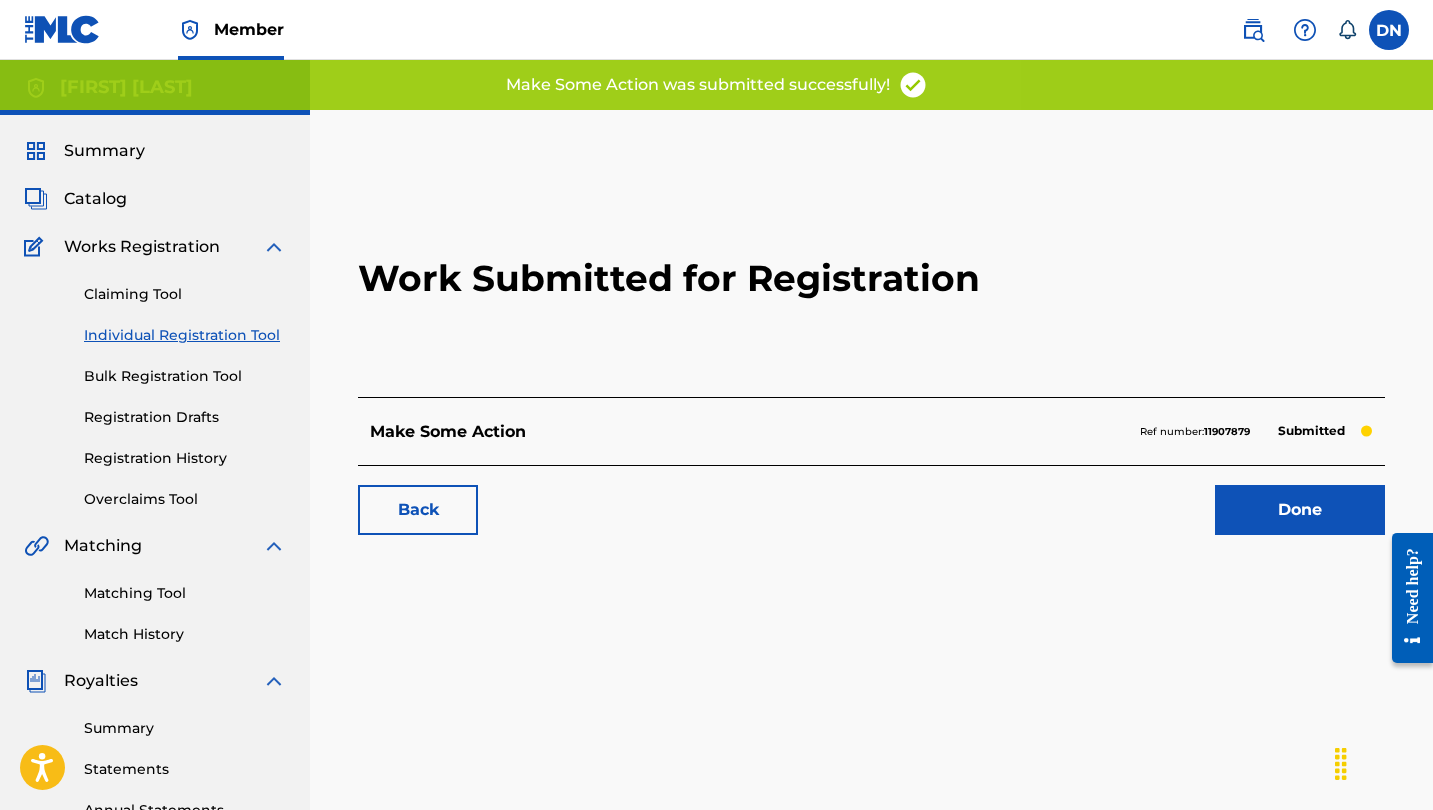 click on "Done" at bounding box center [1300, 510] 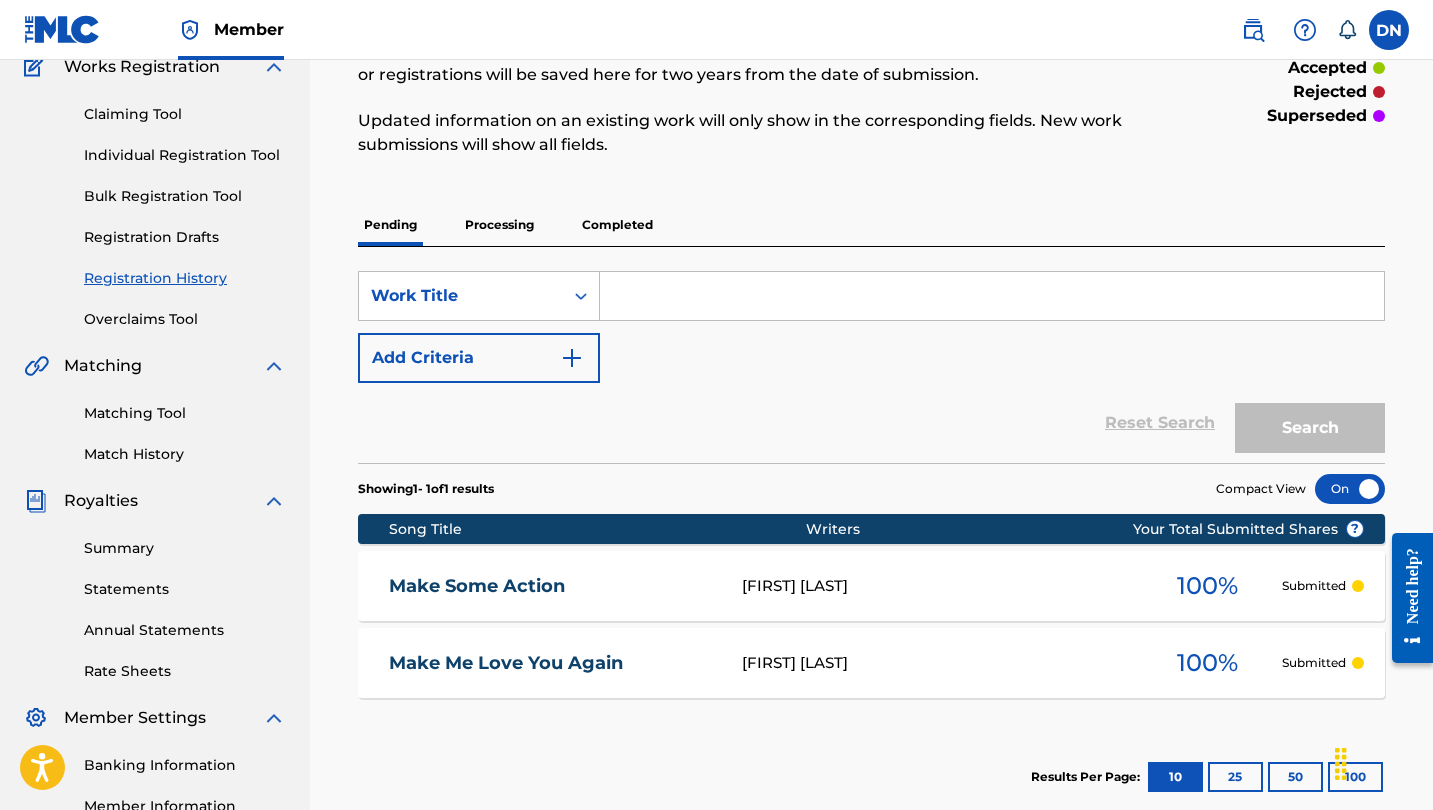 scroll, scrollTop: 168, scrollLeft: 0, axis: vertical 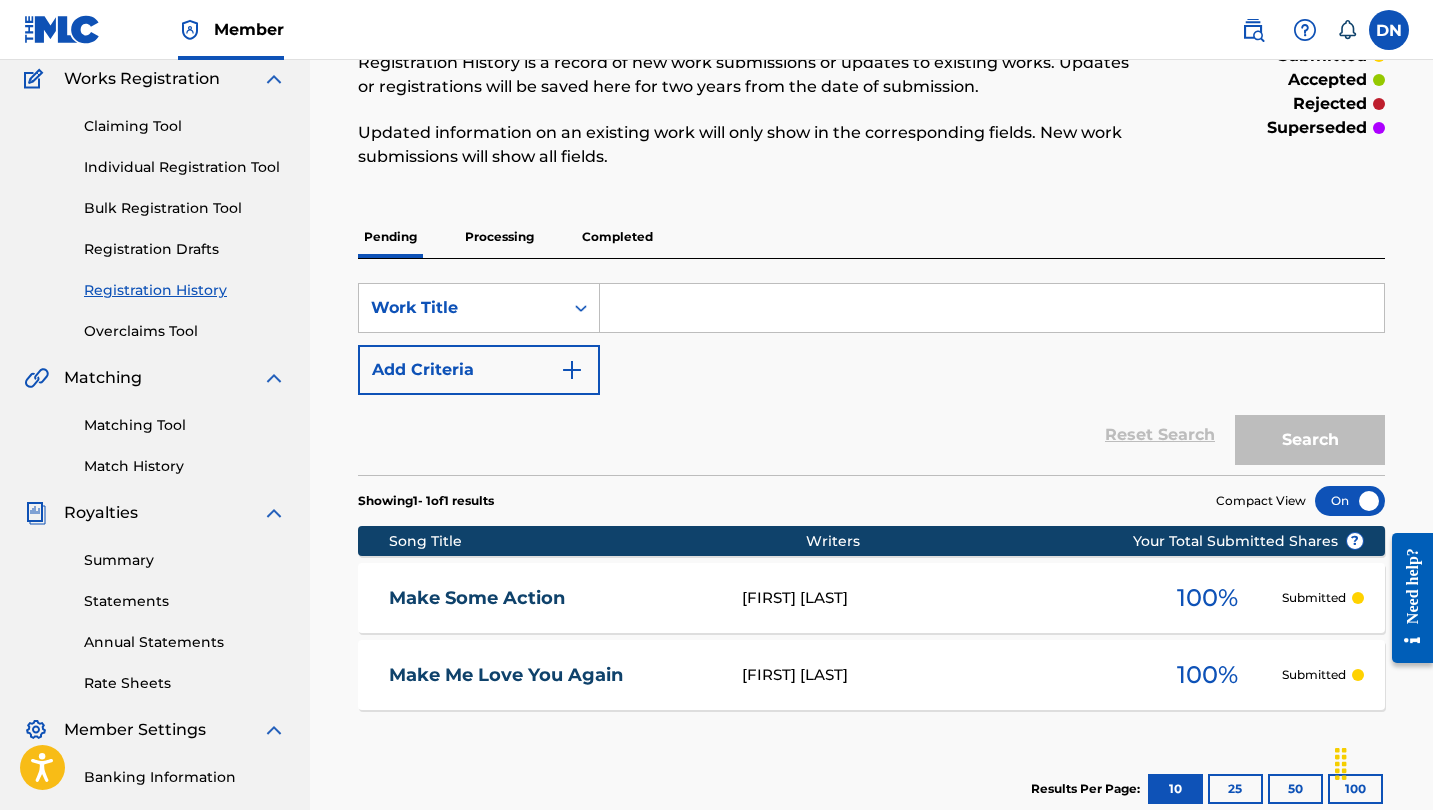 click on "Individual Registration Tool" at bounding box center [185, 167] 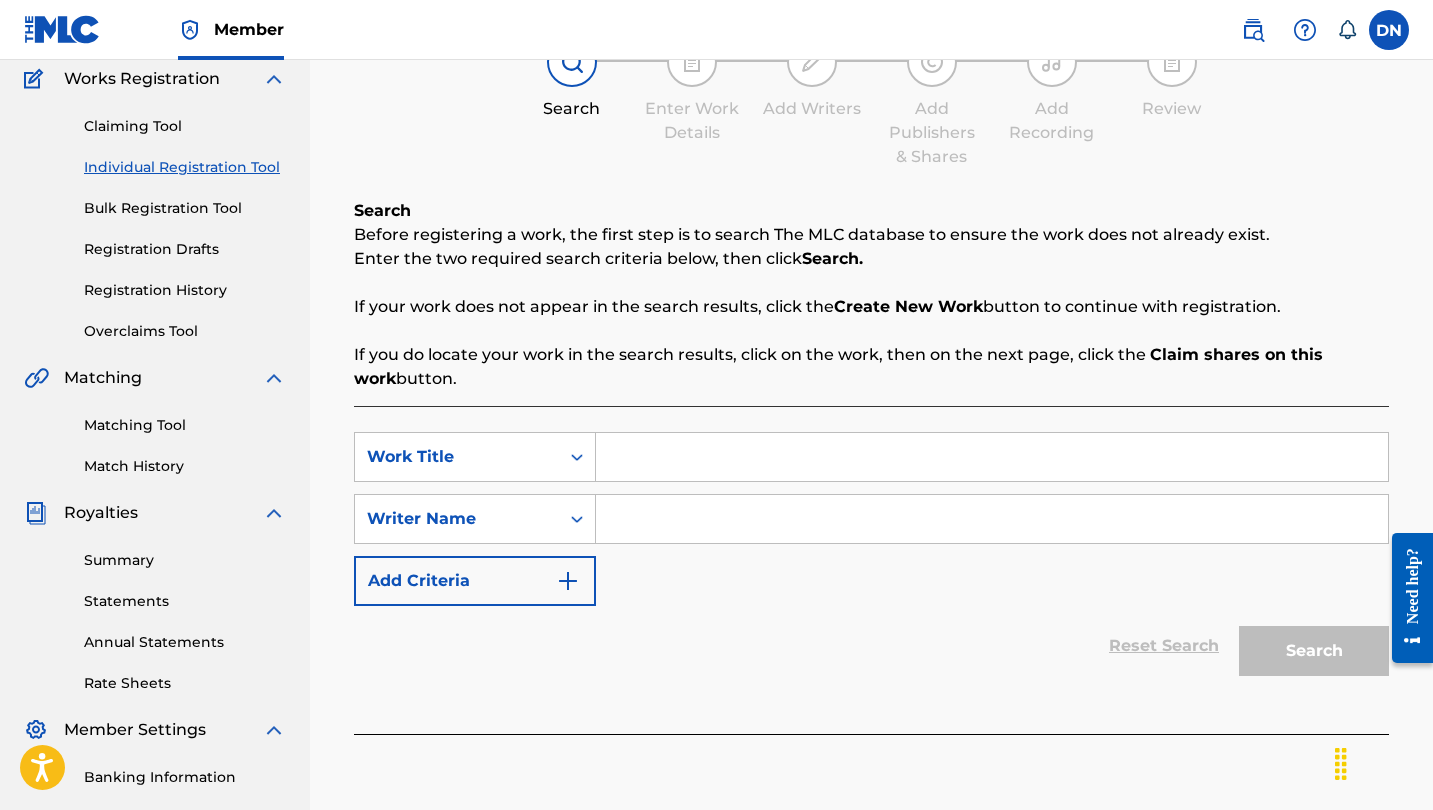 scroll, scrollTop: 0, scrollLeft: 0, axis: both 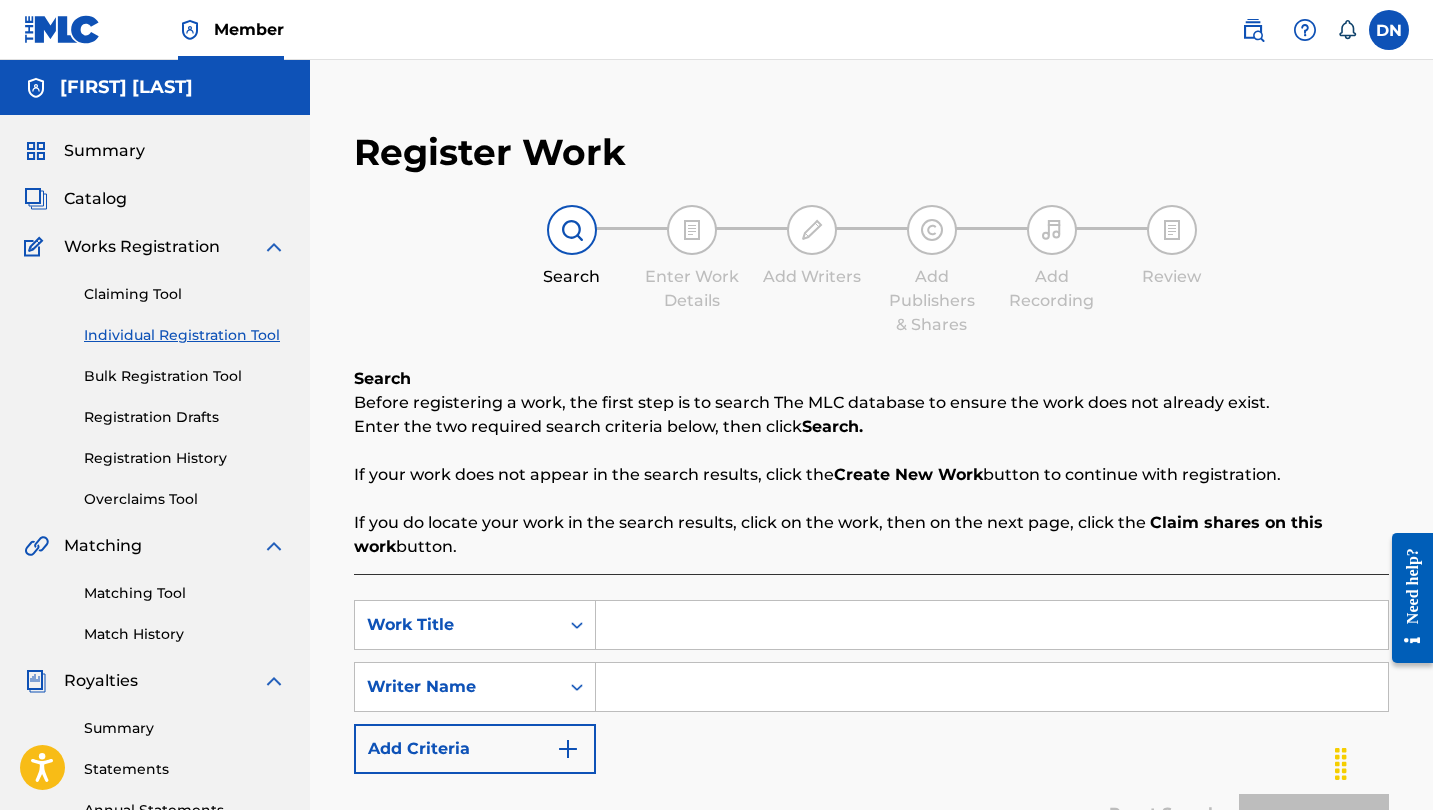 click at bounding box center (992, 625) 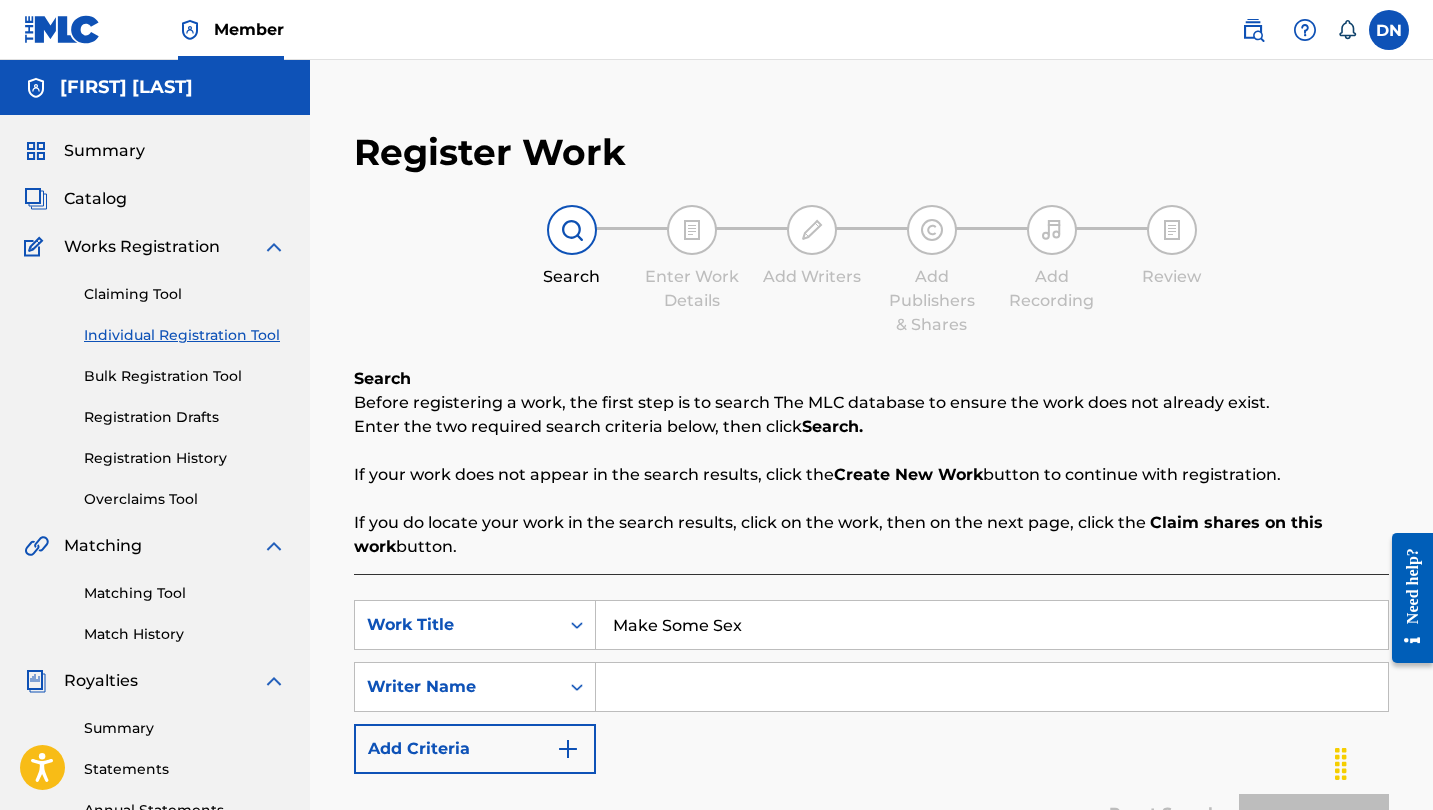 type on "Make Some Sex" 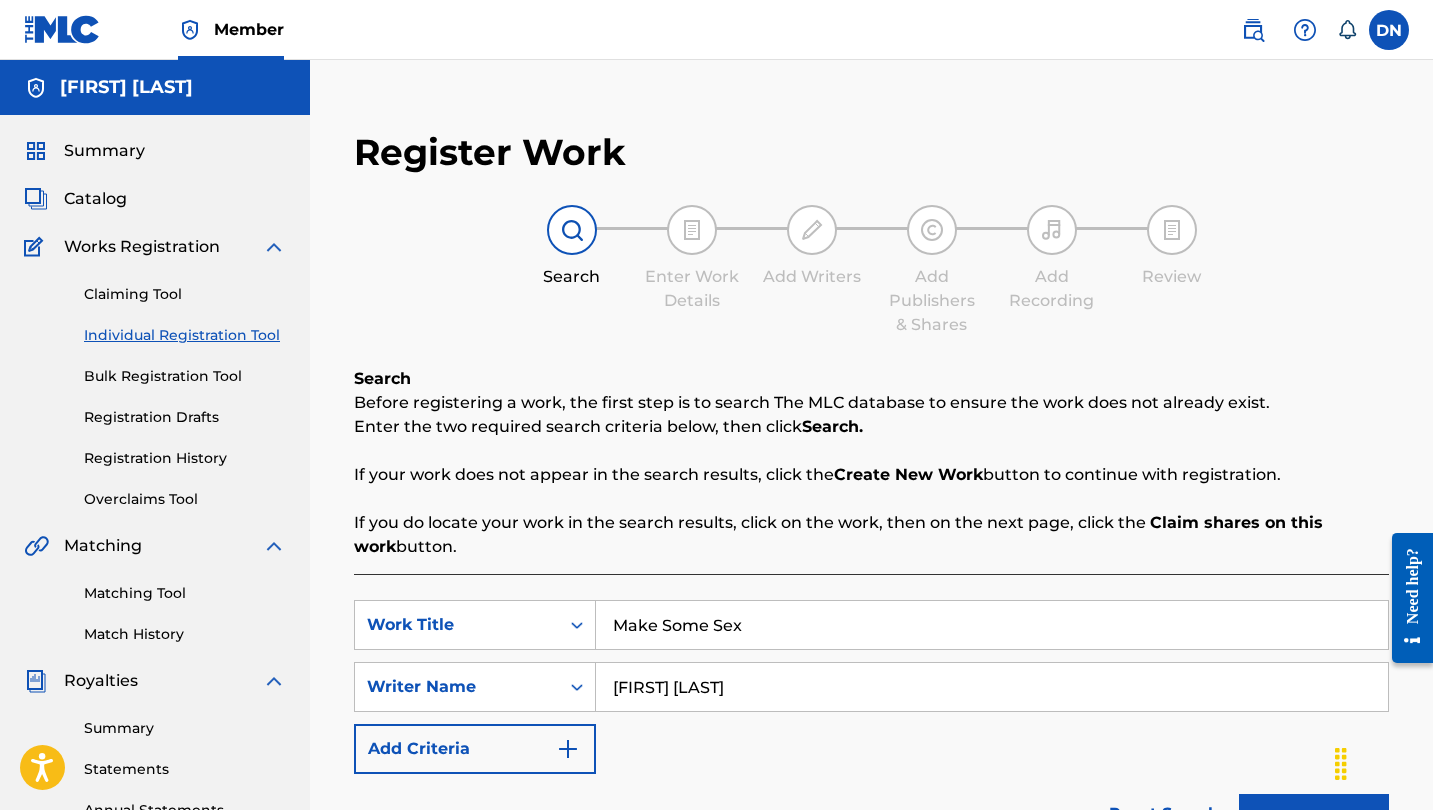 type on "[FIRST] [LAST]" 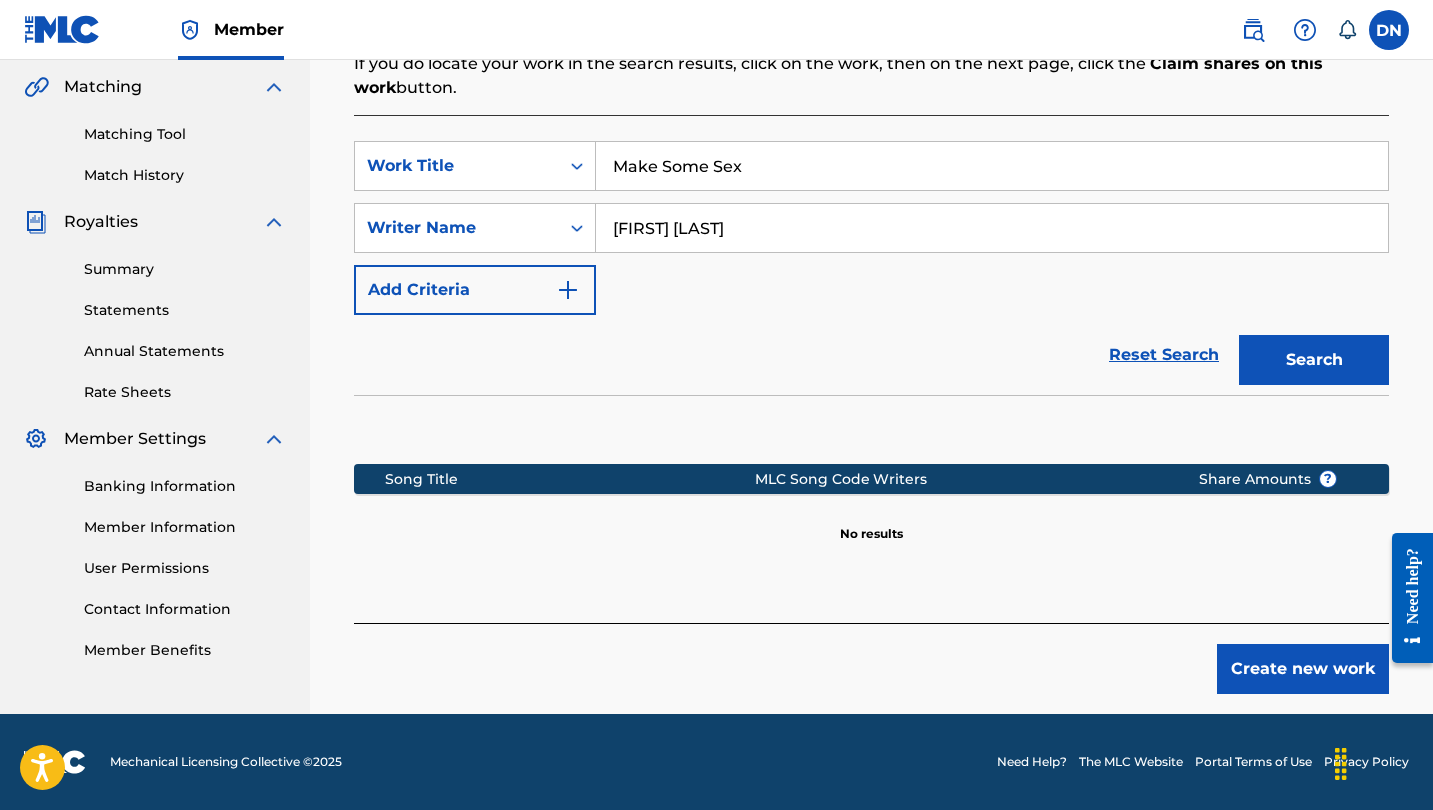 scroll, scrollTop: 459, scrollLeft: 0, axis: vertical 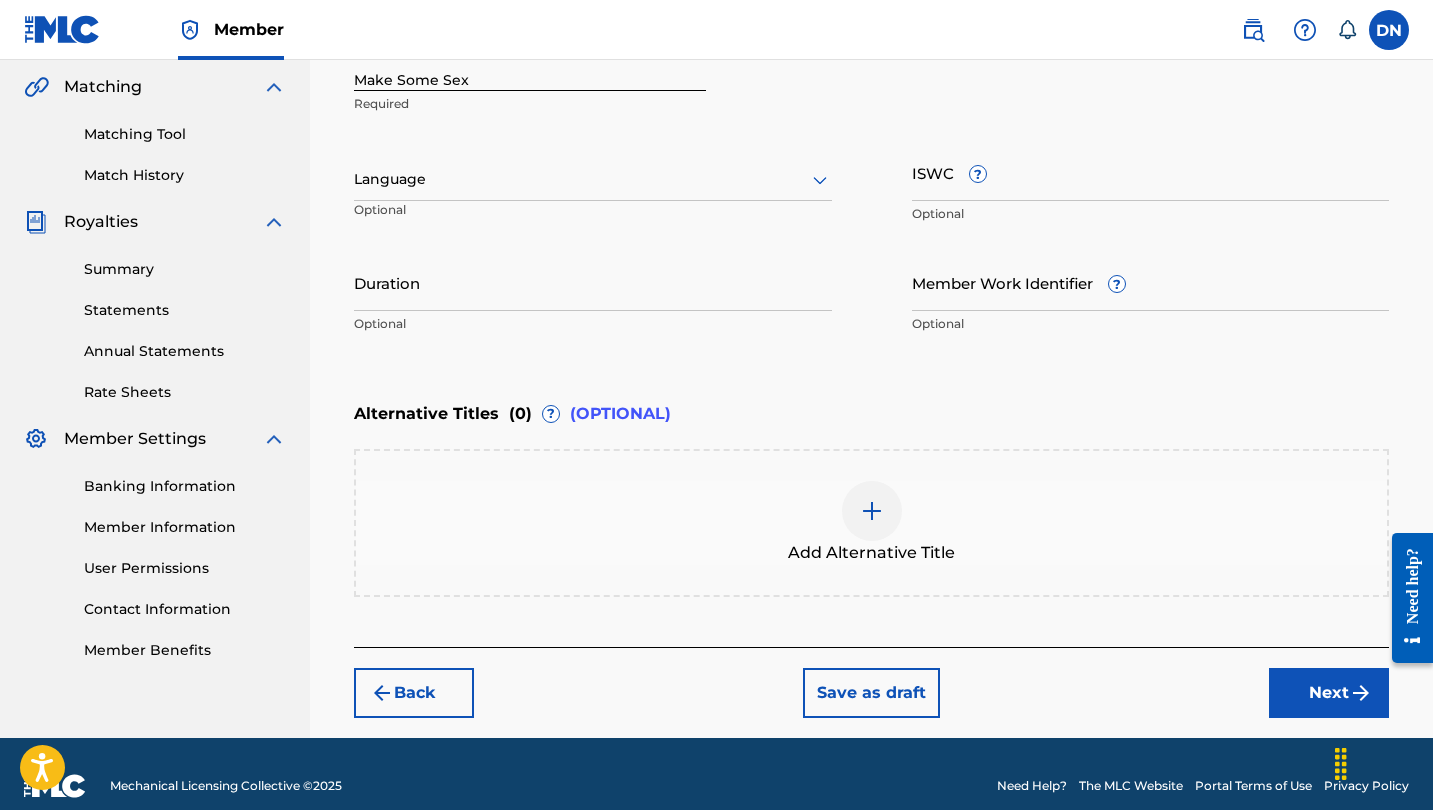 click on "Next" at bounding box center [1329, 693] 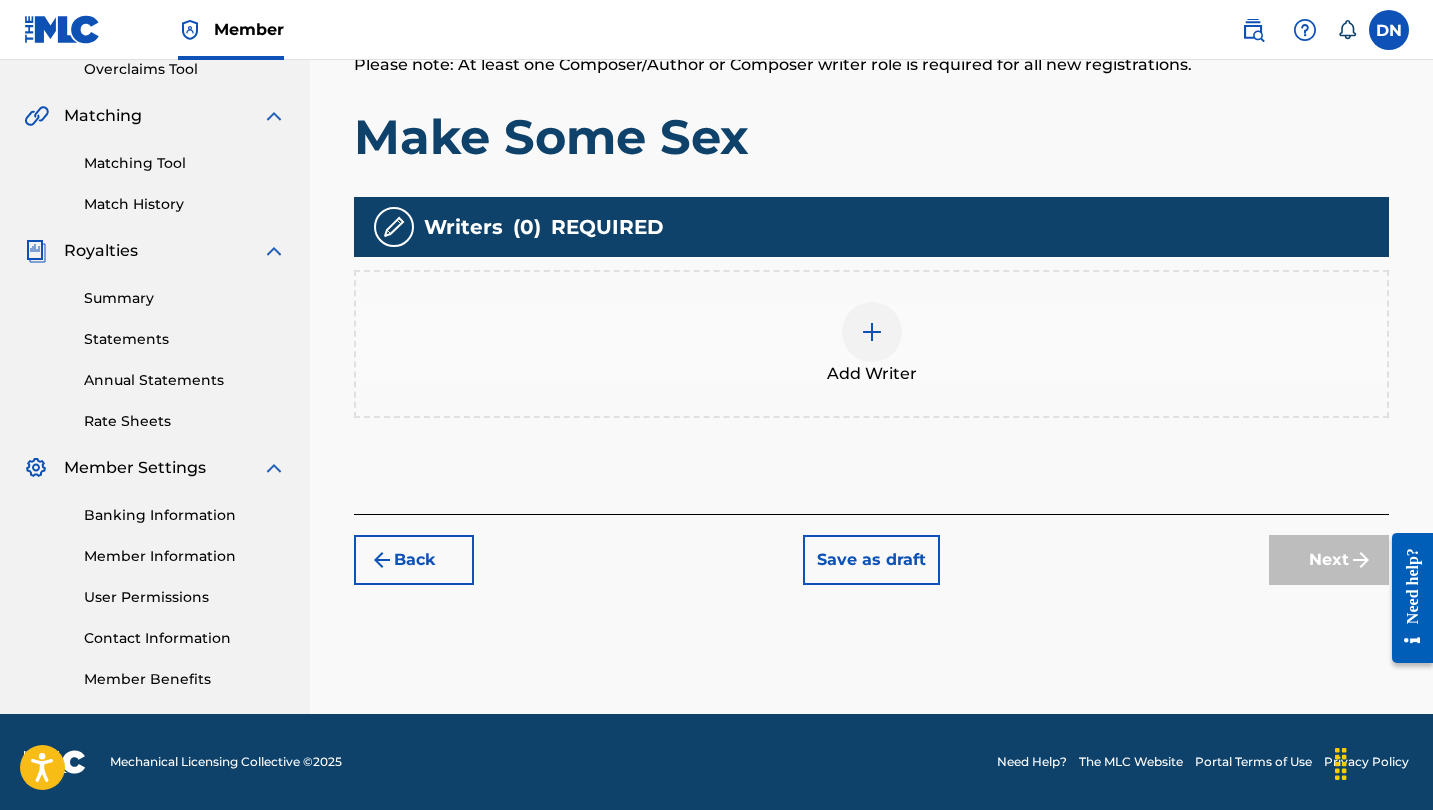 click on "Add Writer" at bounding box center (872, 374) 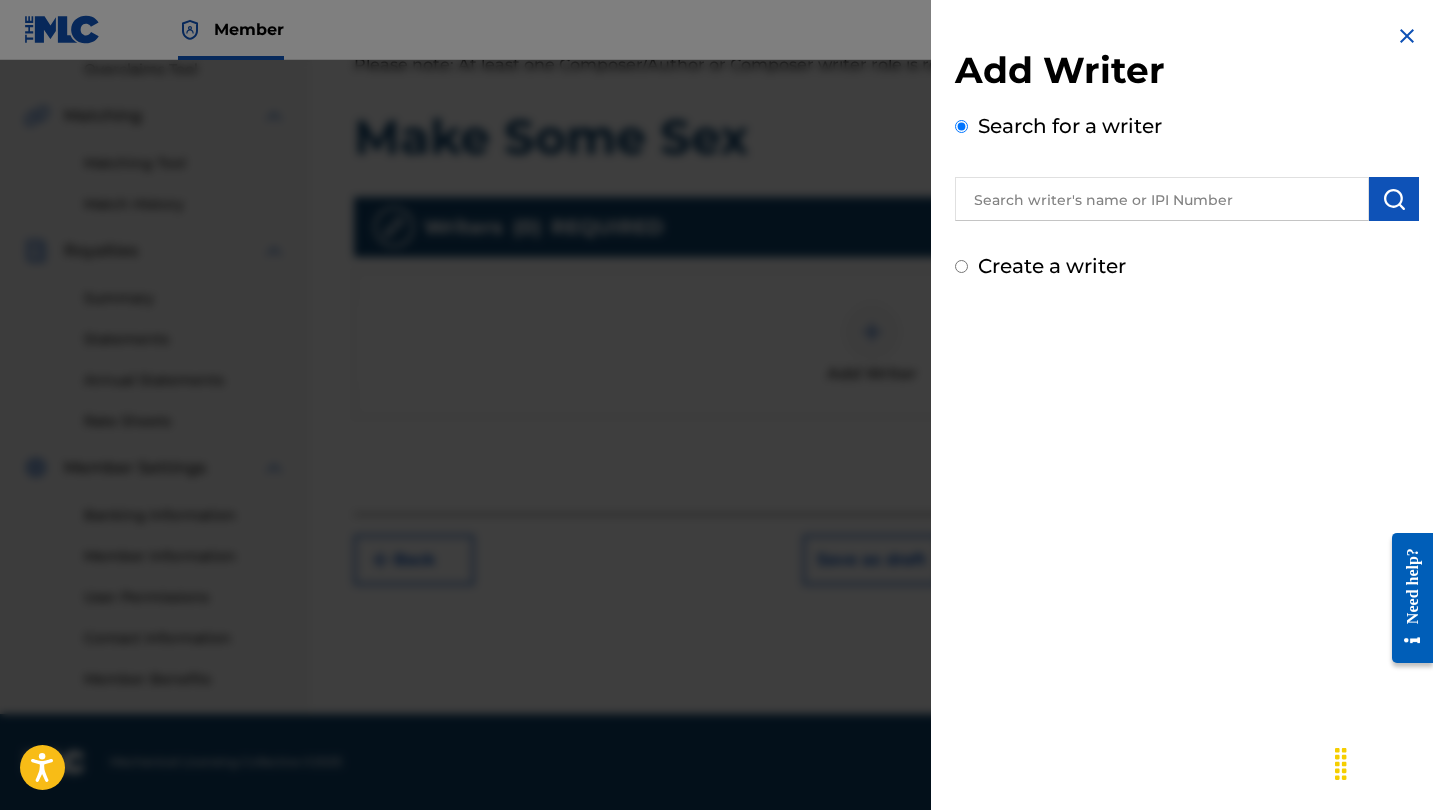 click at bounding box center [1162, 199] 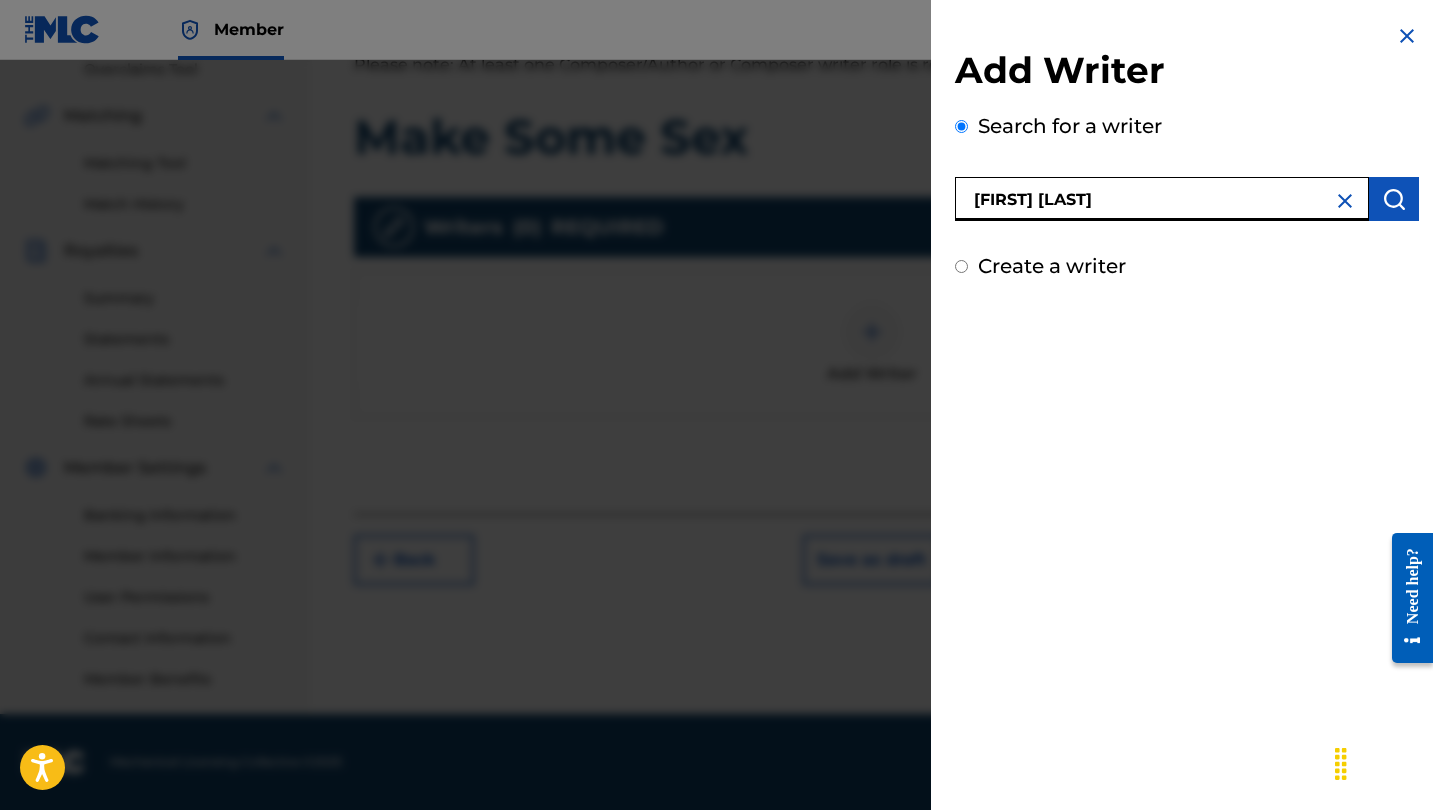 type on "[FIRST] [LAST]" 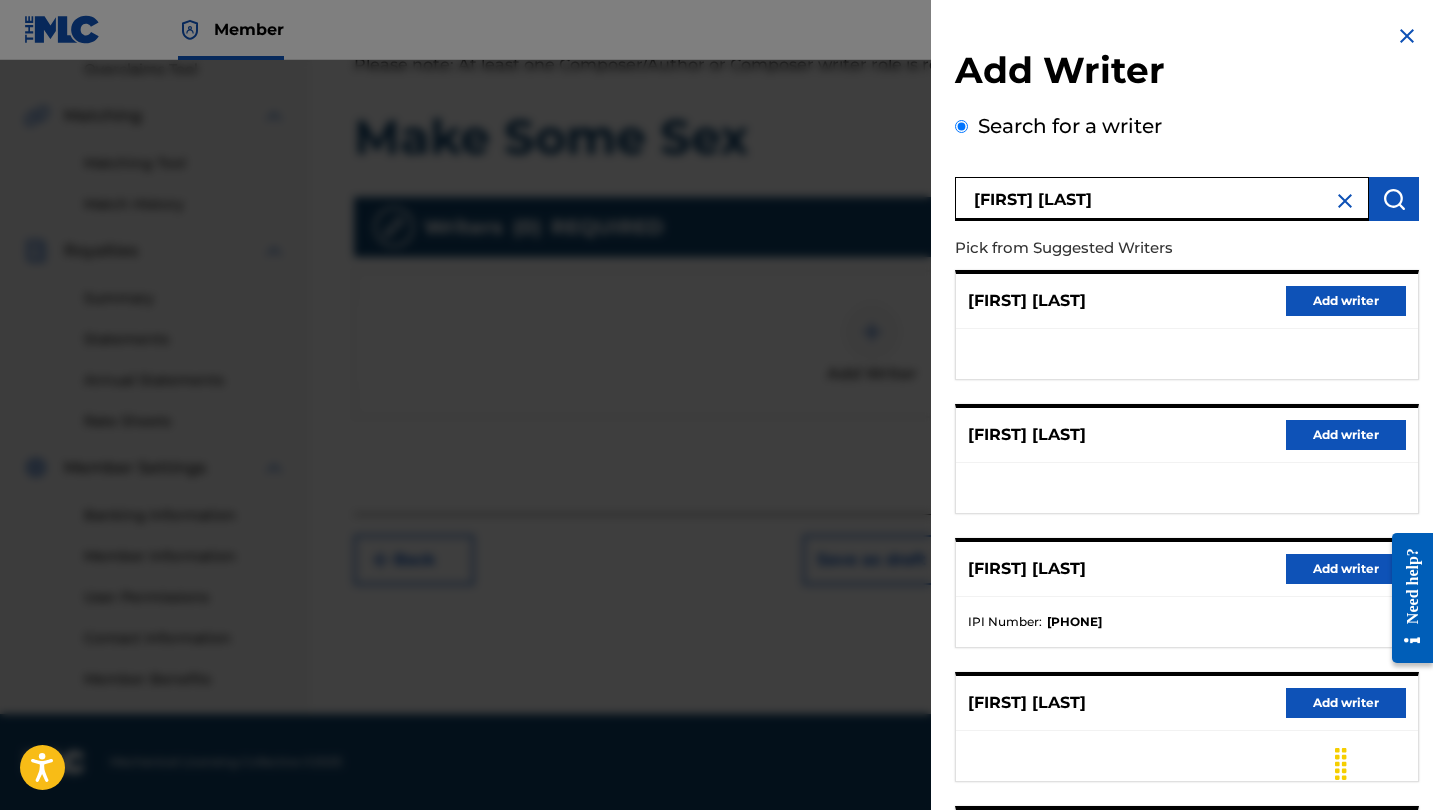 scroll, scrollTop: 427, scrollLeft: 0, axis: vertical 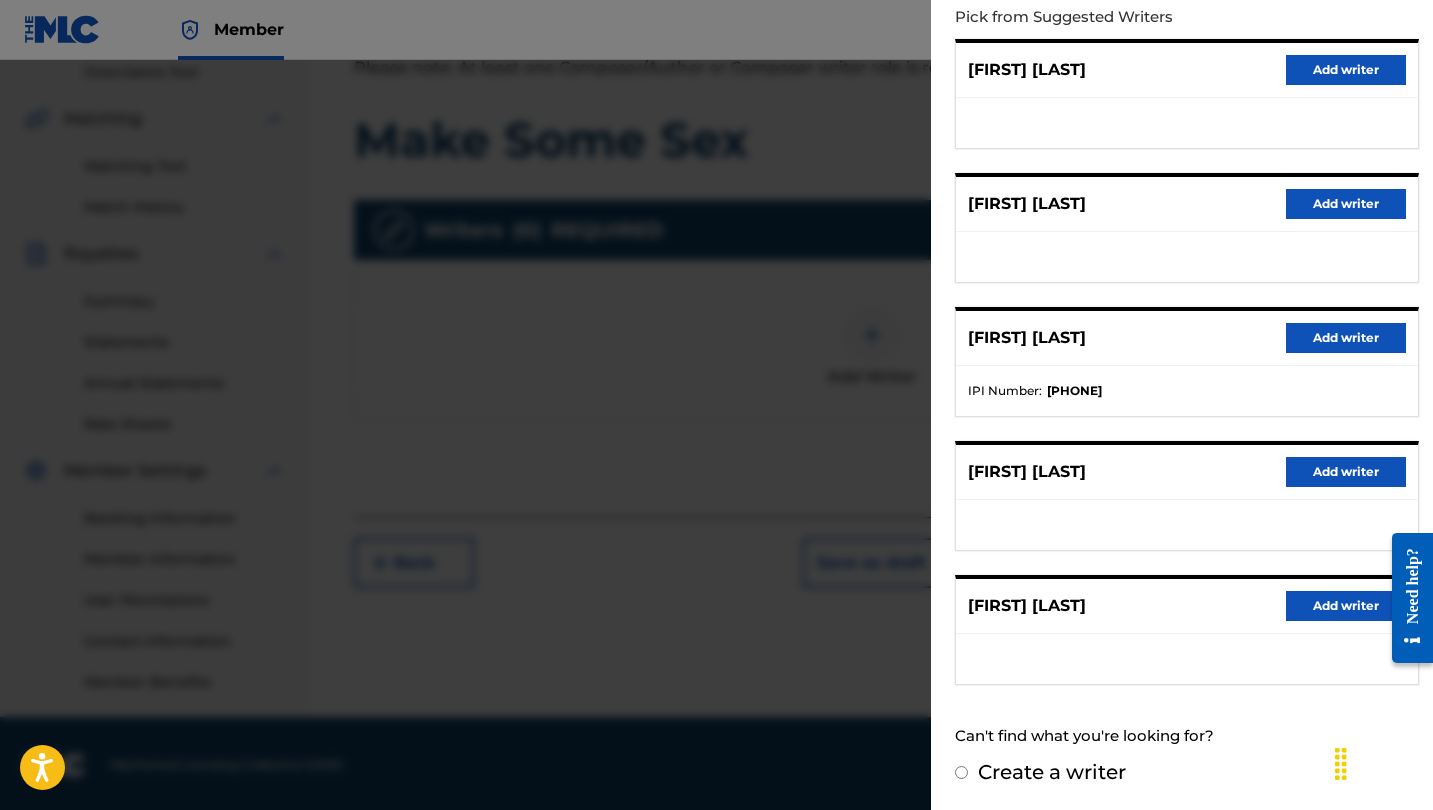 click on "Add writer" at bounding box center (1346, 606) 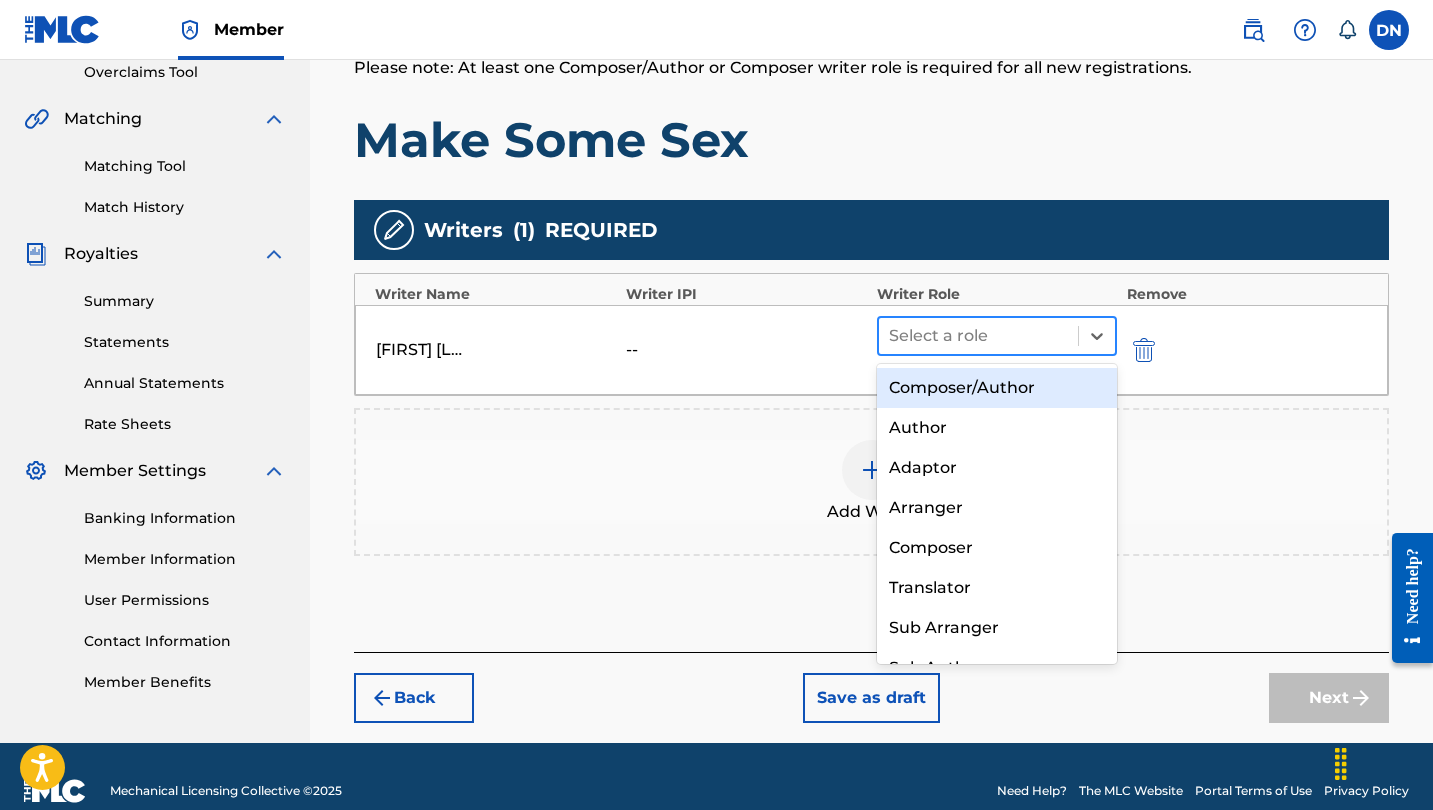 click at bounding box center [978, 336] 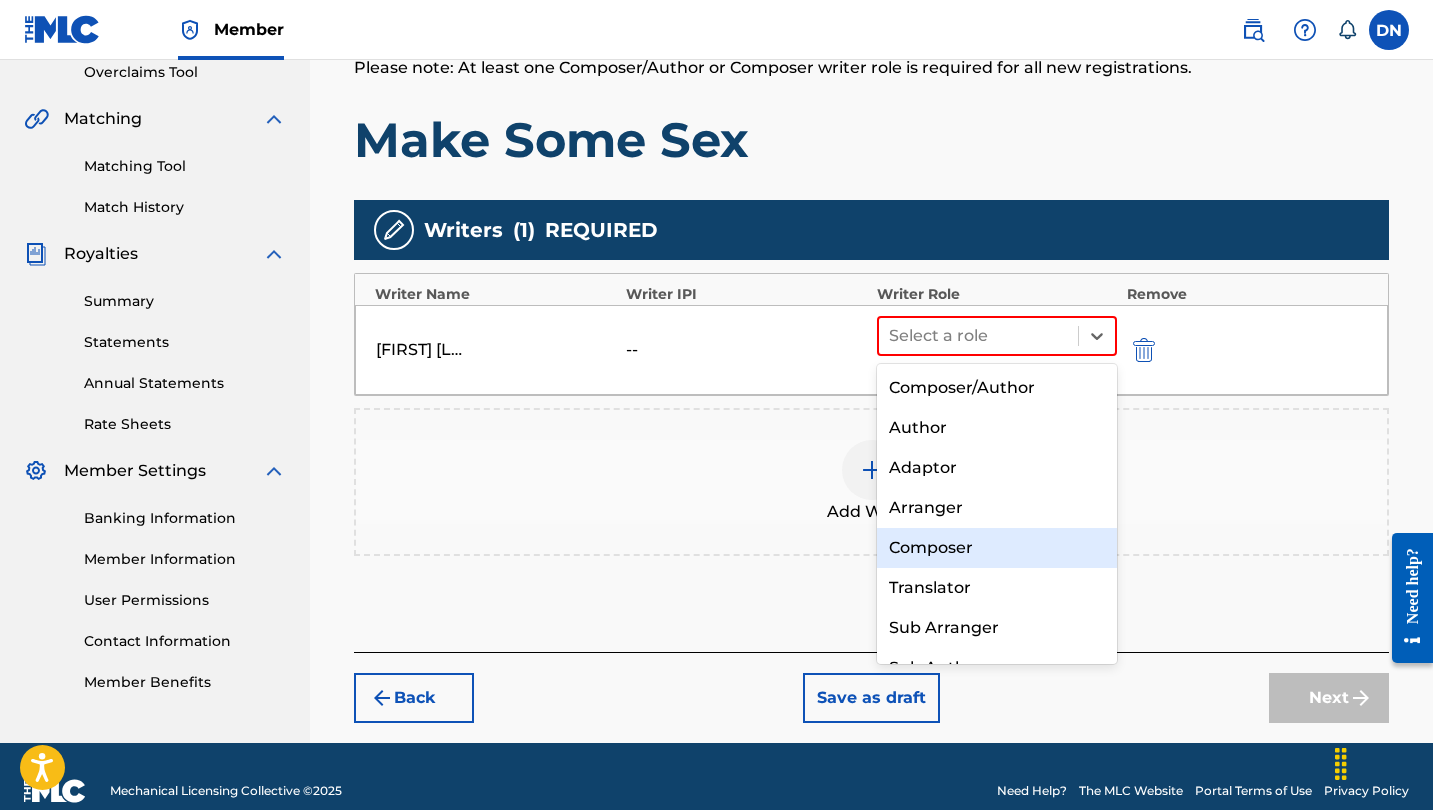 click on "Composer" at bounding box center [997, 548] 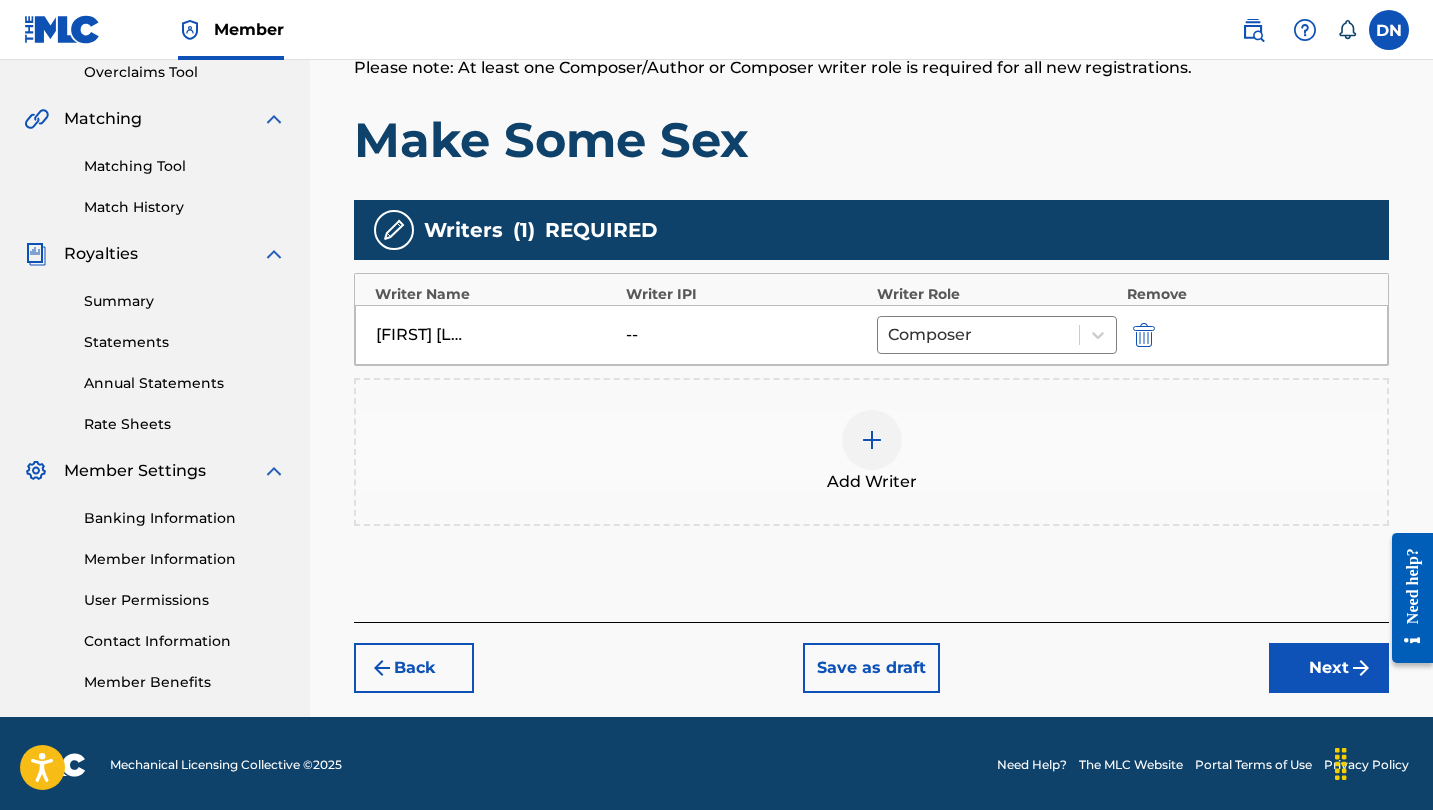 click on "Next" at bounding box center [1329, 668] 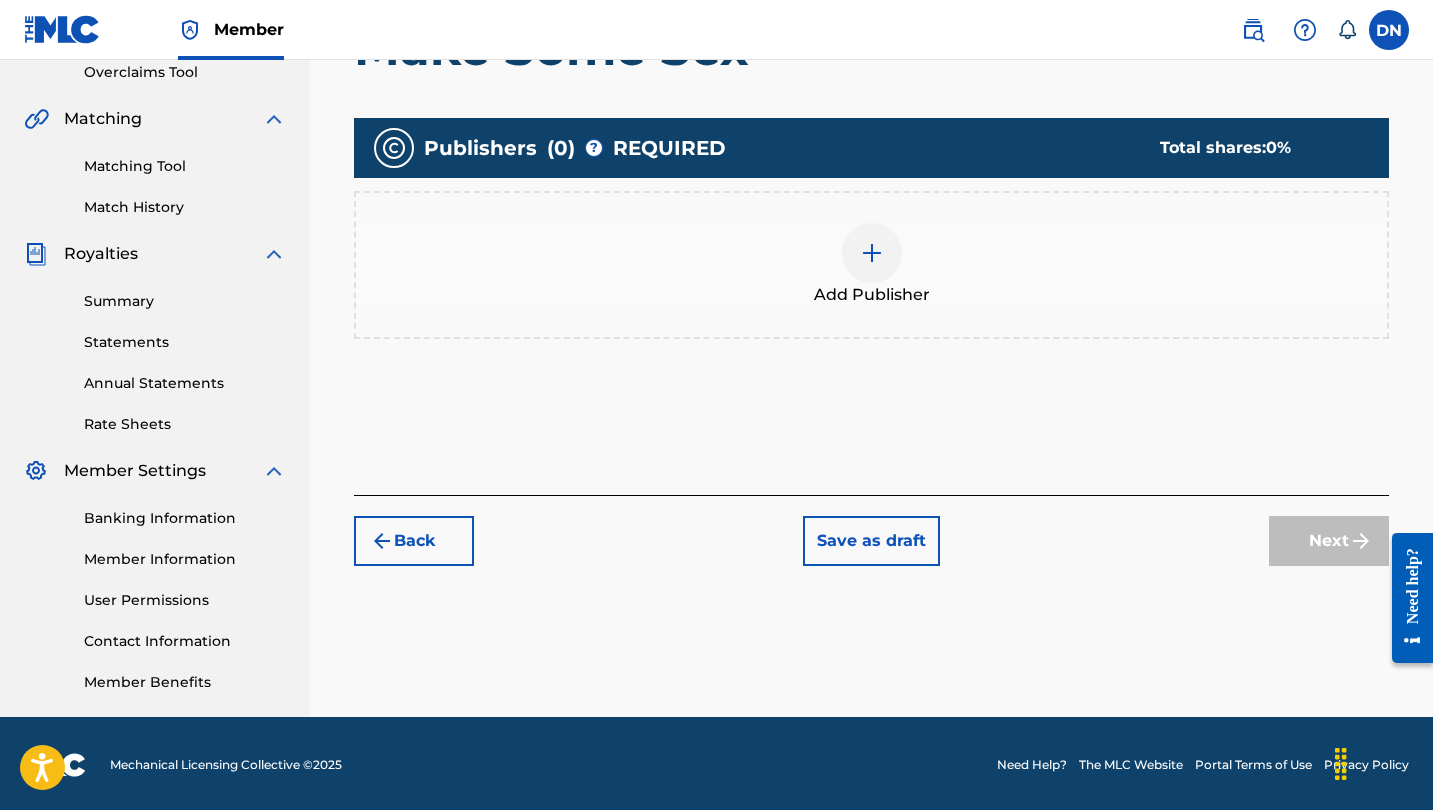 scroll, scrollTop: 90, scrollLeft: 0, axis: vertical 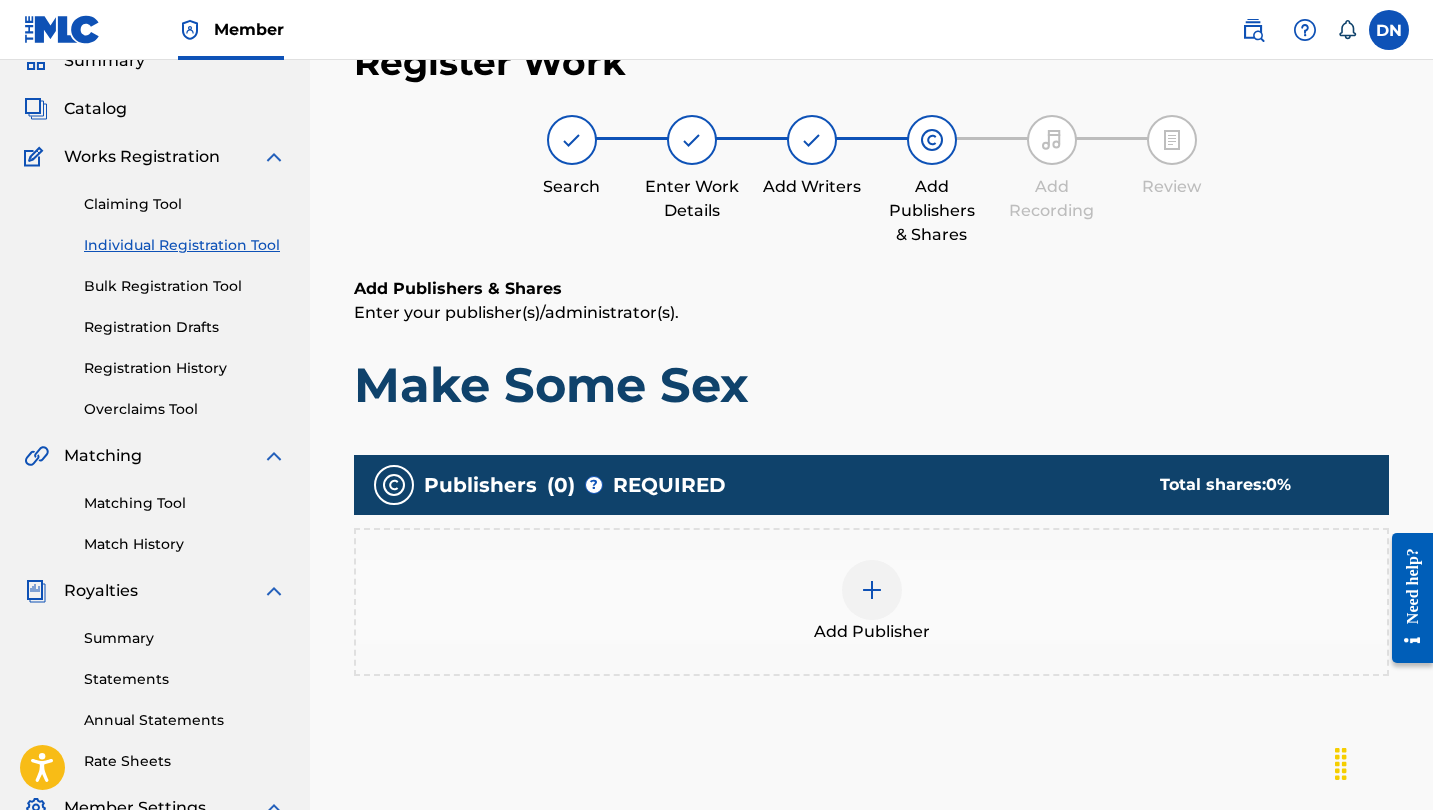 click at bounding box center (872, 590) 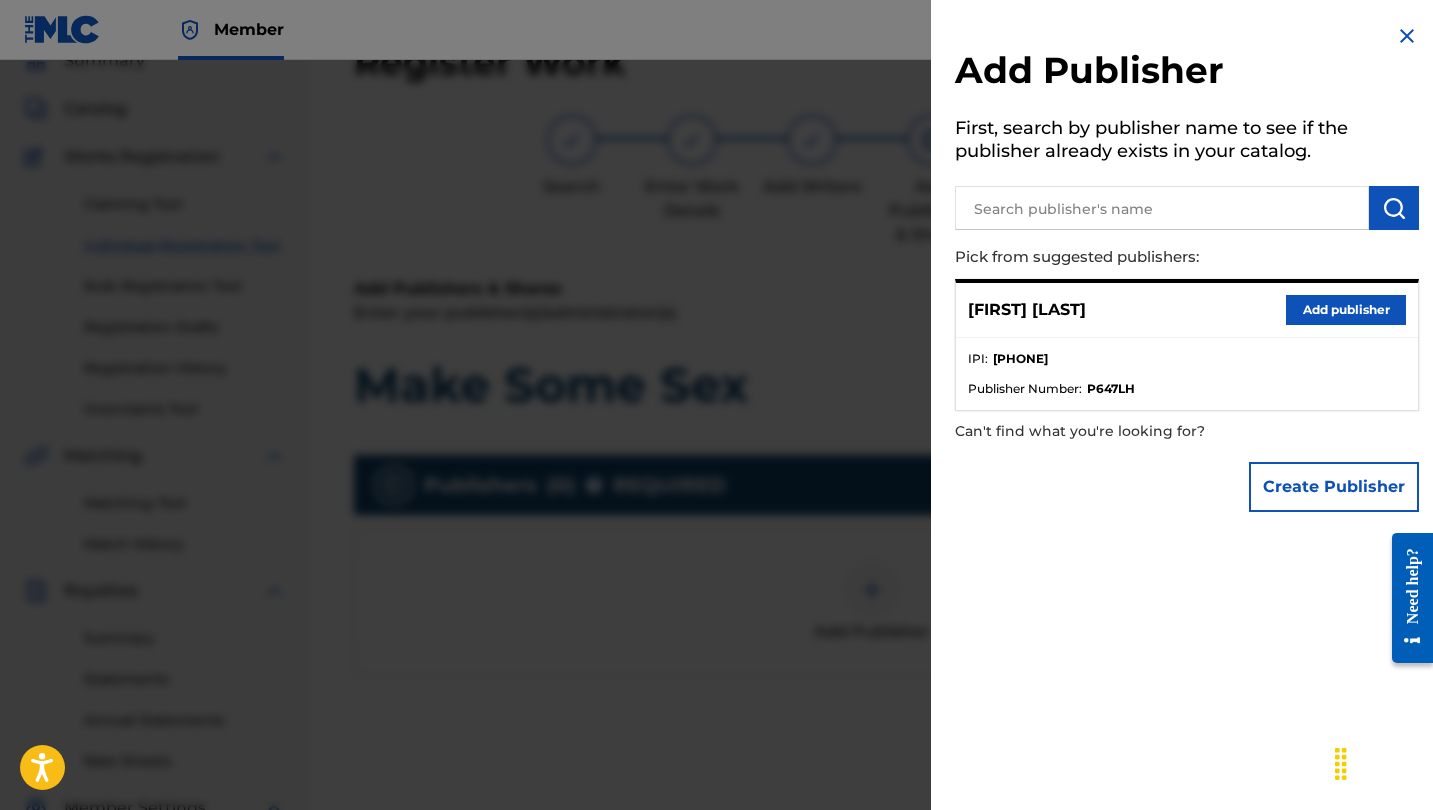 click on "Add publisher" at bounding box center (1346, 310) 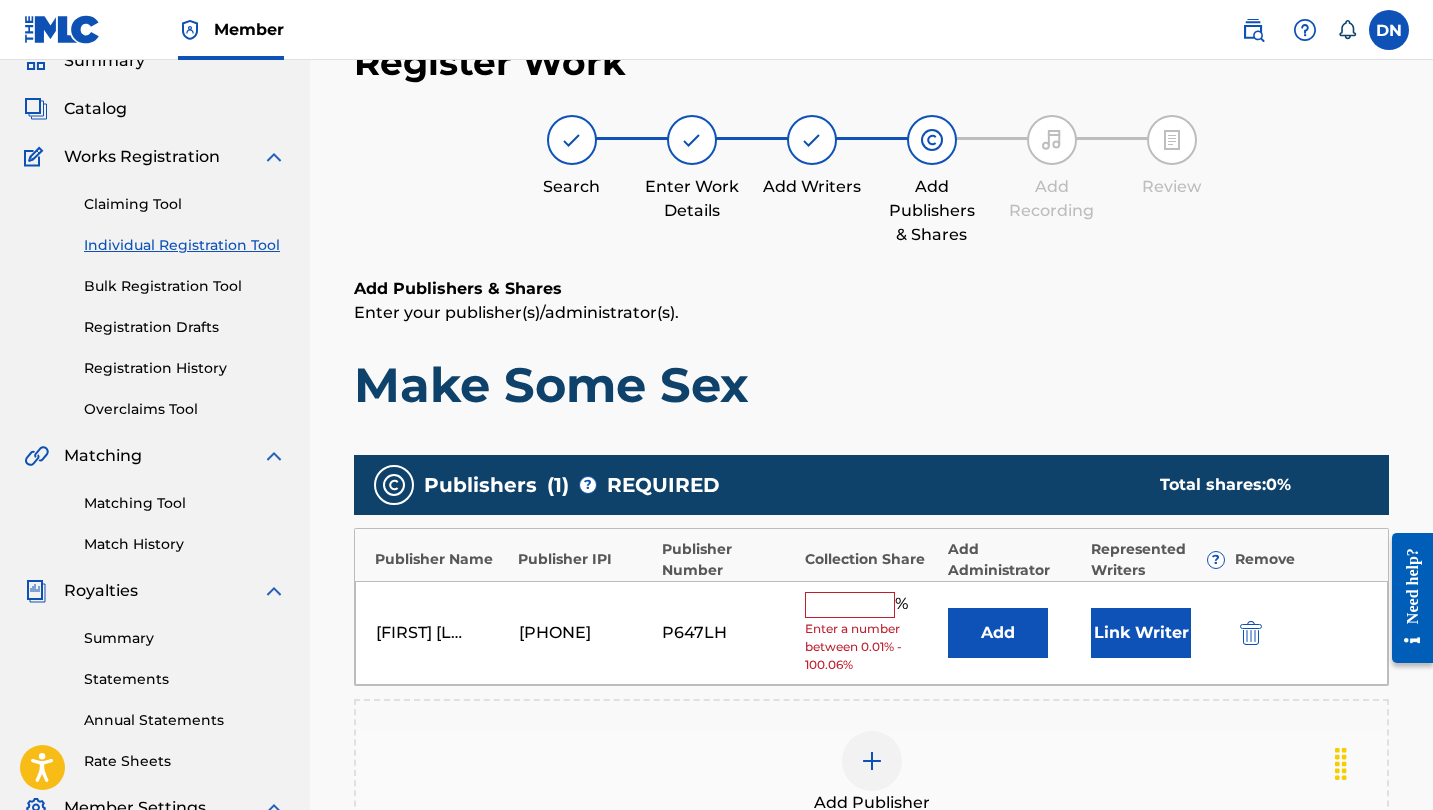 click at bounding box center [850, 605] 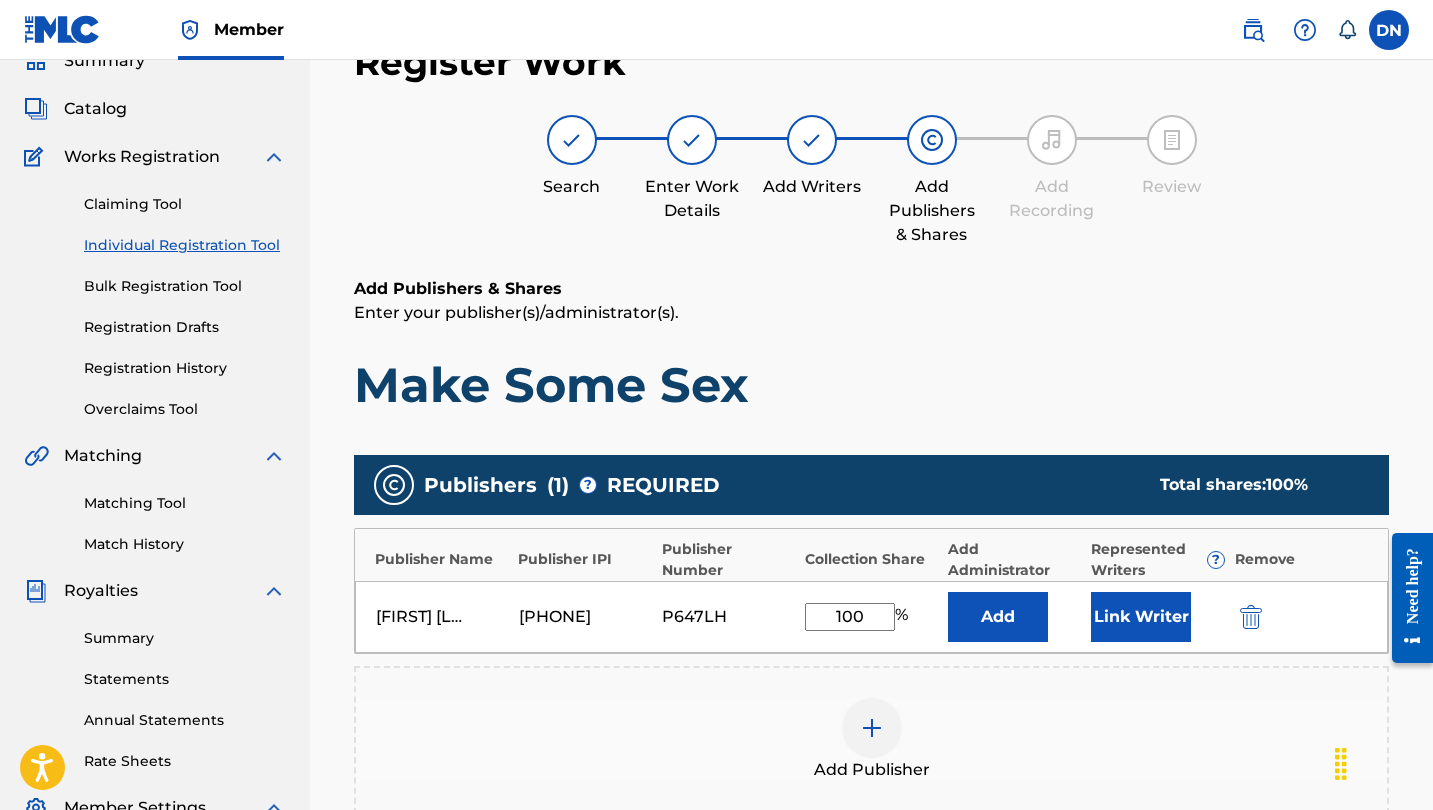 type on "100" 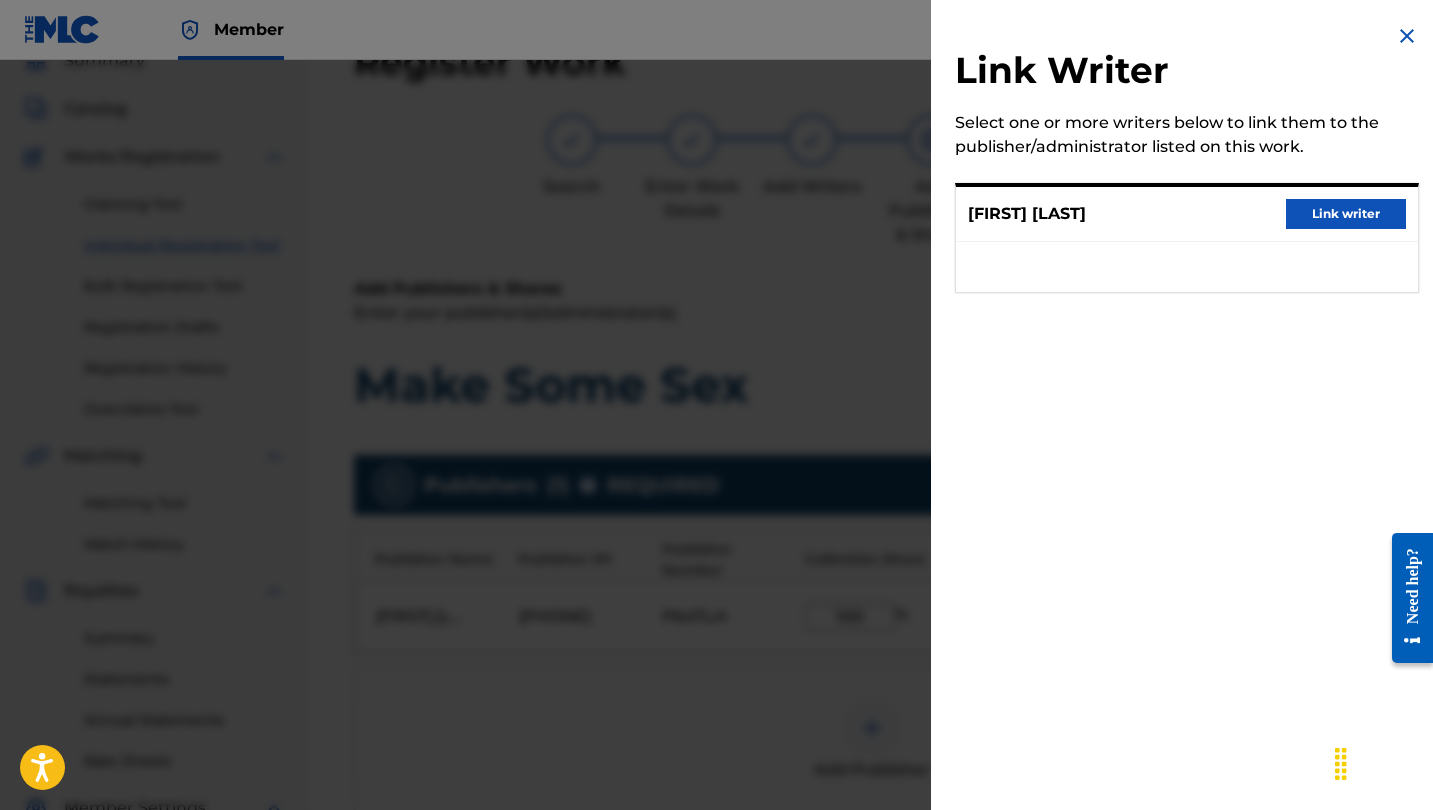 click on "[FIRST] [LAST] Link writer" at bounding box center [1187, 214] 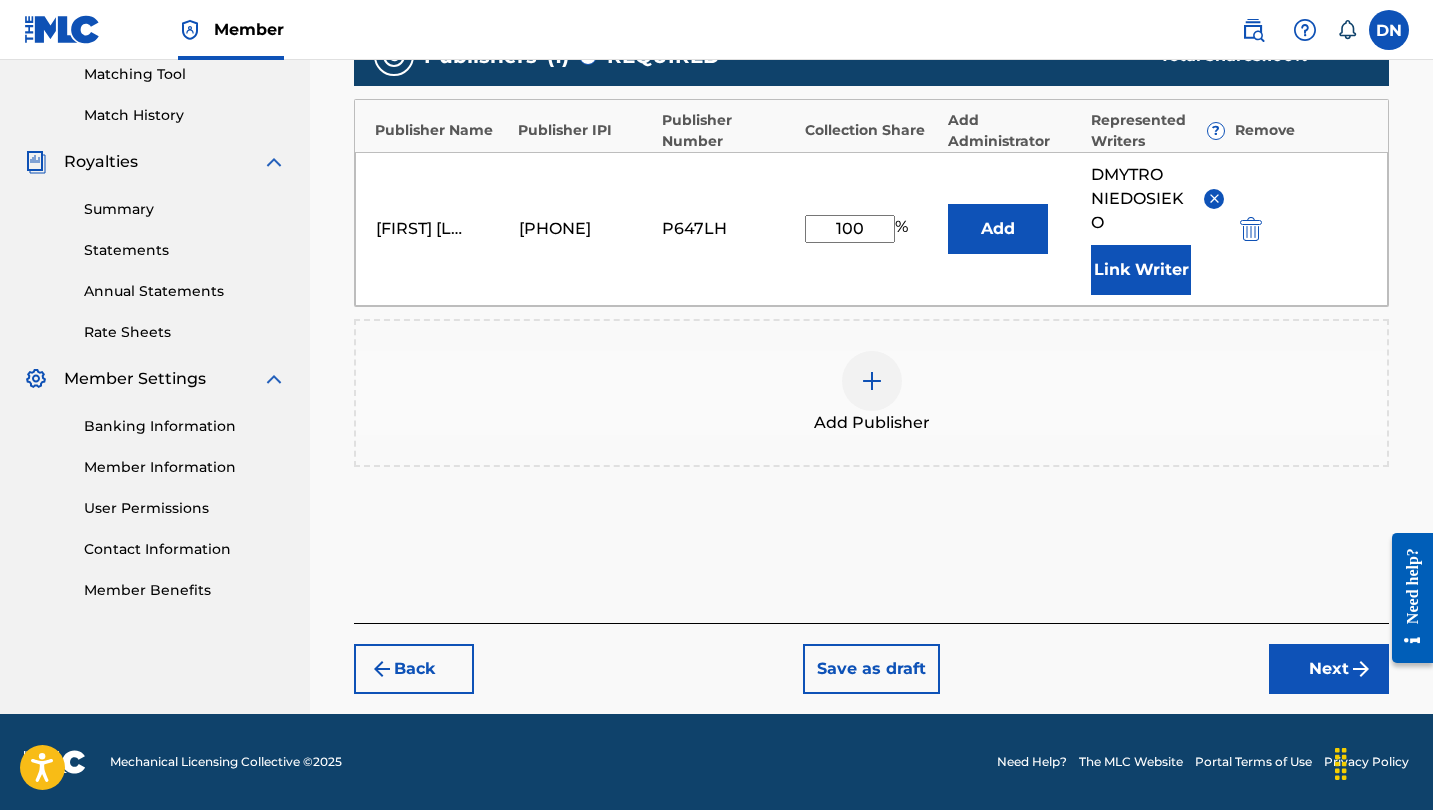 click on "Next" at bounding box center (1329, 669) 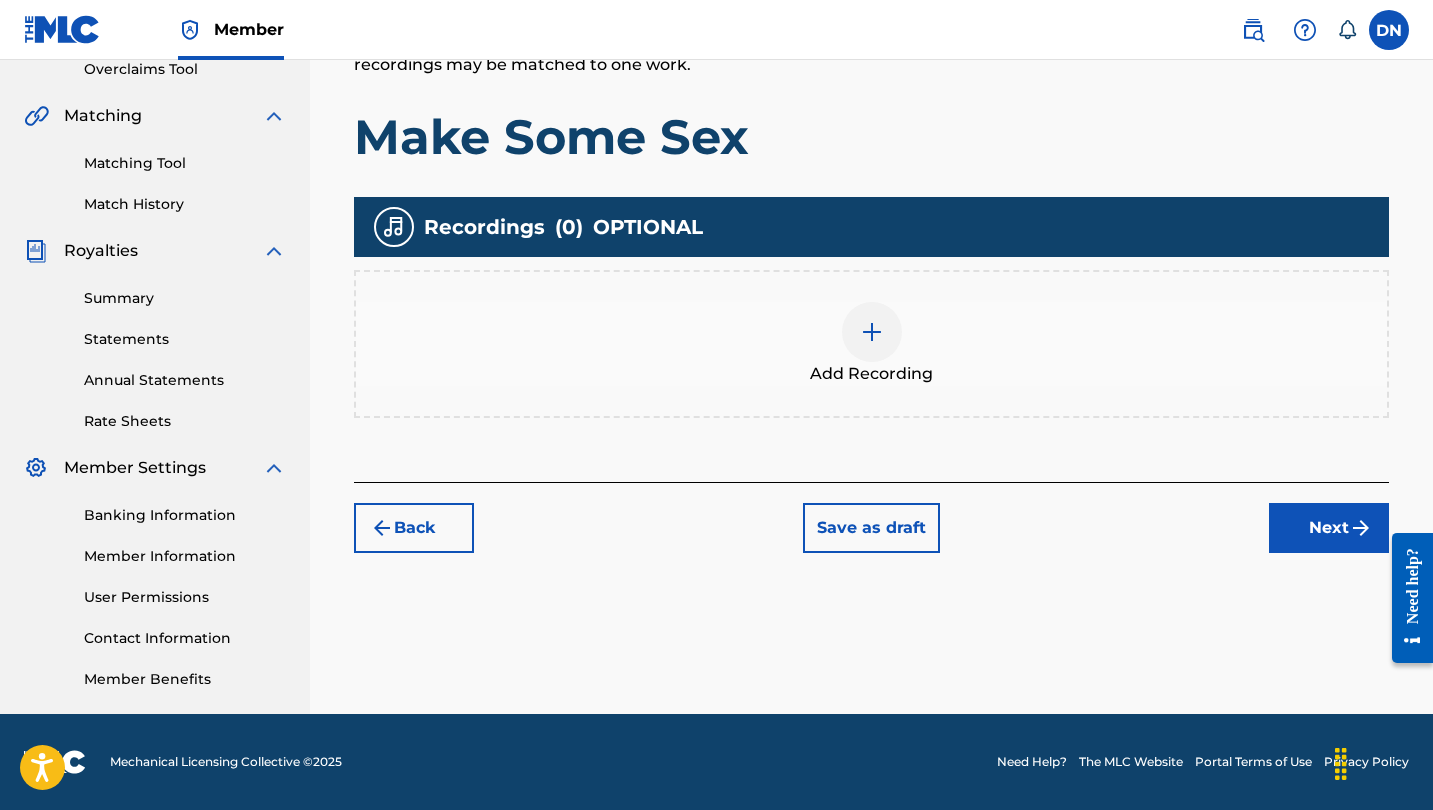 click on "Add Recording" at bounding box center (871, 374) 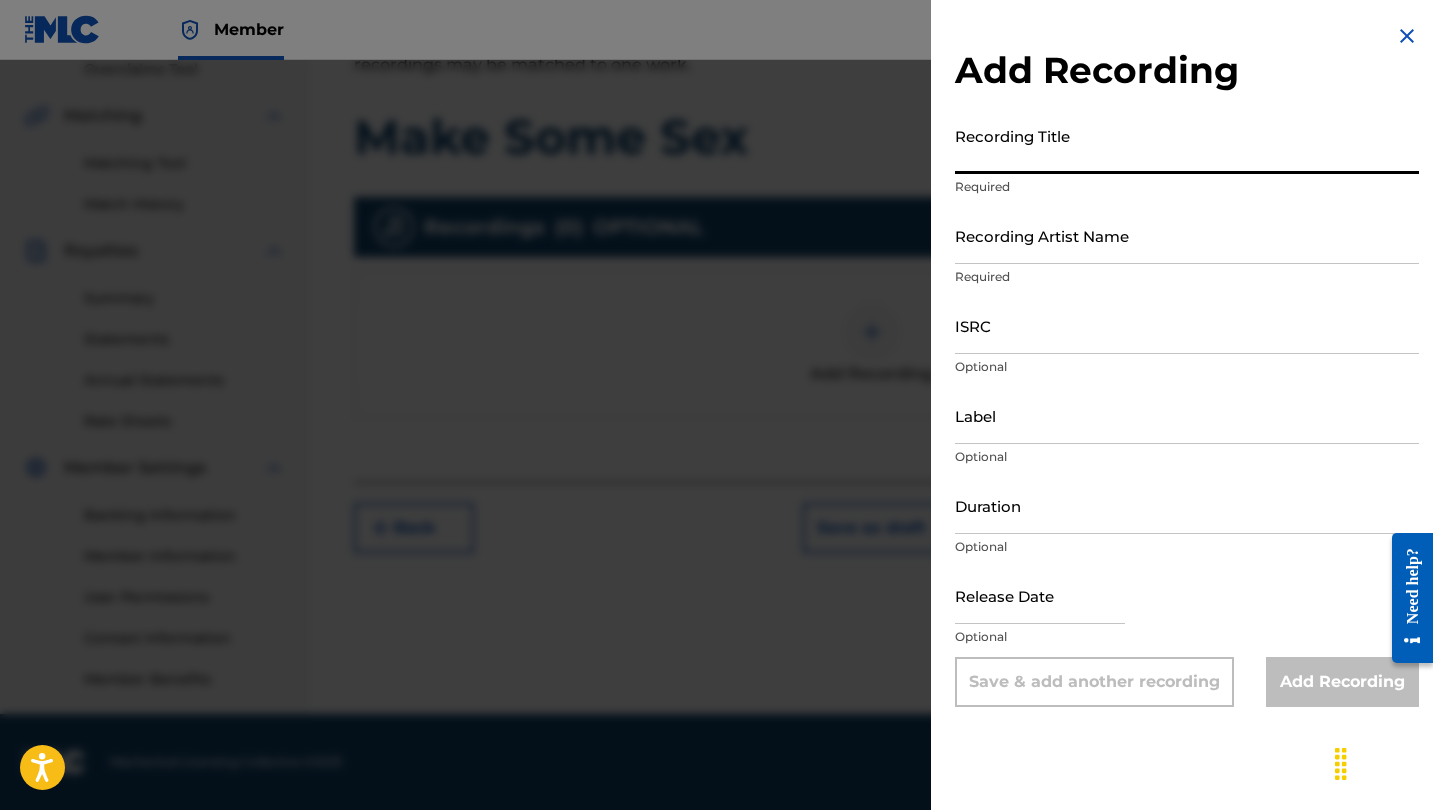 click on "Recording Title" at bounding box center (1187, 145) 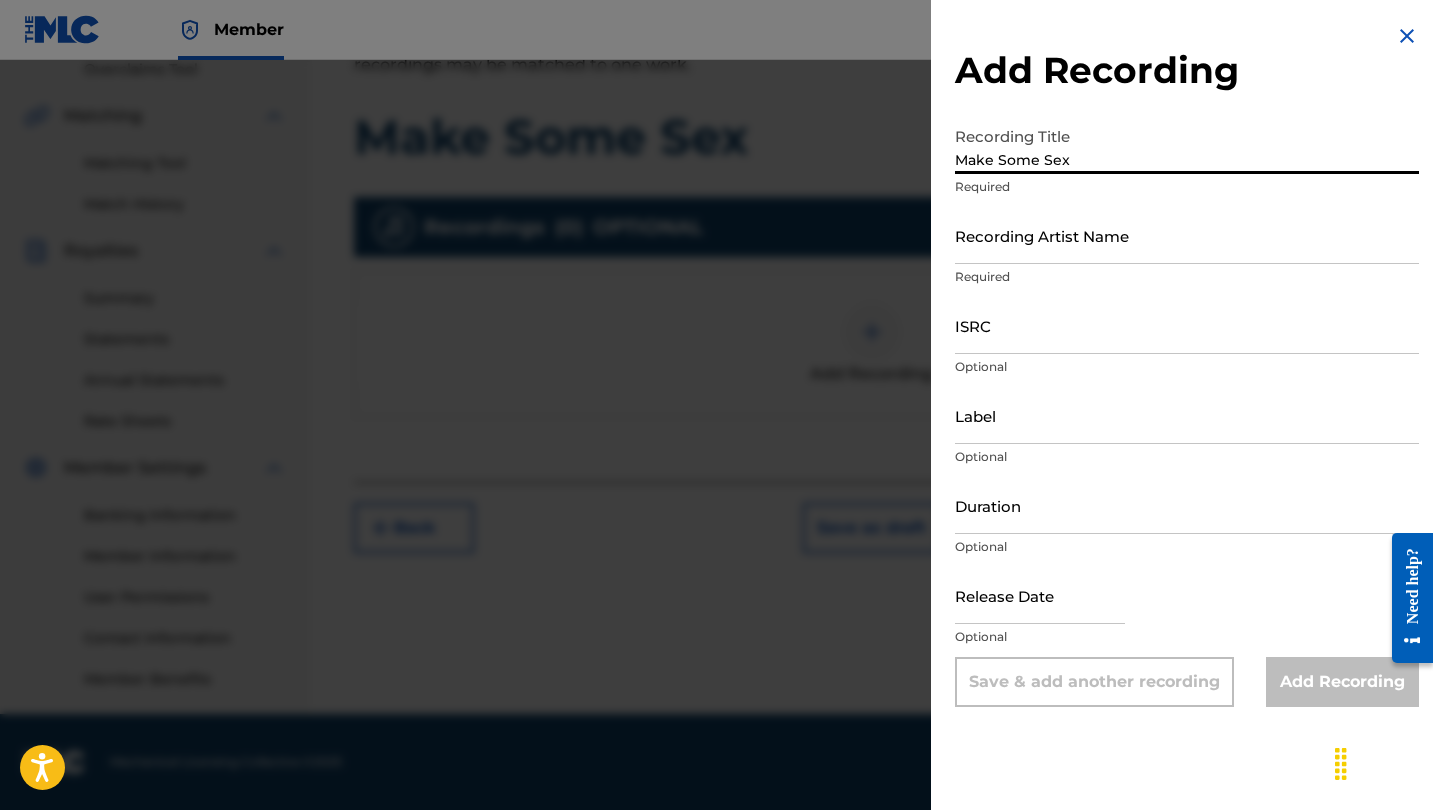 type on "Make Some Sex" 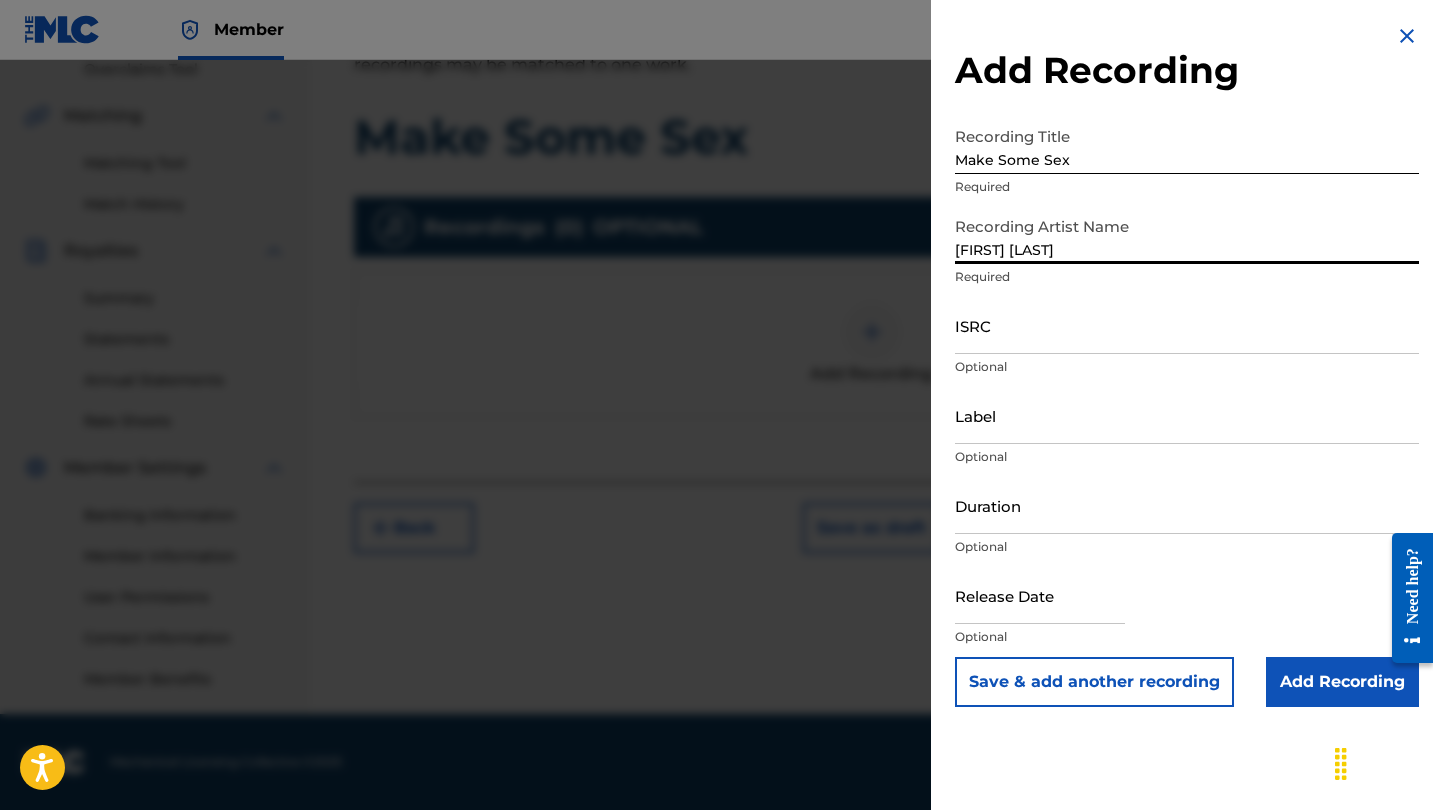 type on "[FIRST] [LAST]" 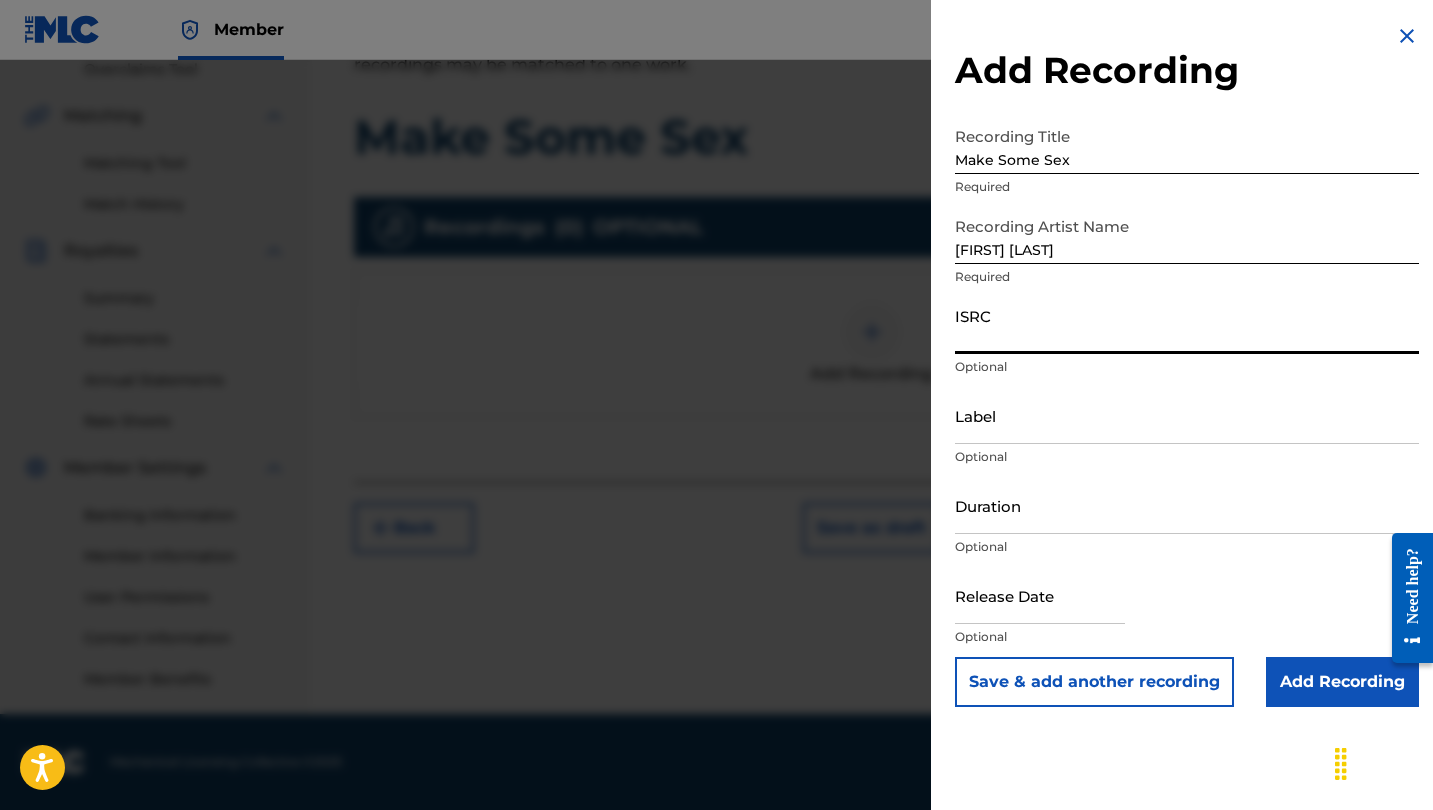 paste on "[ISRC]" 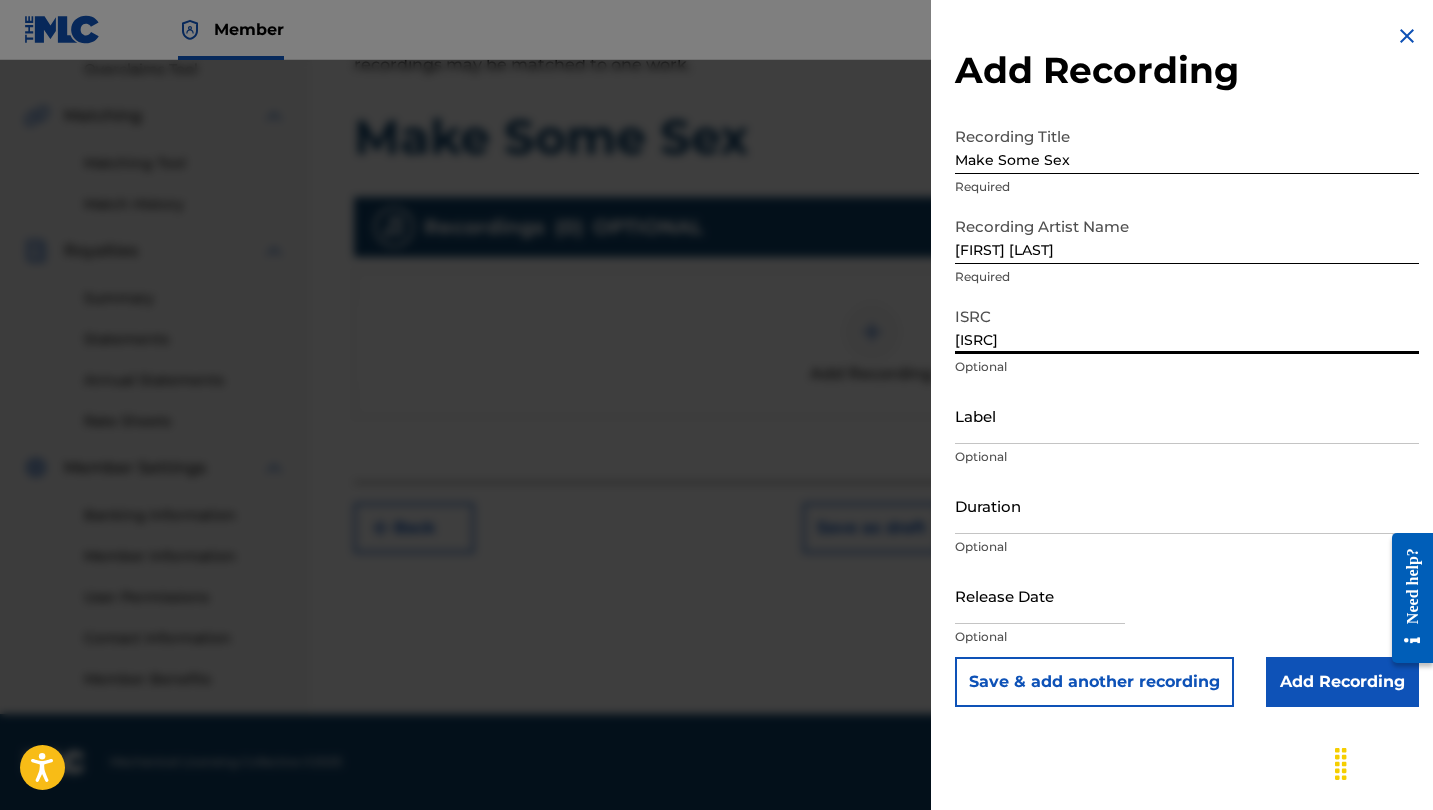 type on "[ISRC]" 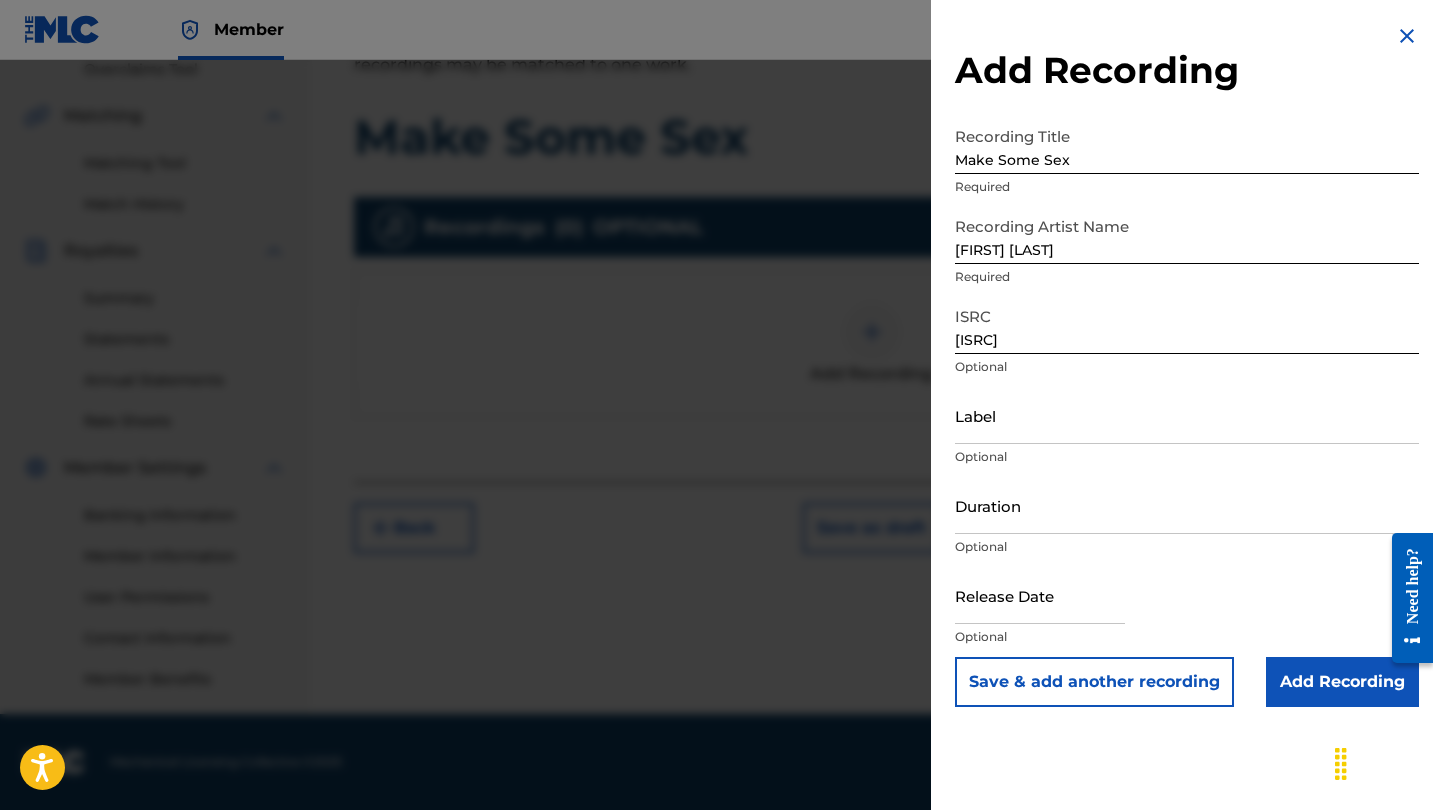 click on "Add Recording" at bounding box center (1342, 682) 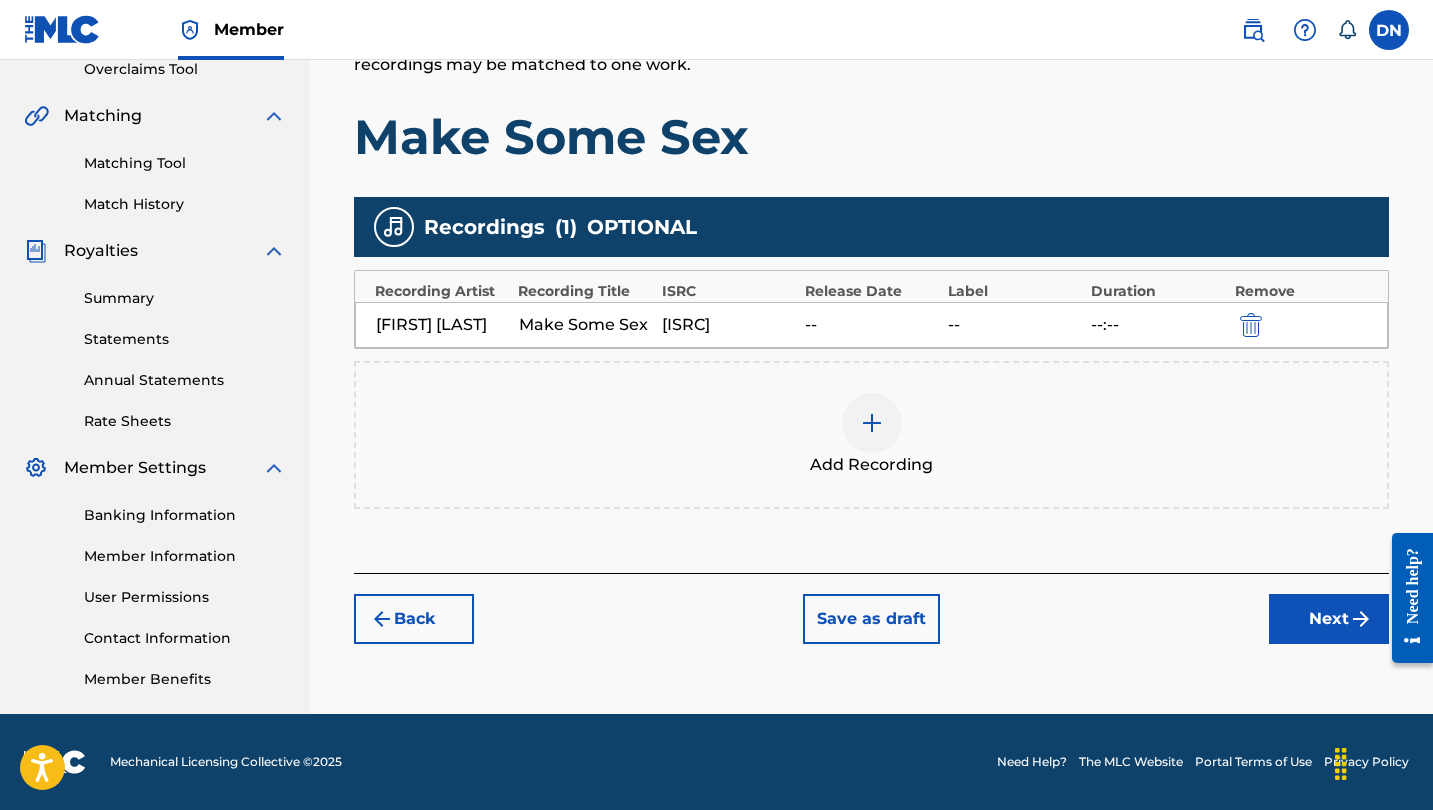 click on "Next" at bounding box center (1329, 619) 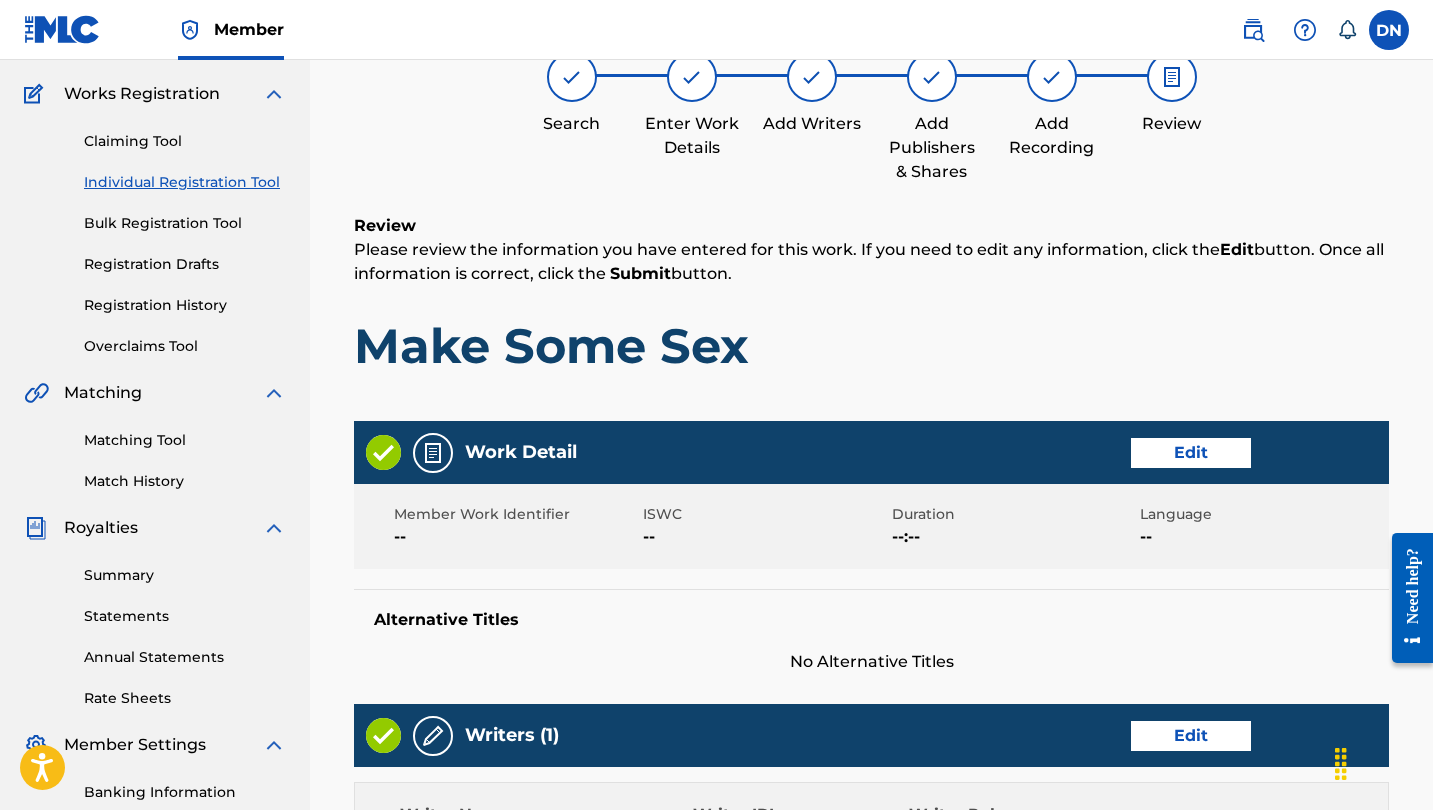 scroll, scrollTop: 90, scrollLeft: 0, axis: vertical 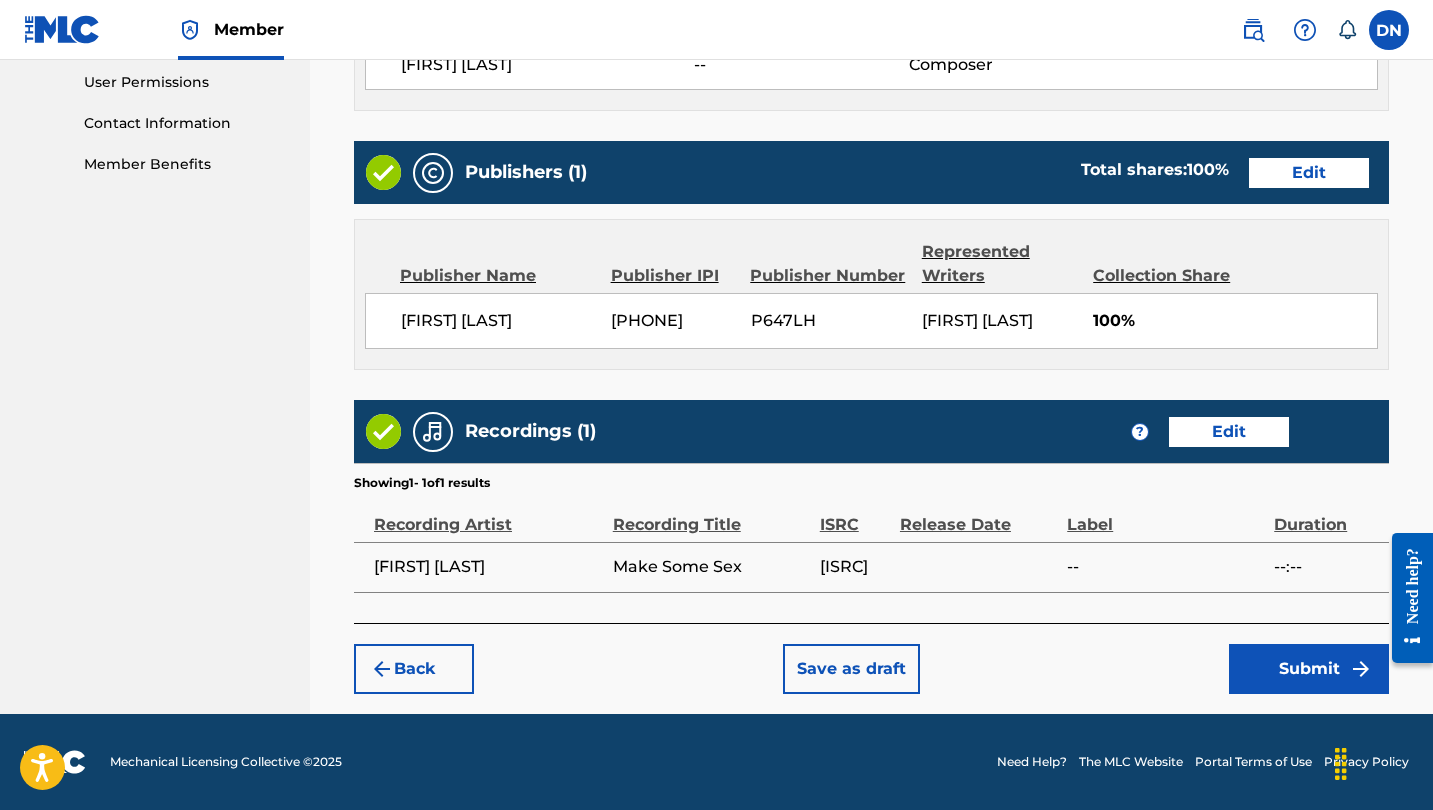 click on "Edit" at bounding box center (1229, 432) 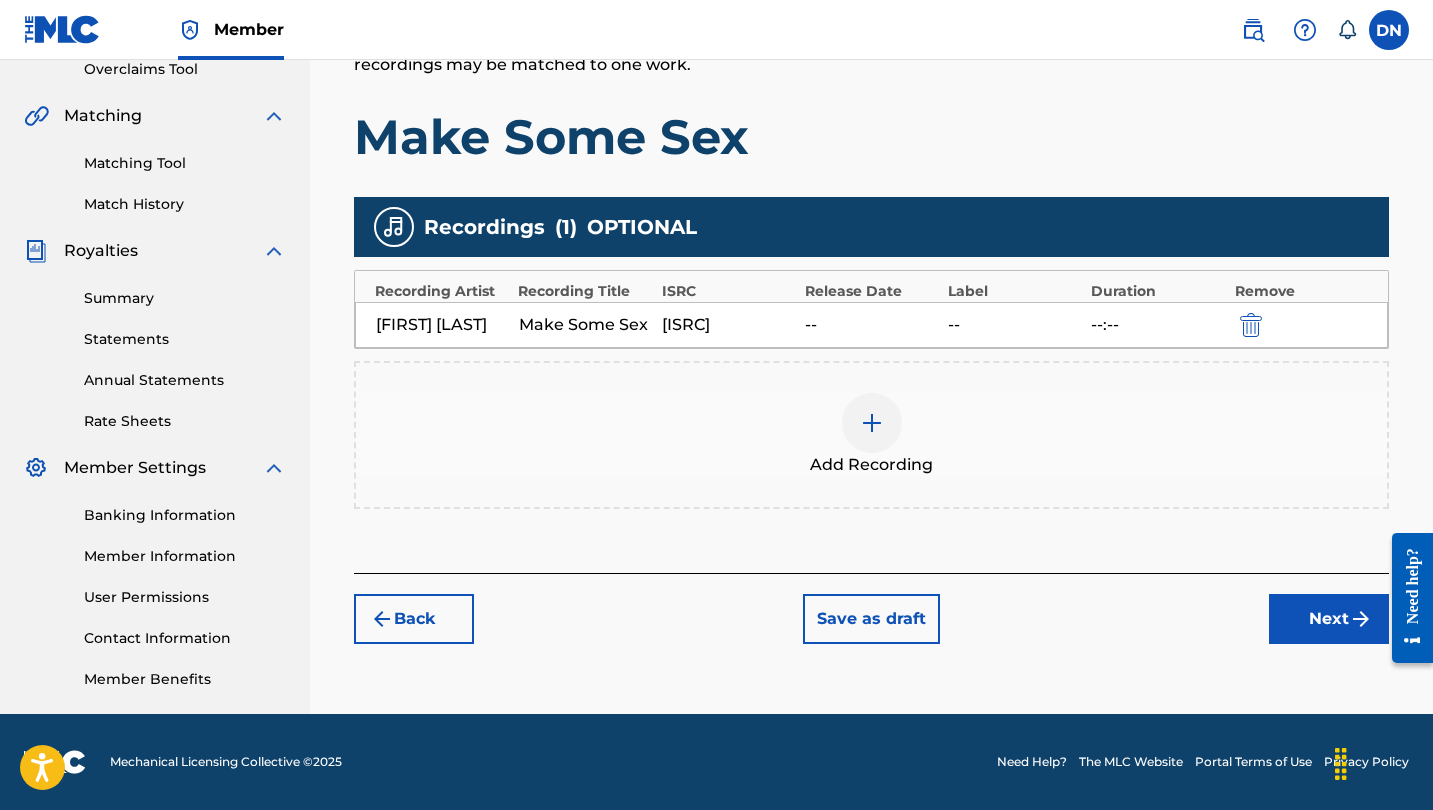 click at bounding box center (1361, 619) 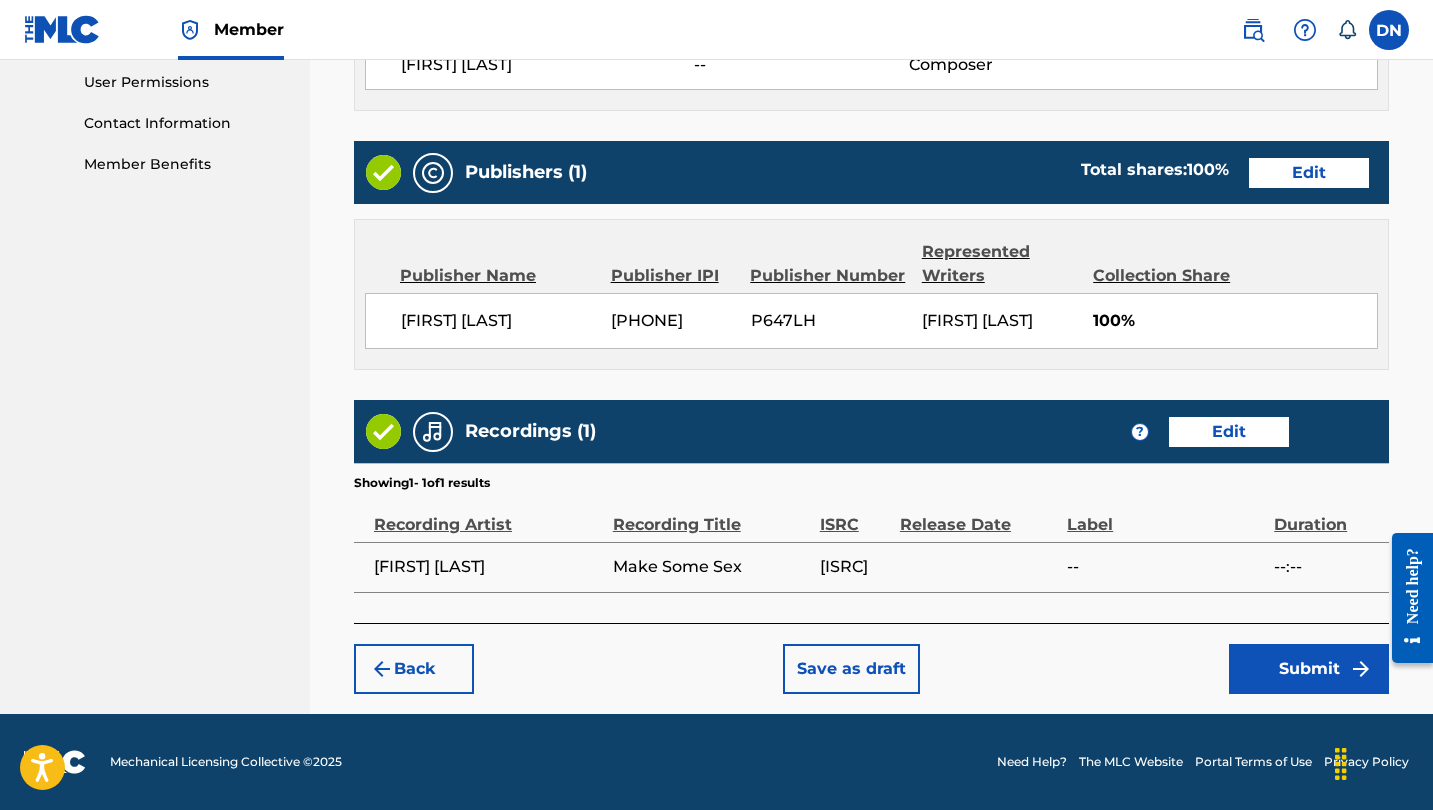 scroll, scrollTop: 968, scrollLeft: 0, axis: vertical 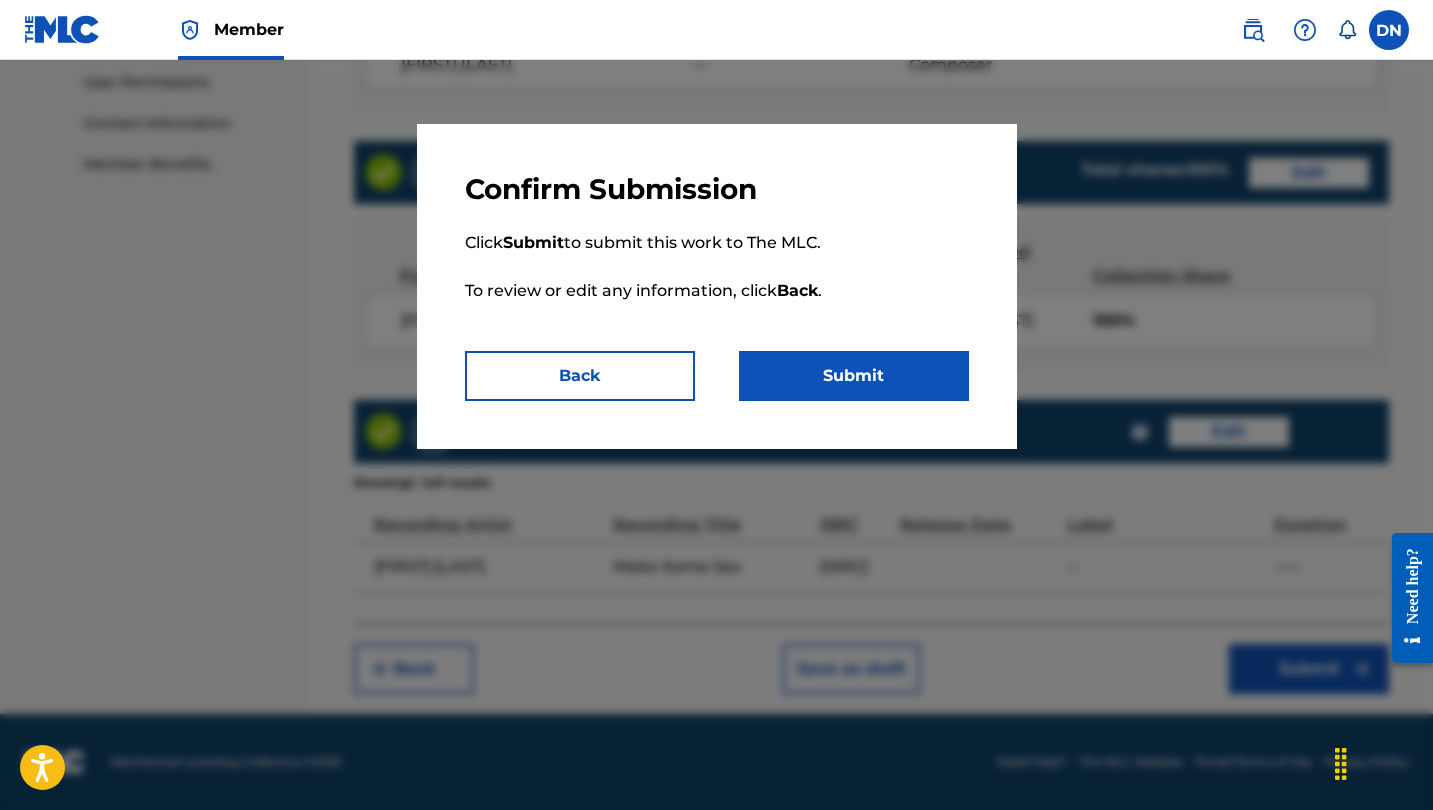 click on "Submit" at bounding box center (854, 376) 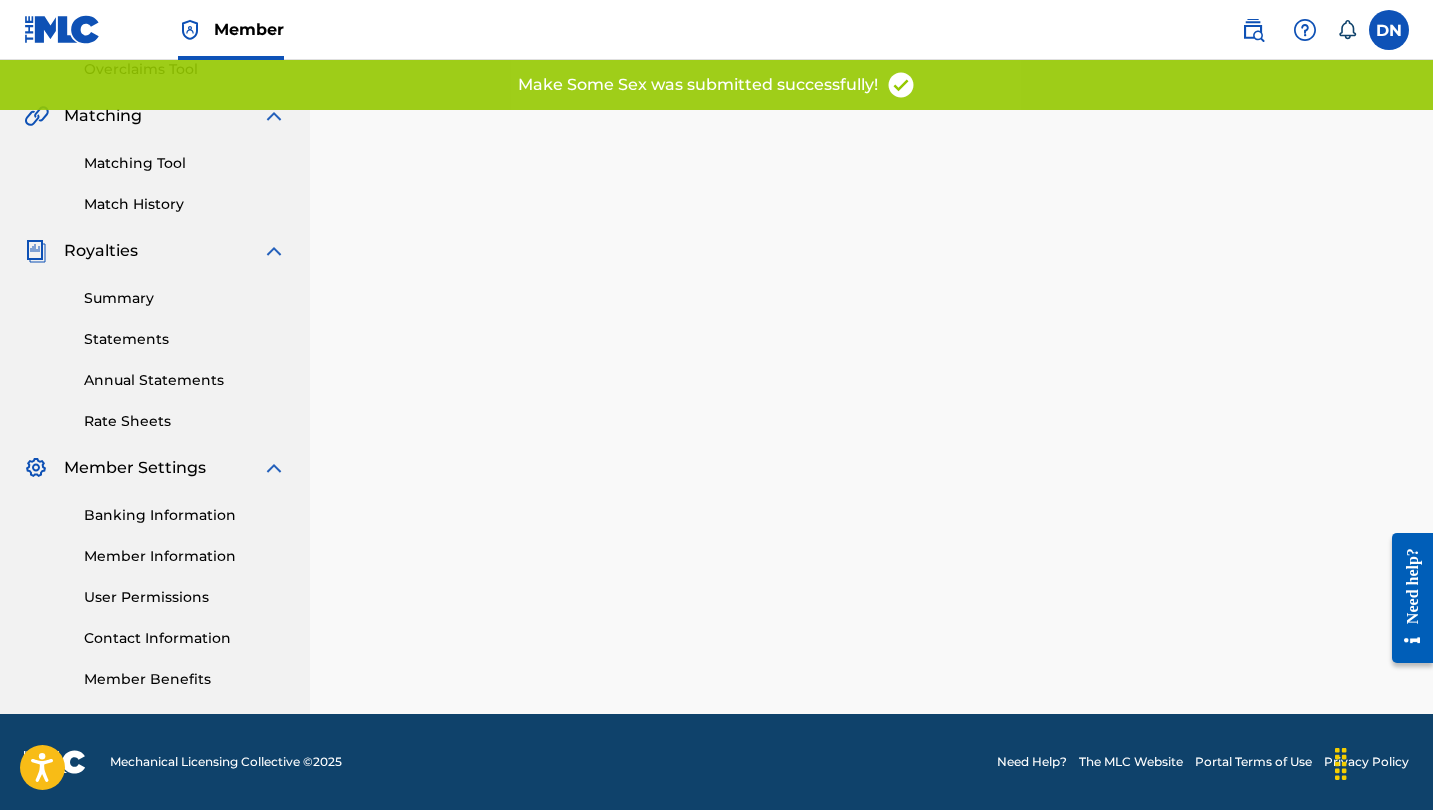 scroll, scrollTop: 0, scrollLeft: 0, axis: both 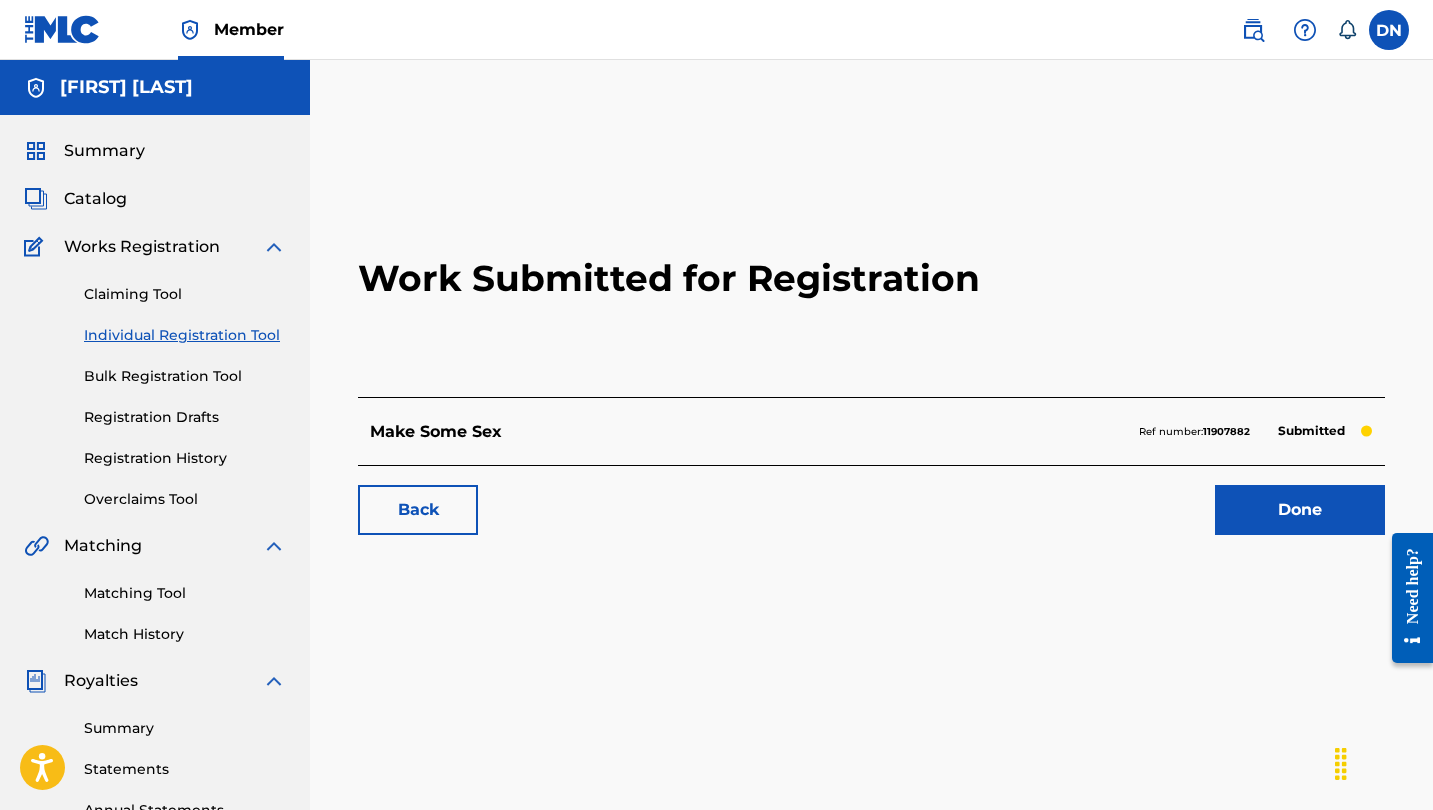 click on "Individual Registration Tool" at bounding box center [185, 335] 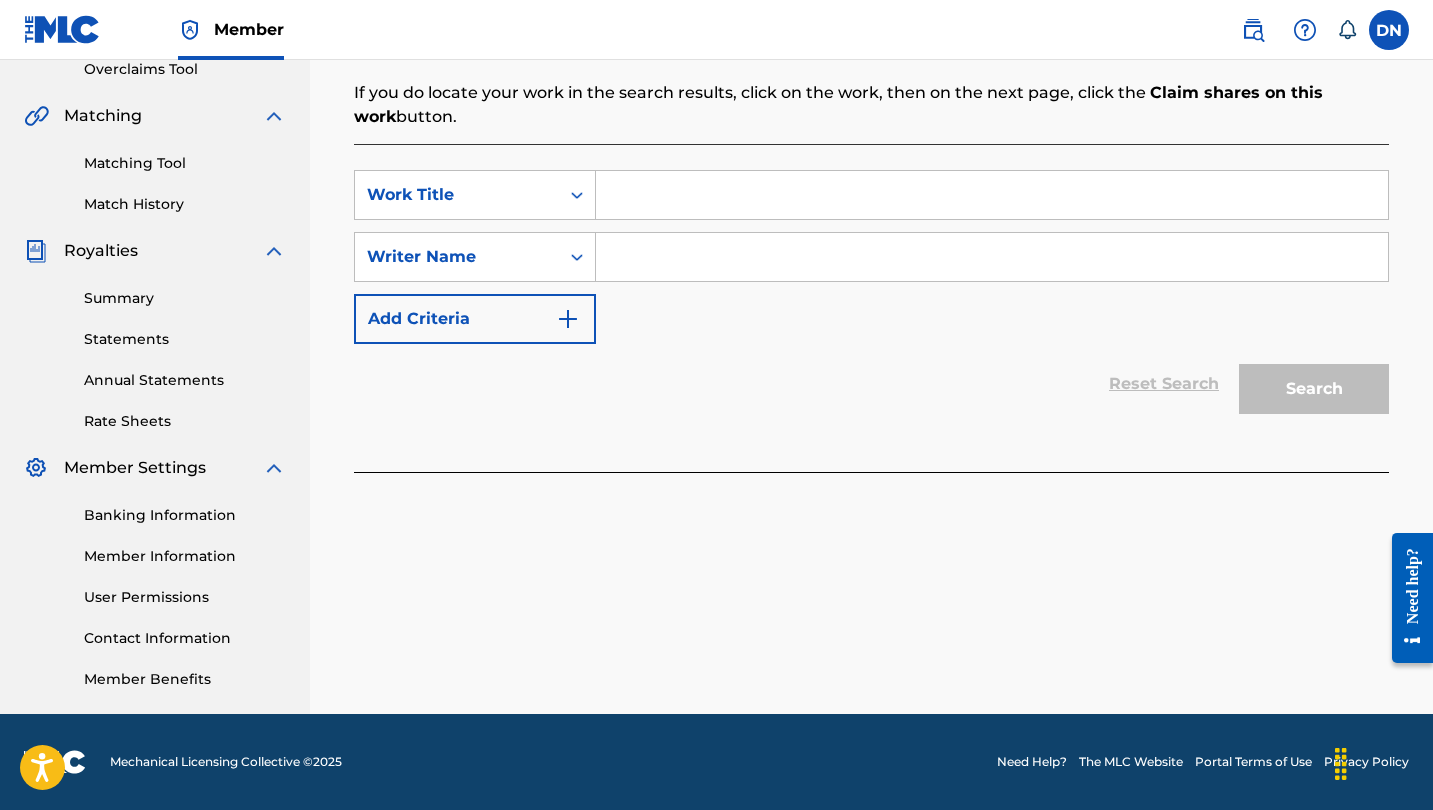 scroll, scrollTop: 430, scrollLeft: 0, axis: vertical 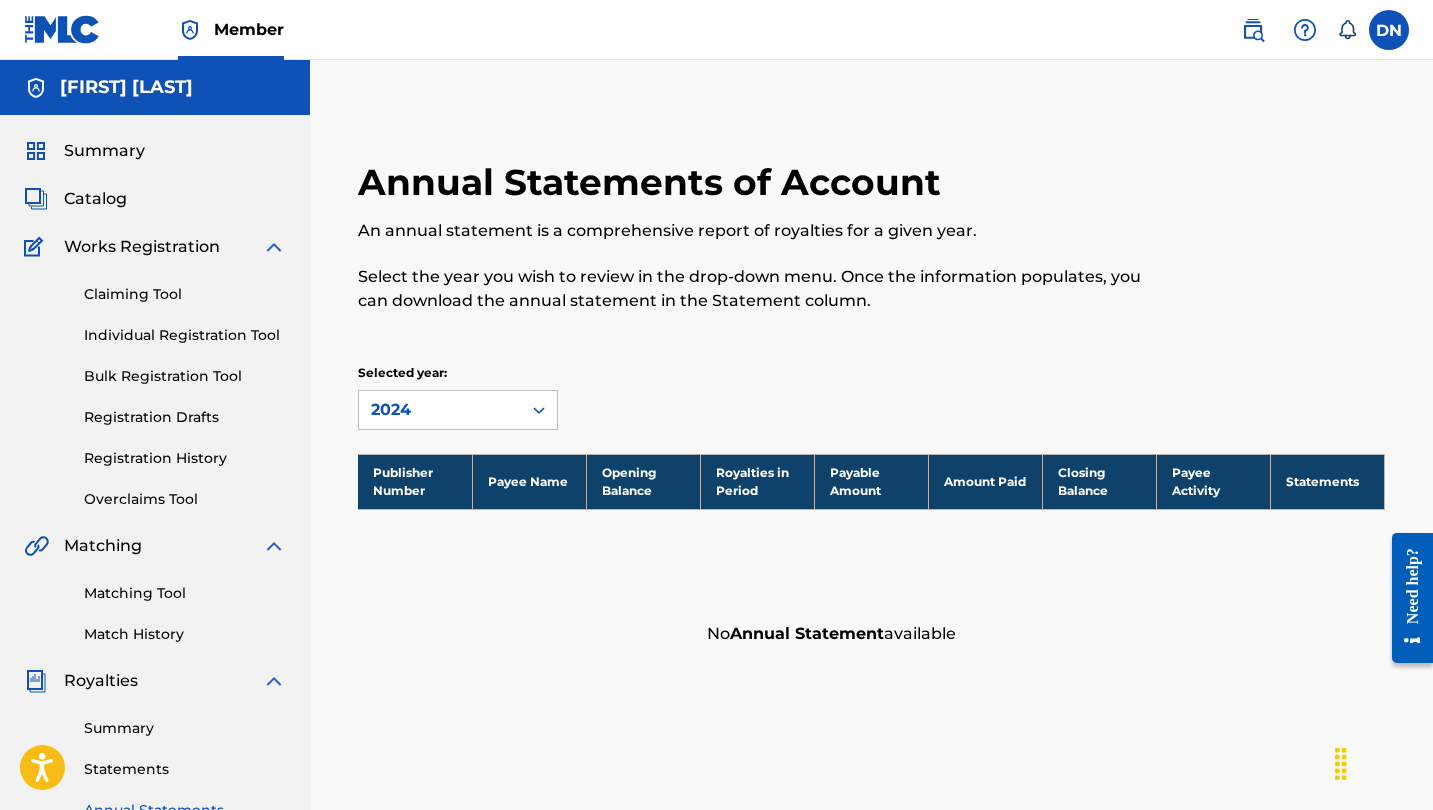 click on "Registration Drafts" at bounding box center (185, 417) 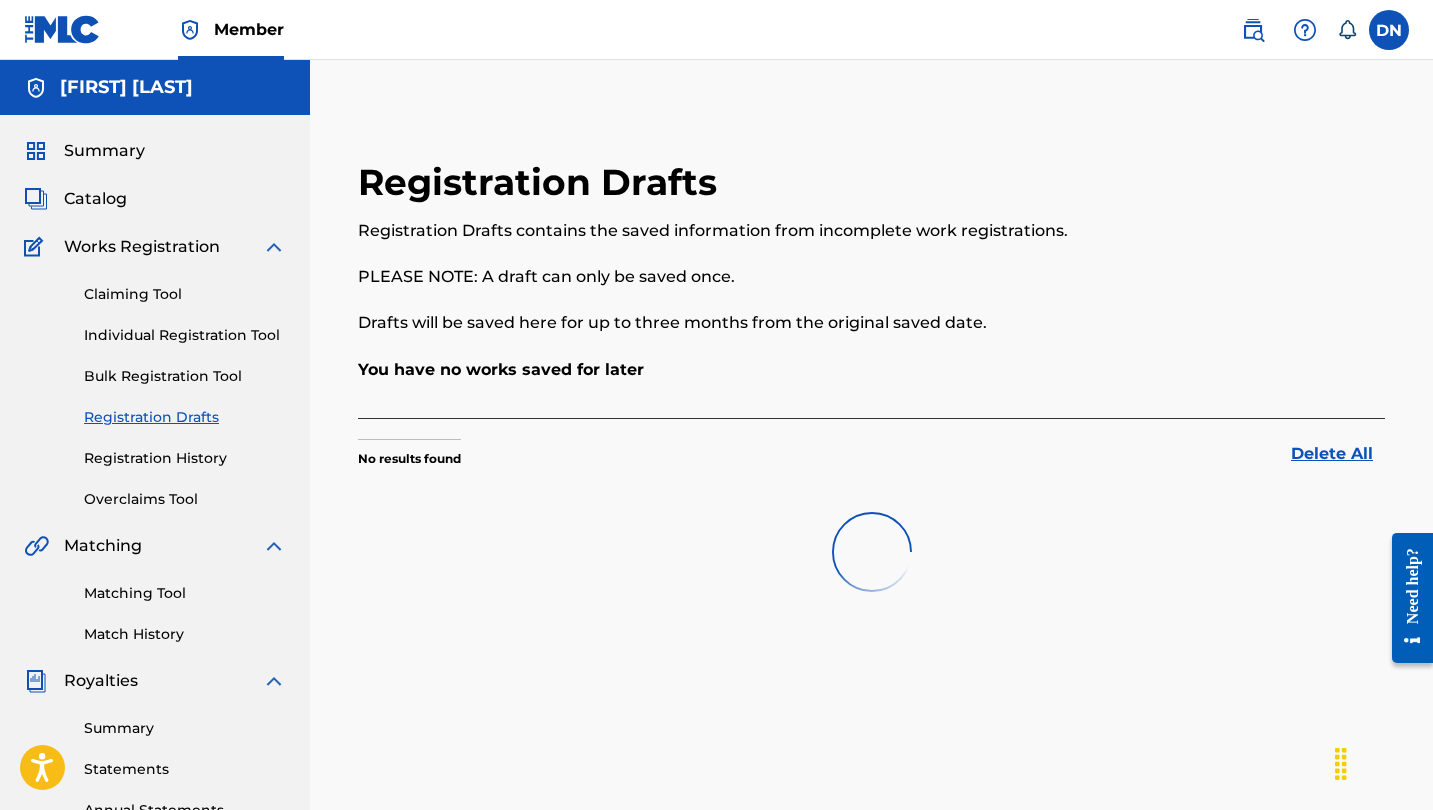 click on "Registration History" at bounding box center (185, 458) 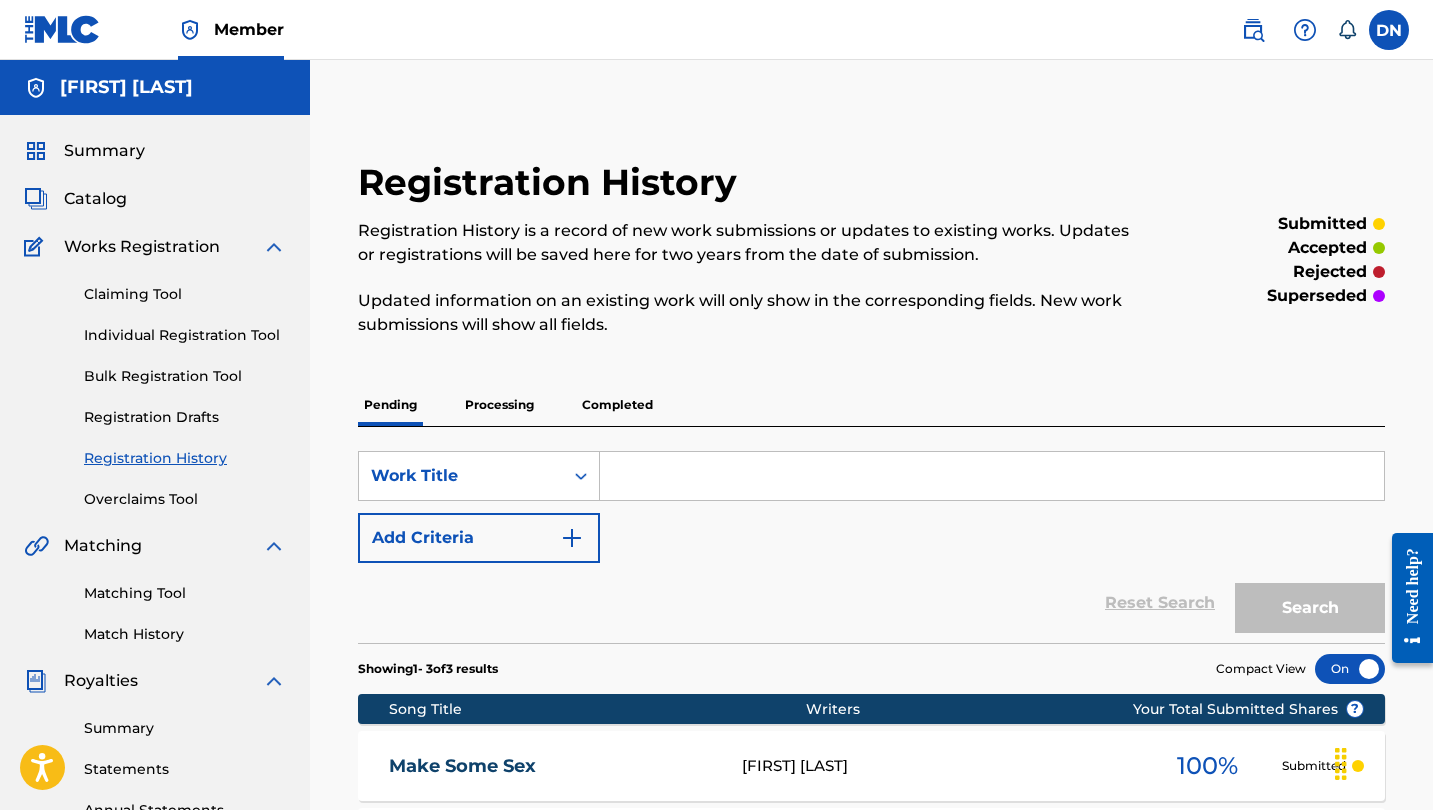 click on "Individual Registration Tool" at bounding box center [185, 335] 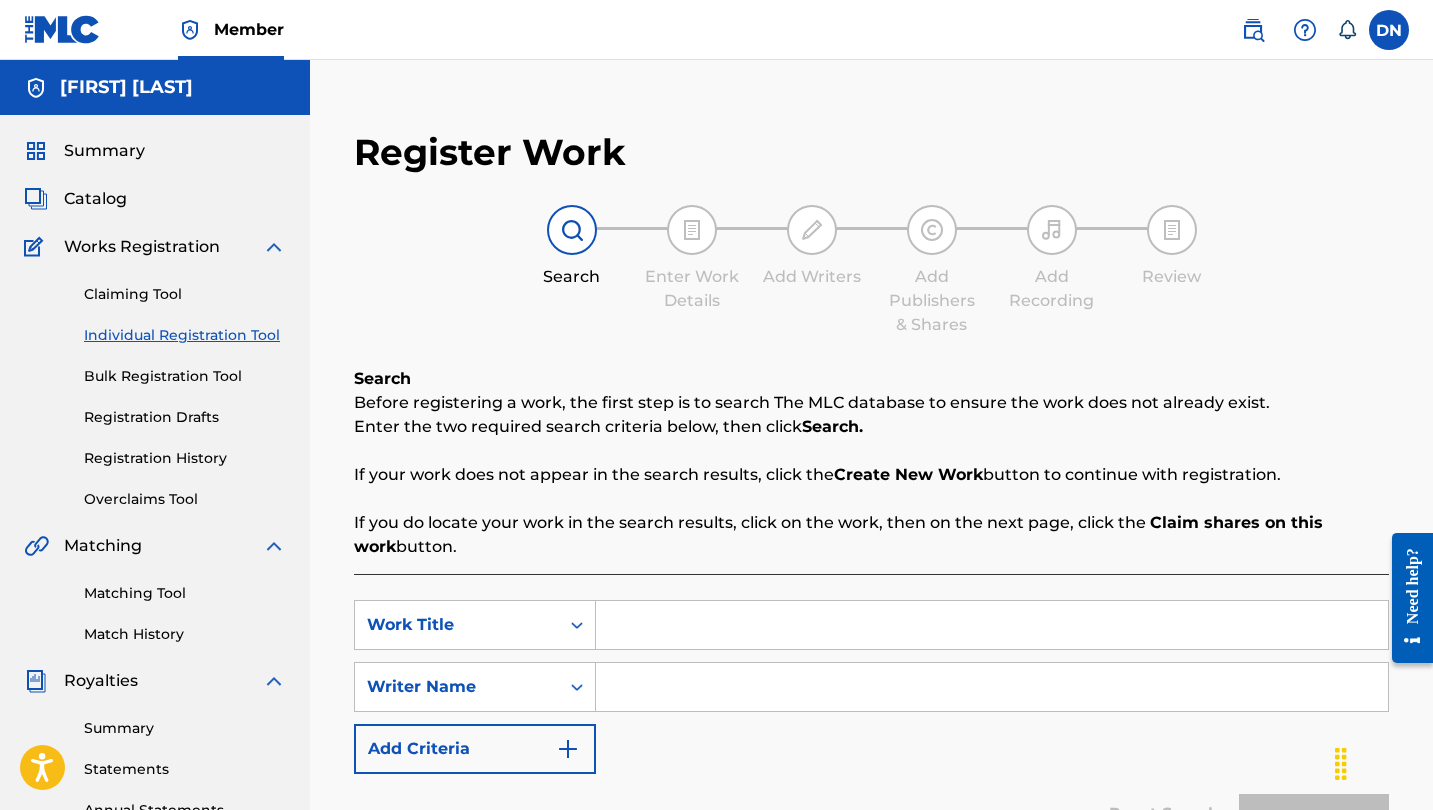 click at bounding box center [992, 625] 